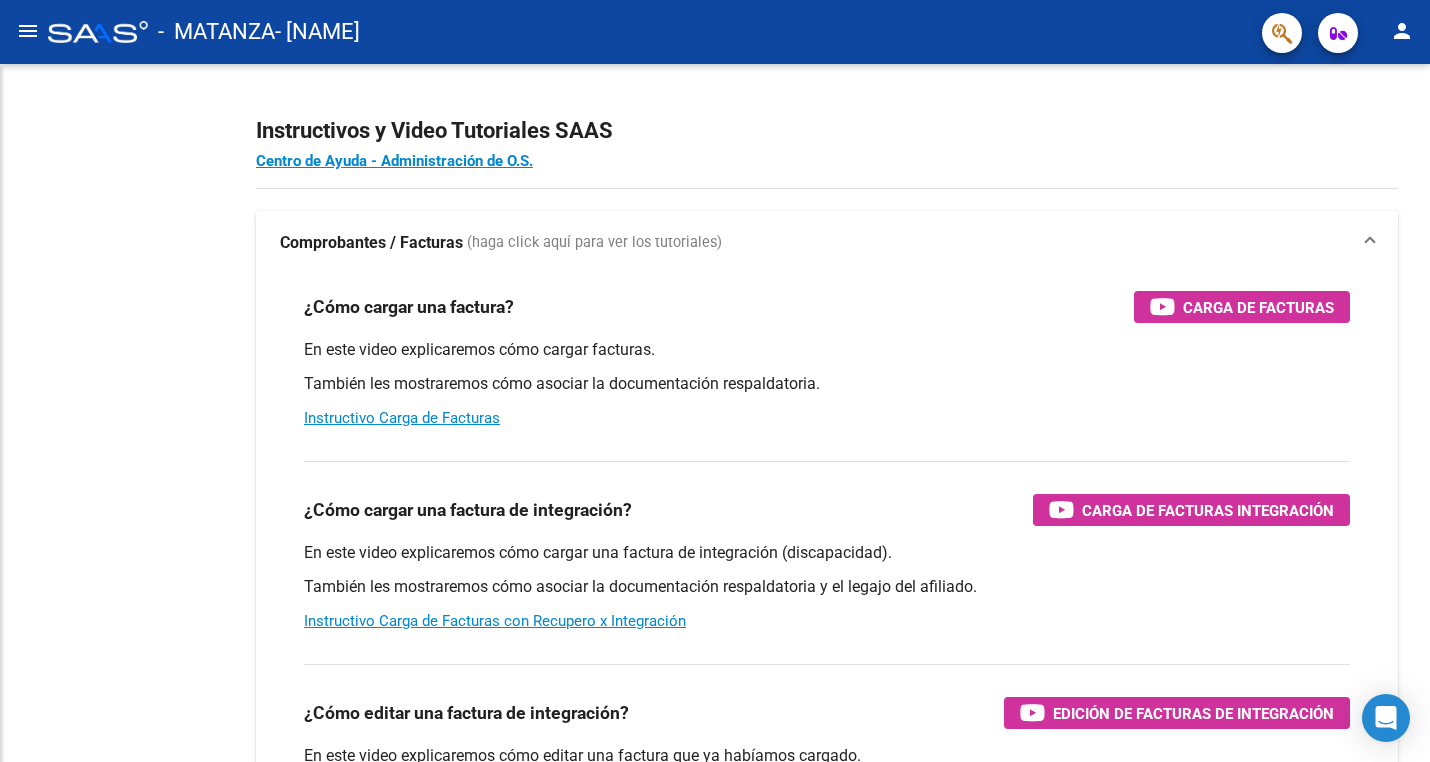 scroll, scrollTop: 0, scrollLeft: 0, axis: both 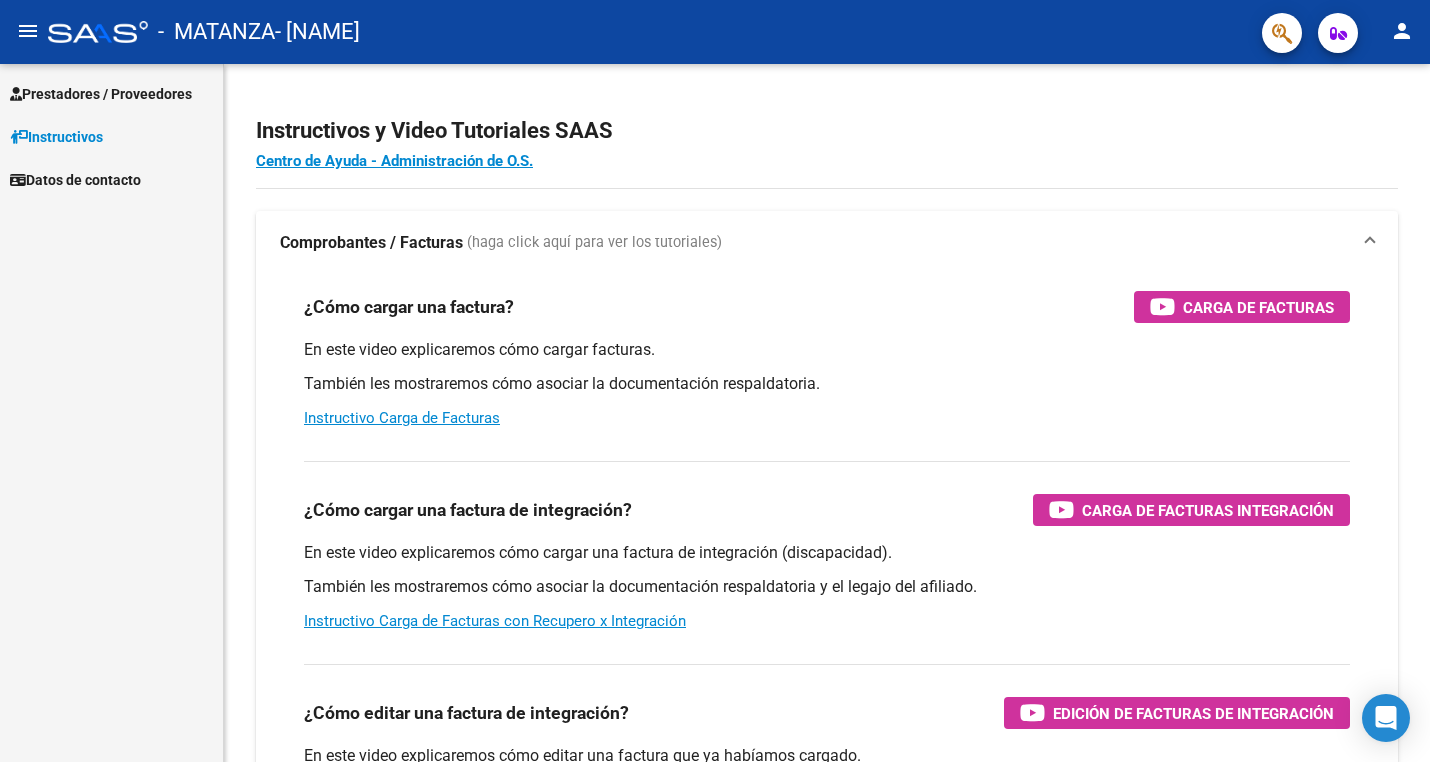 click on "Prestadores / Proveedores" at bounding box center (111, 93) 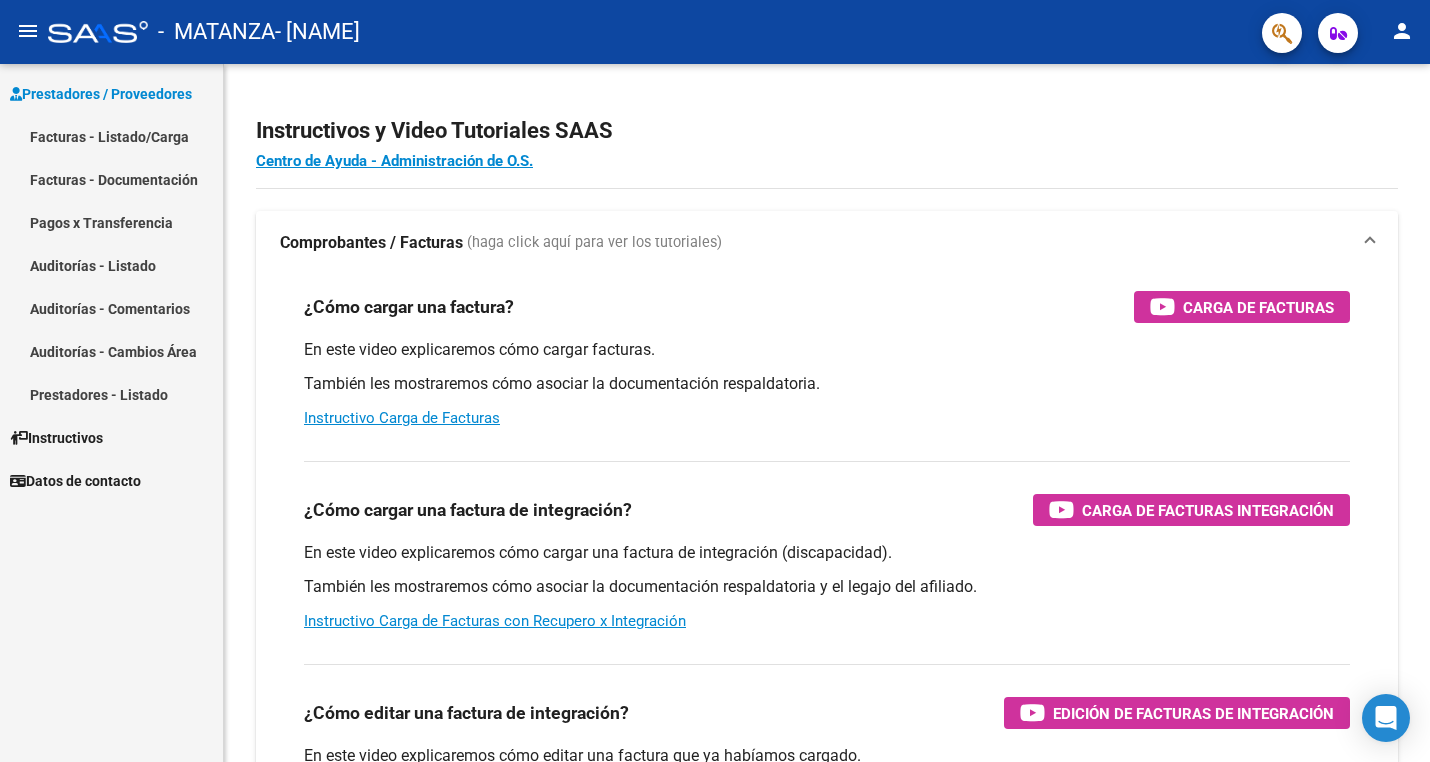 click on "Facturas - Documentación" at bounding box center (111, 179) 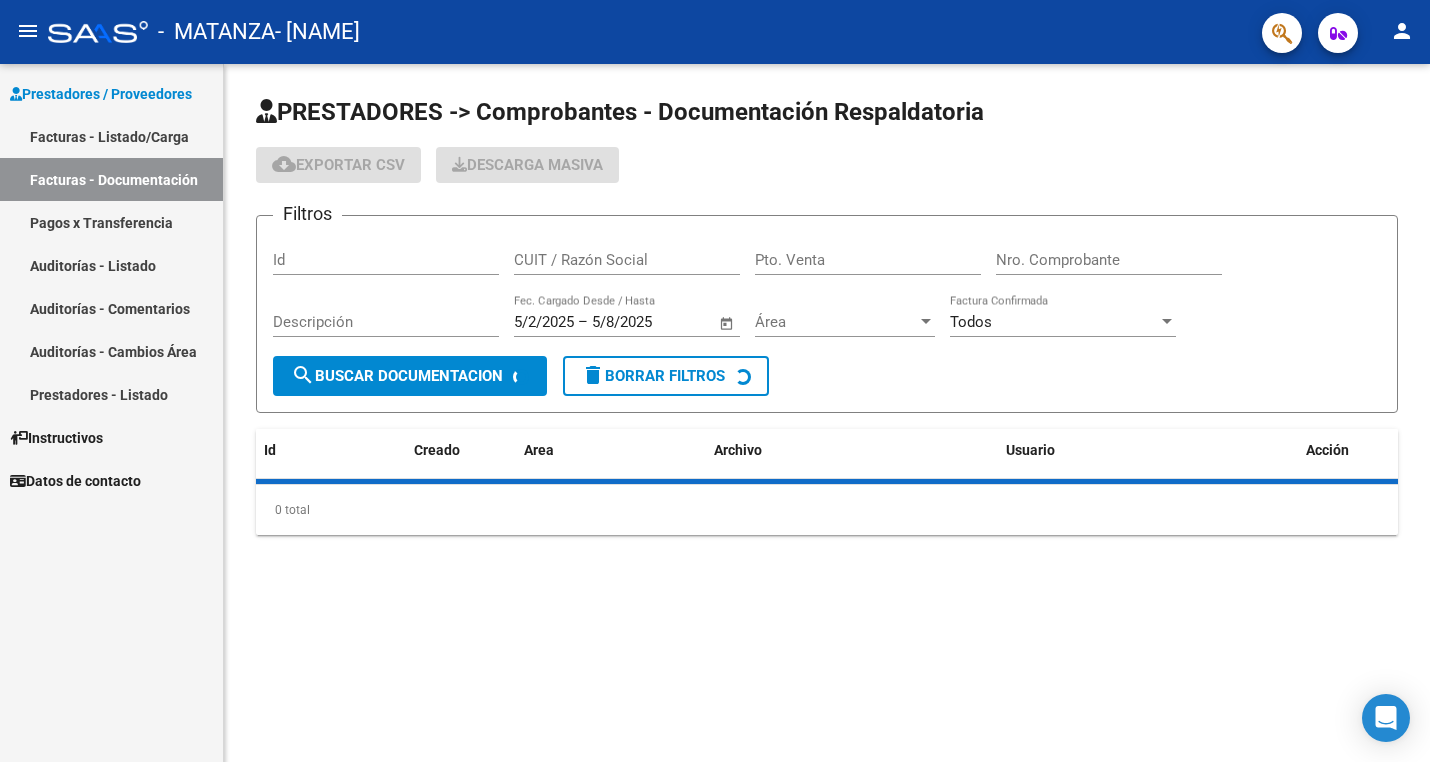 click on "Facturas - Documentación" at bounding box center [111, 179] 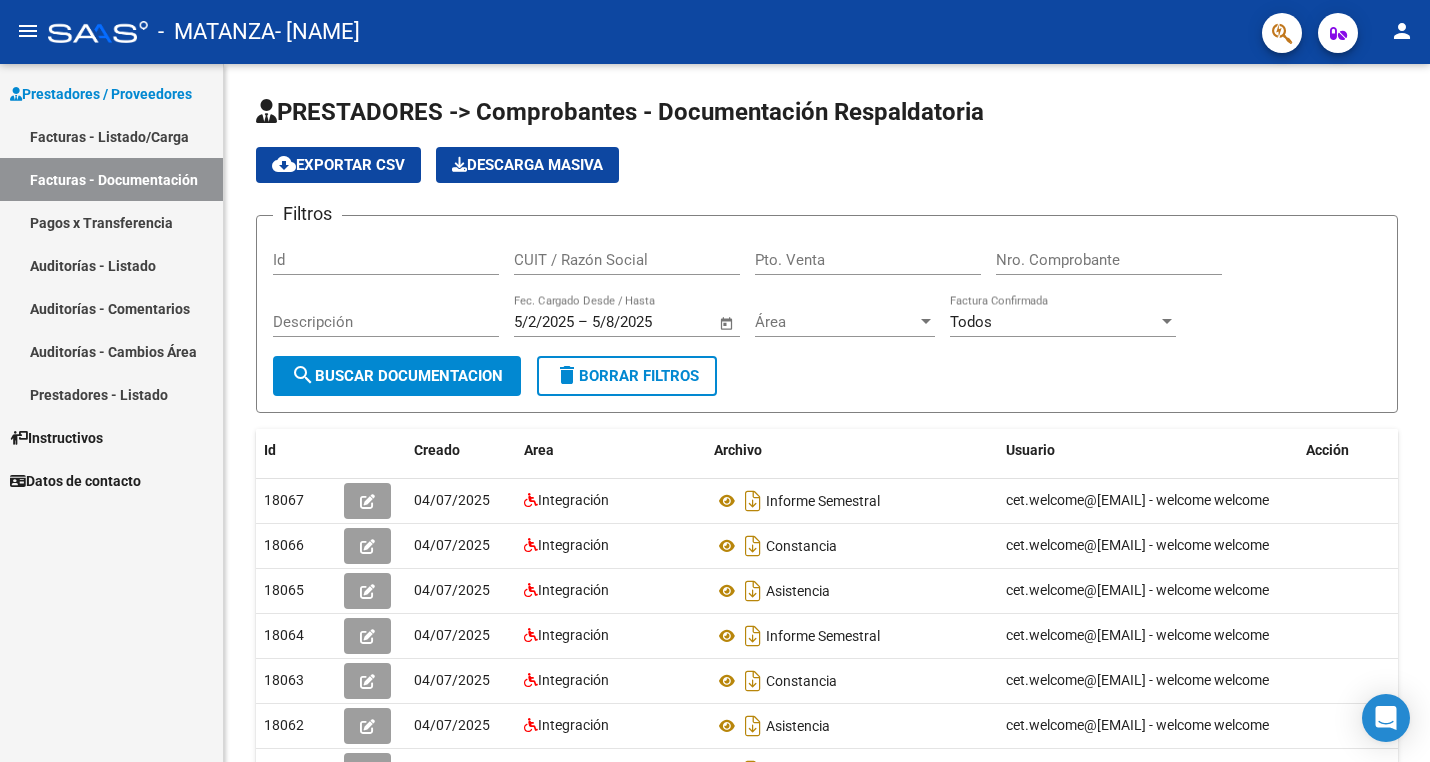 click on "Facturas - Listado/Carga" at bounding box center (111, 136) 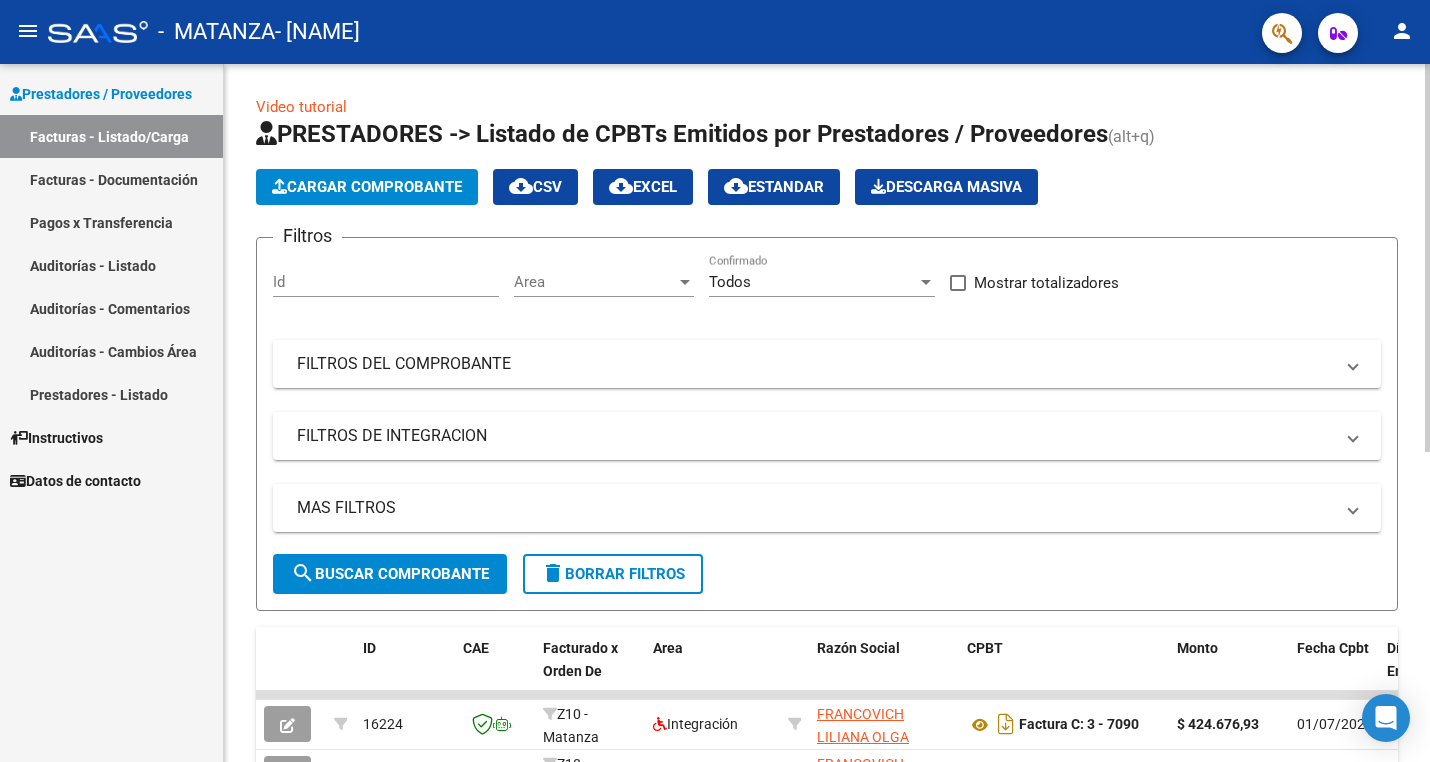 click on "Cargar Comprobante" 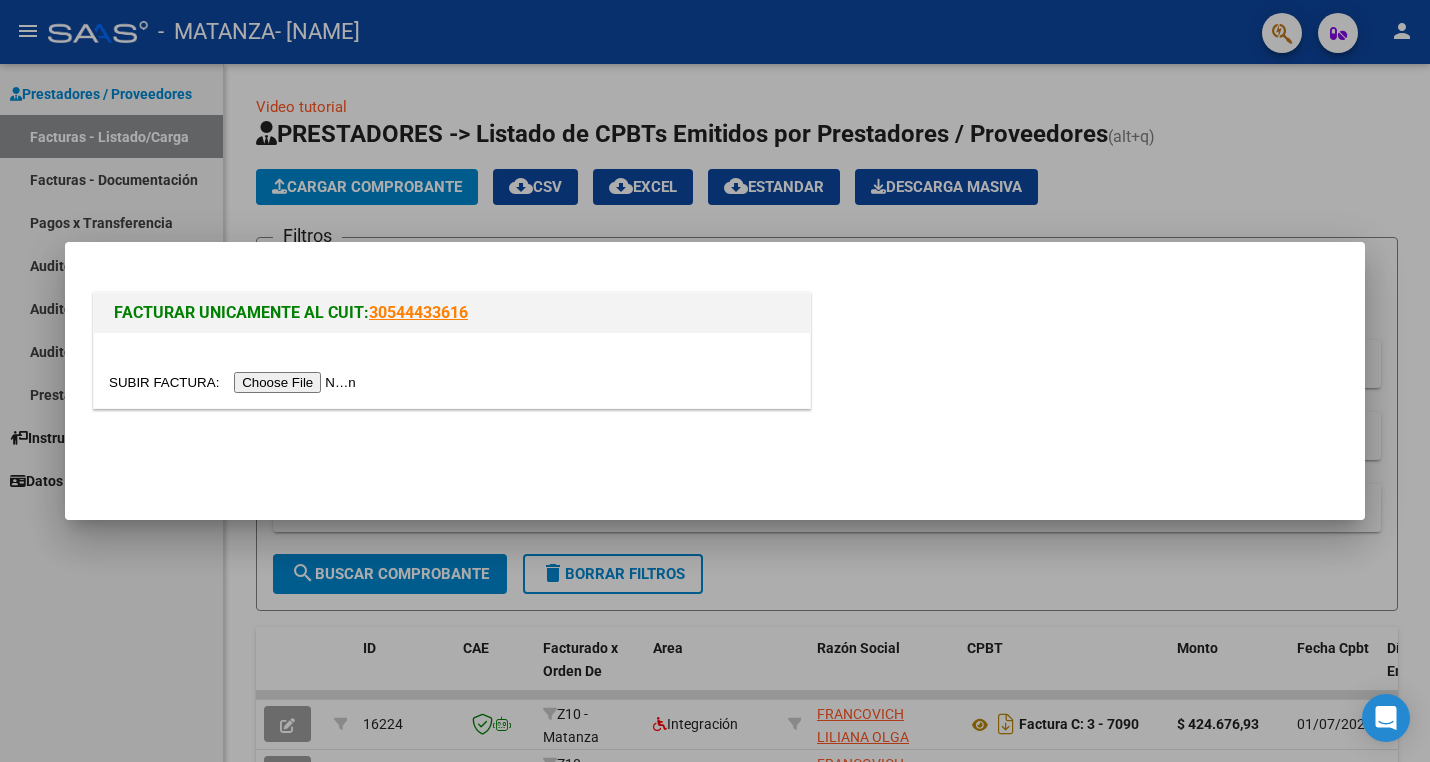 click at bounding box center (235, 382) 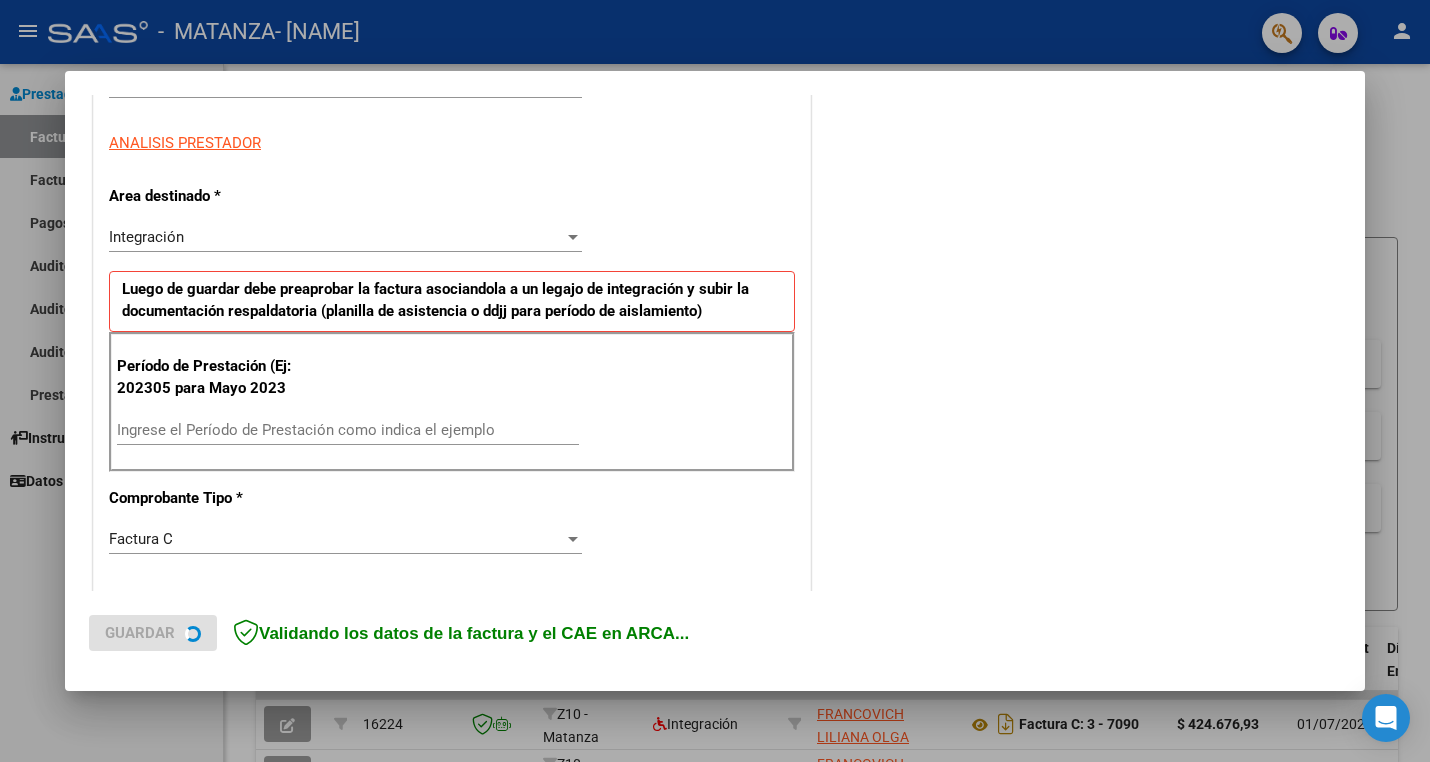 scroll, scrollTop: 357, scrollLeft: 0, axis: vertical 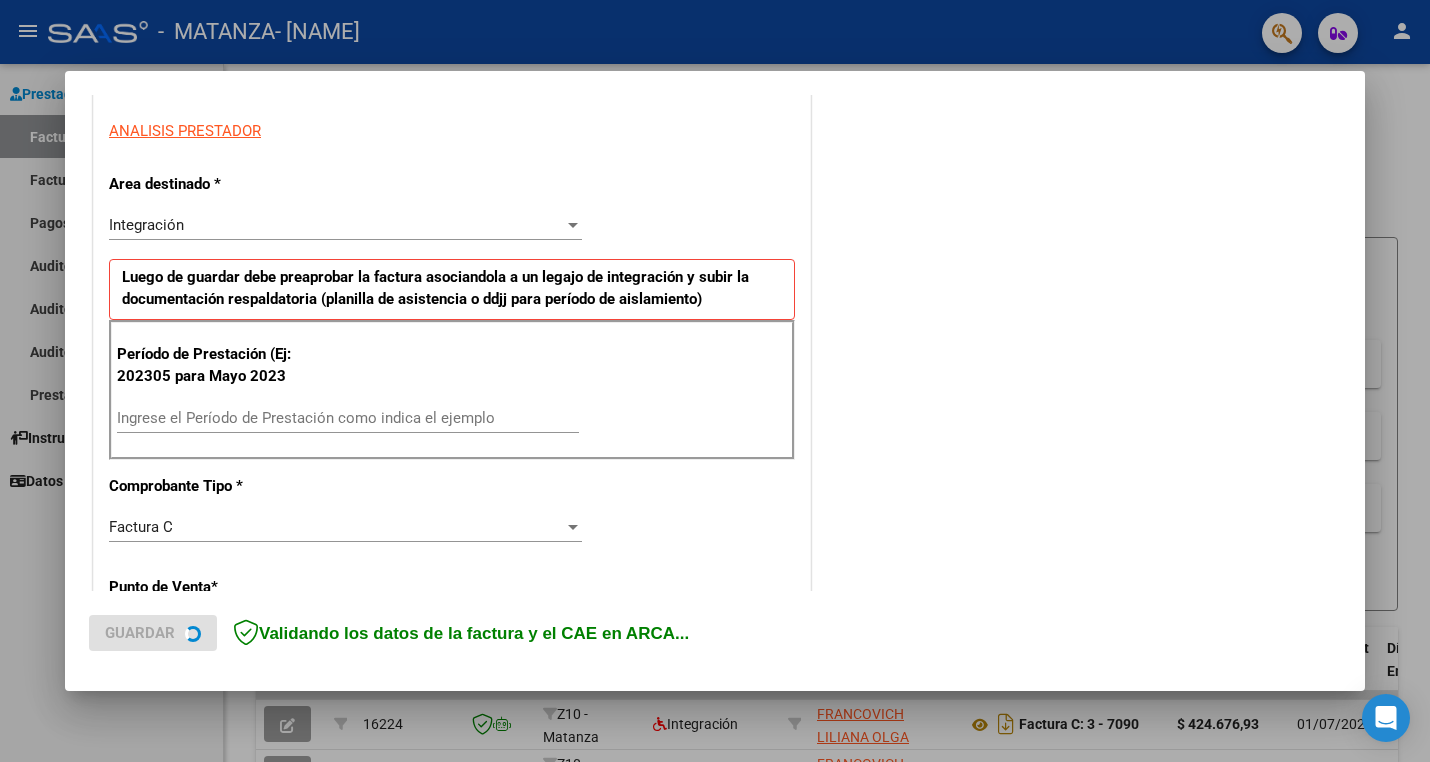 click on "Ingrese el Período de Prestación como indica el ejemplo" at bounding box center (348, 418) 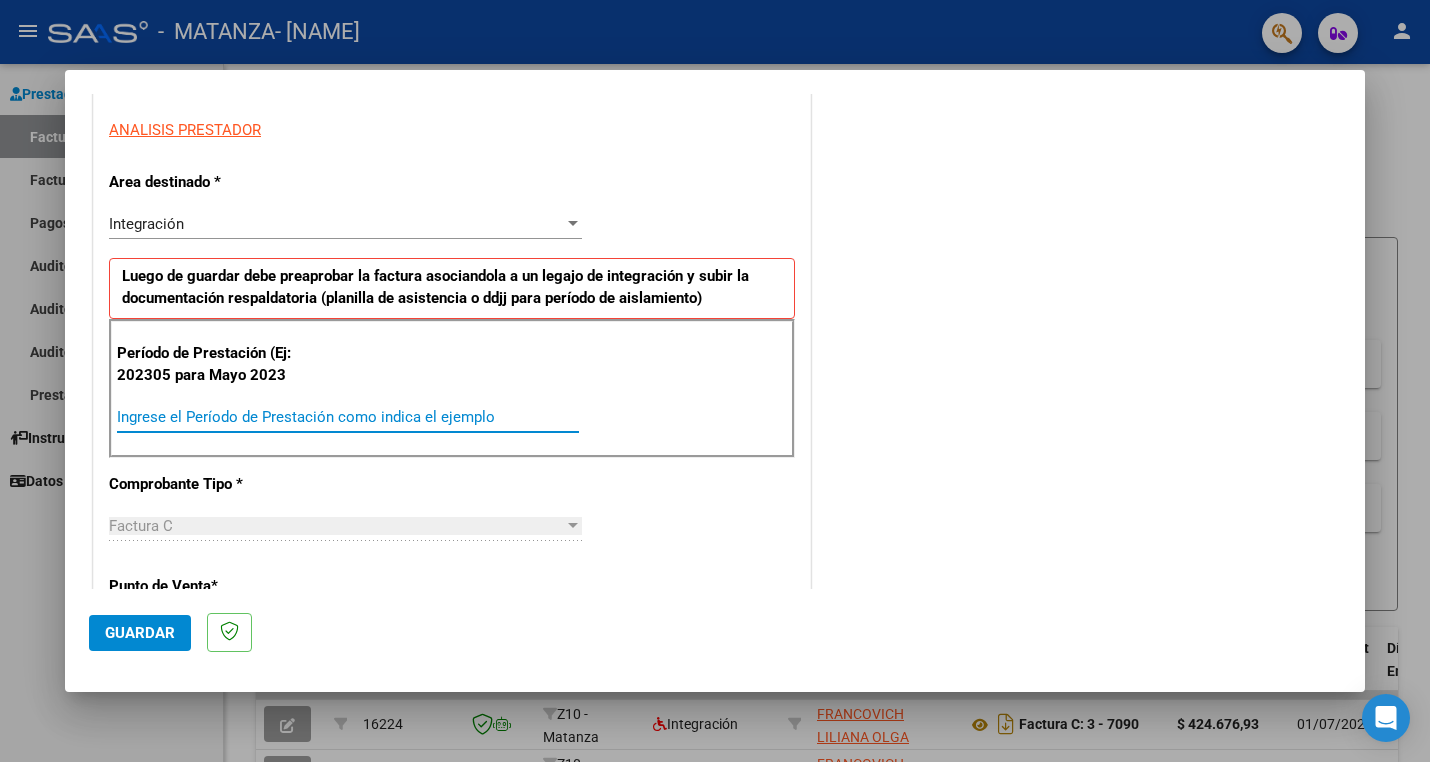 click on "Ingrese el Período de Prestación como indica el ejemplo" at bounding box center (348, 417) 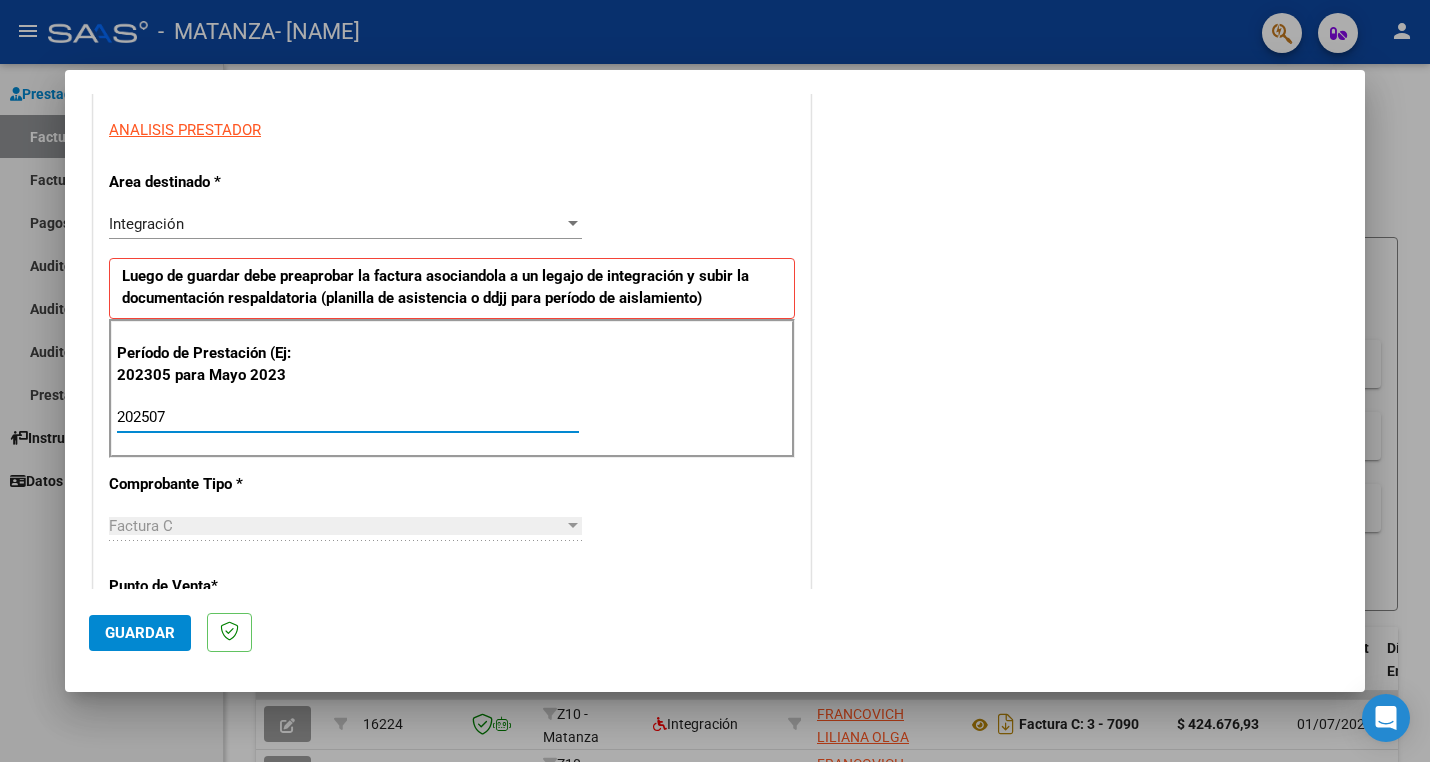 type on "202507" 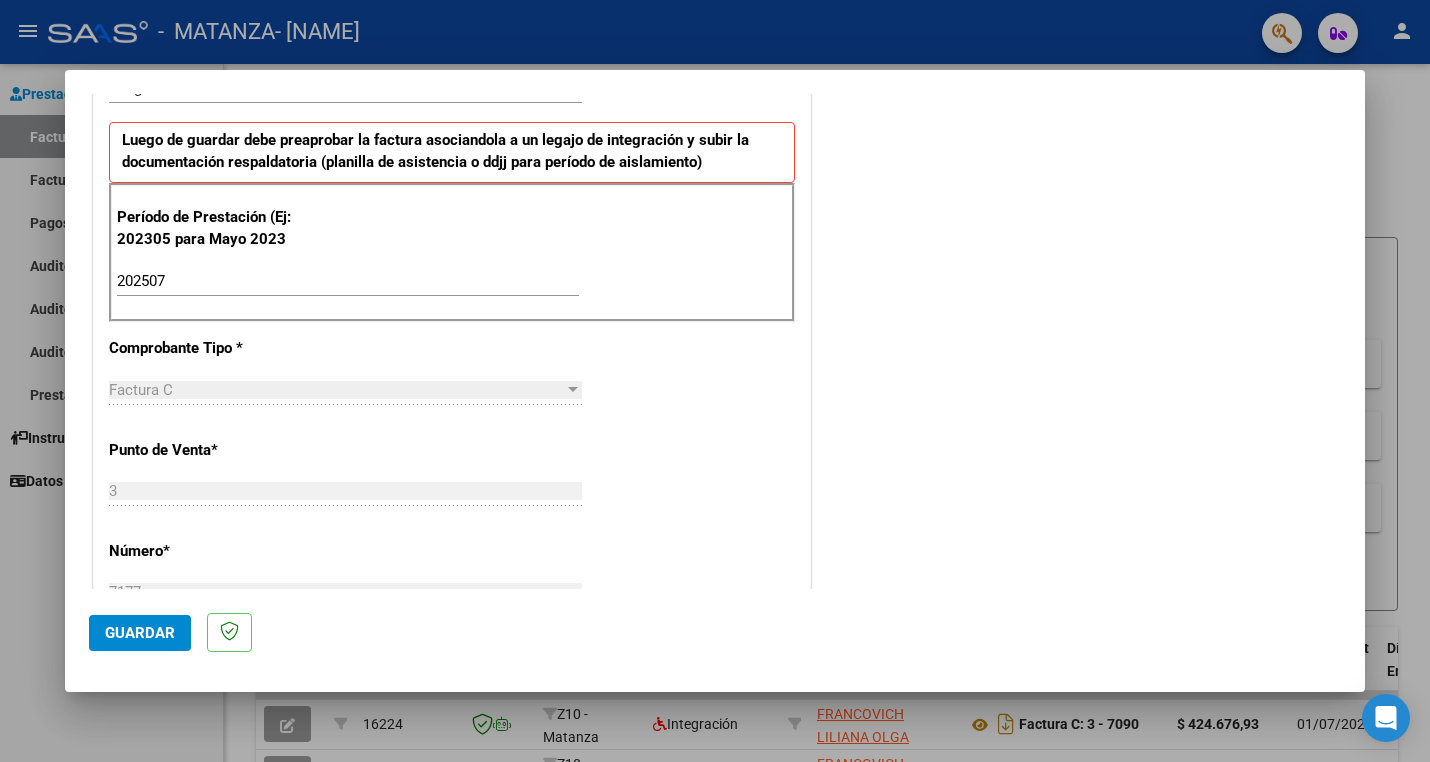 scroll, scrollTop: 540, scrollLeft: 0, axis: vertical 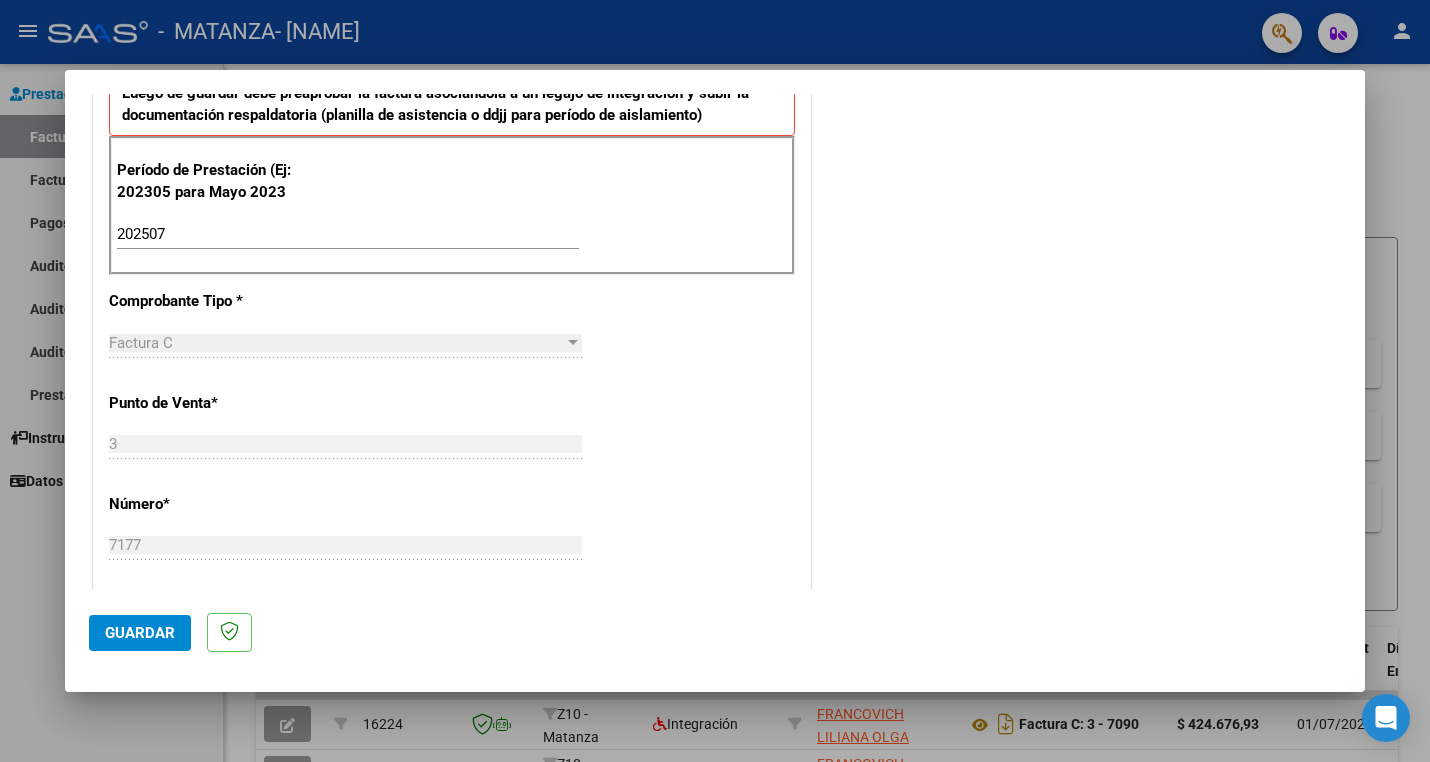 click on "Guardar" 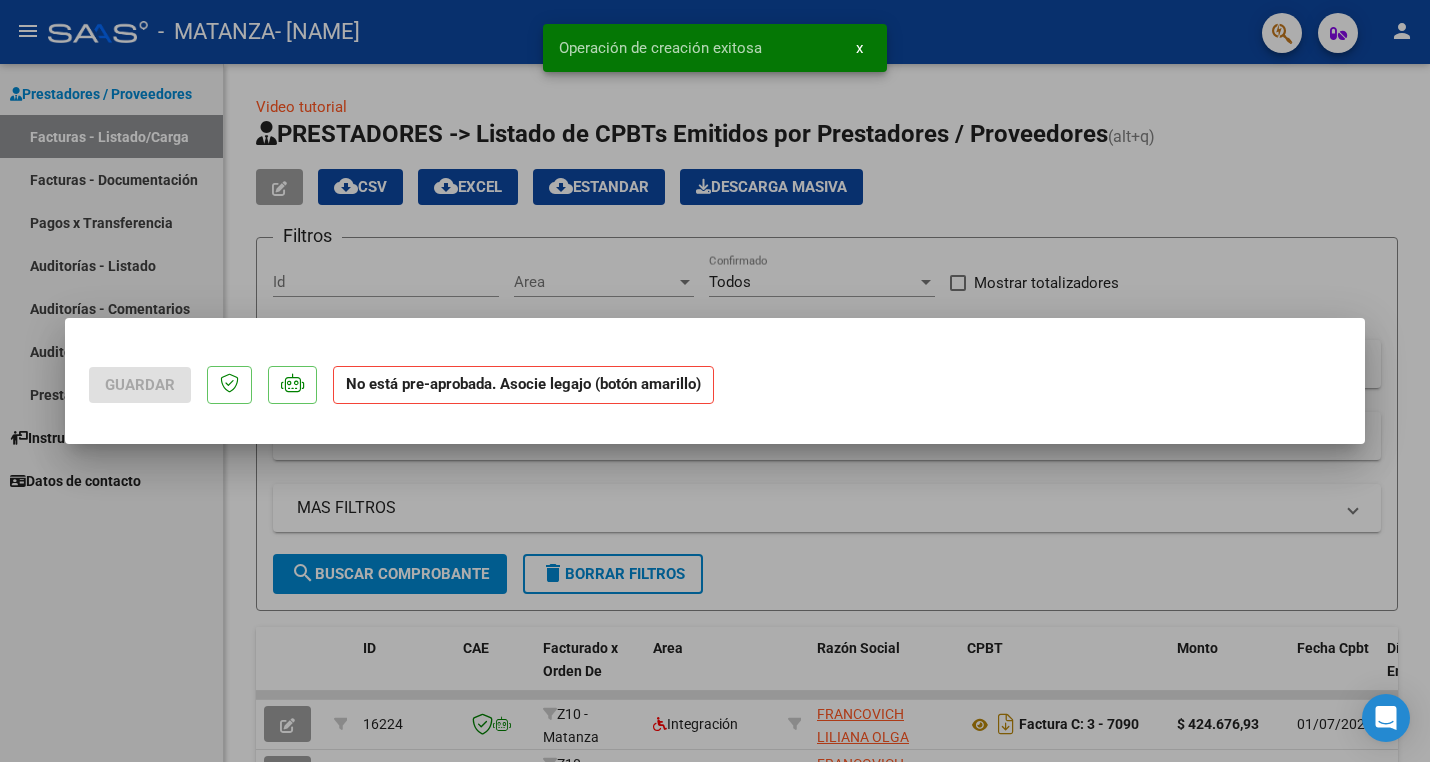 scroll, scrollTop: 0, scrollLeft: 0, axis: both 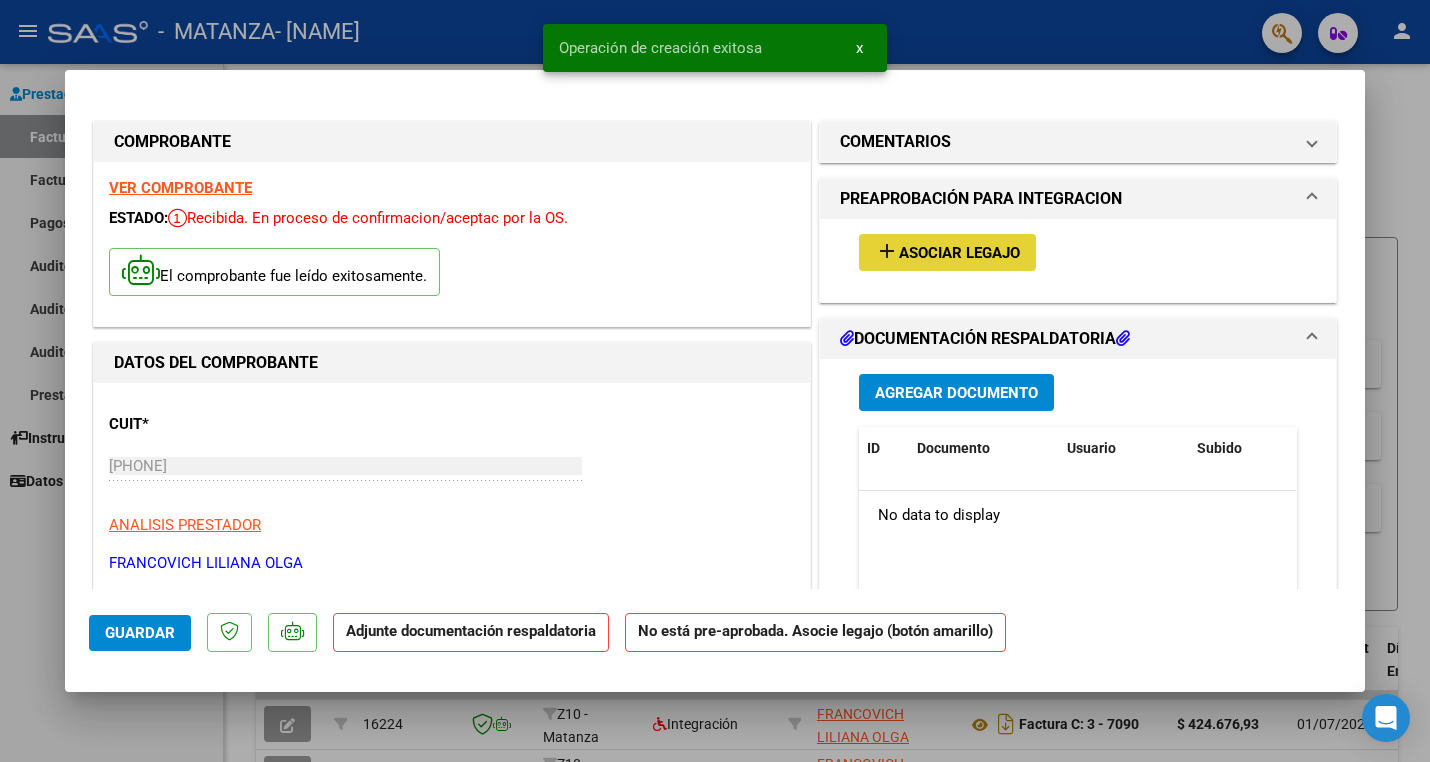 click on "Asociar Legajo" at bounding box center [959, 253] 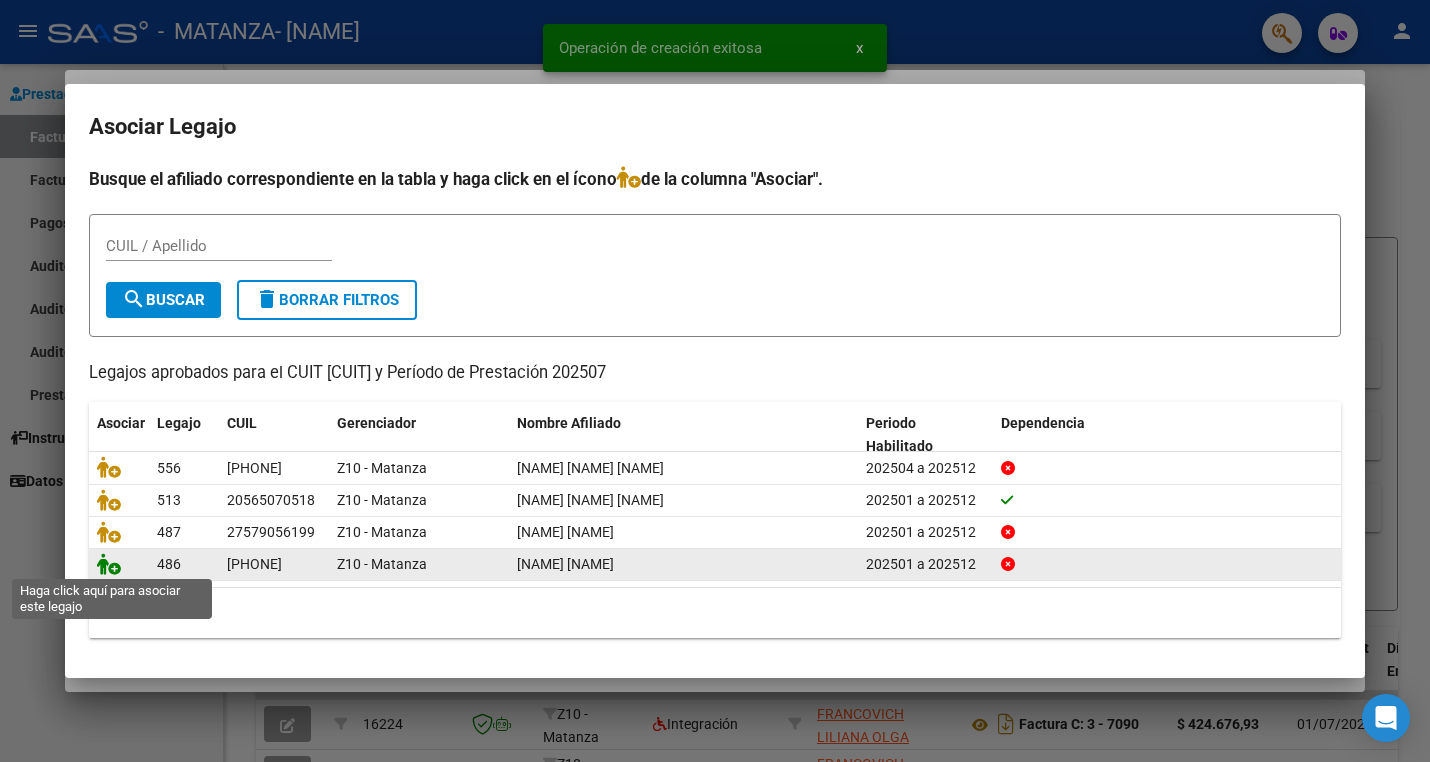 click 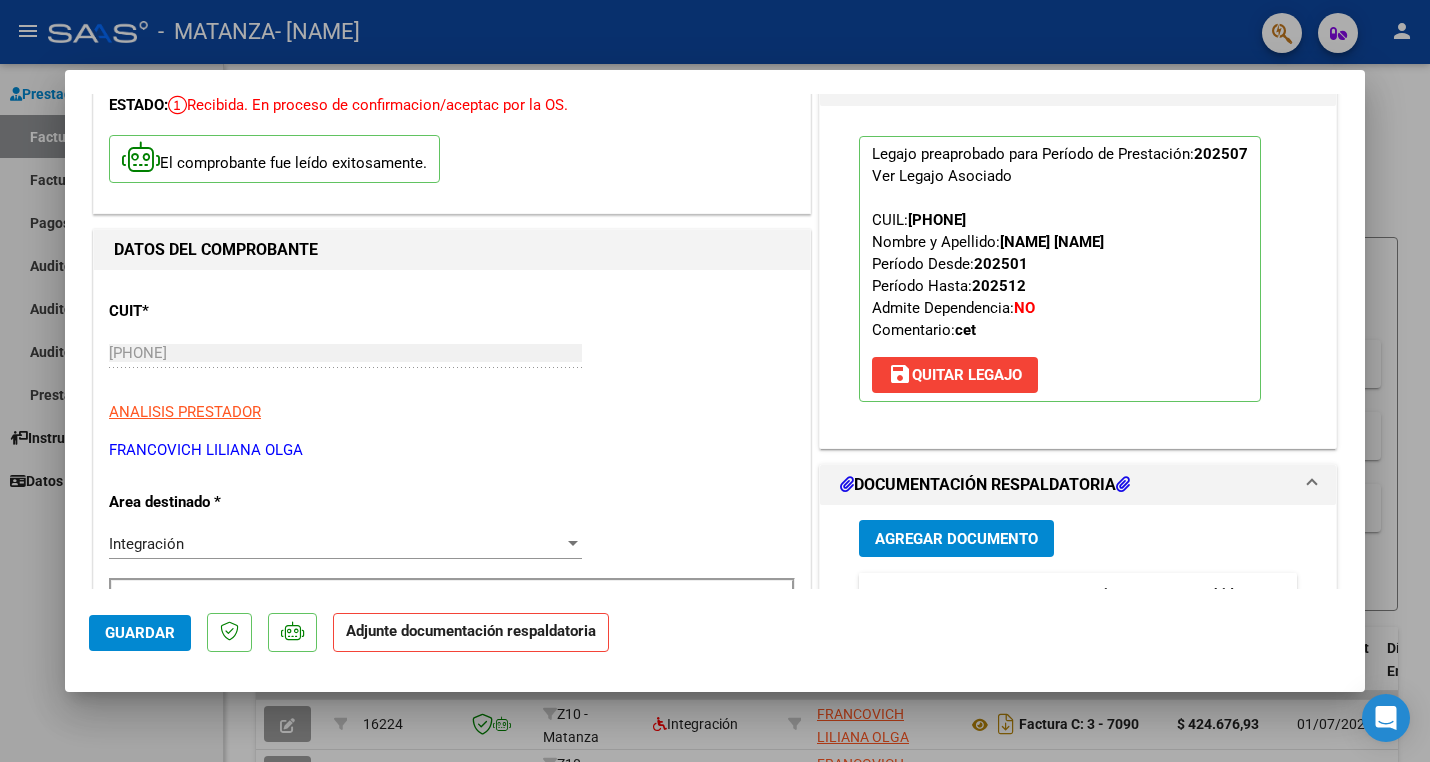 scroll, scrollTop: 156, scrollLeft: 0, axis: vertical 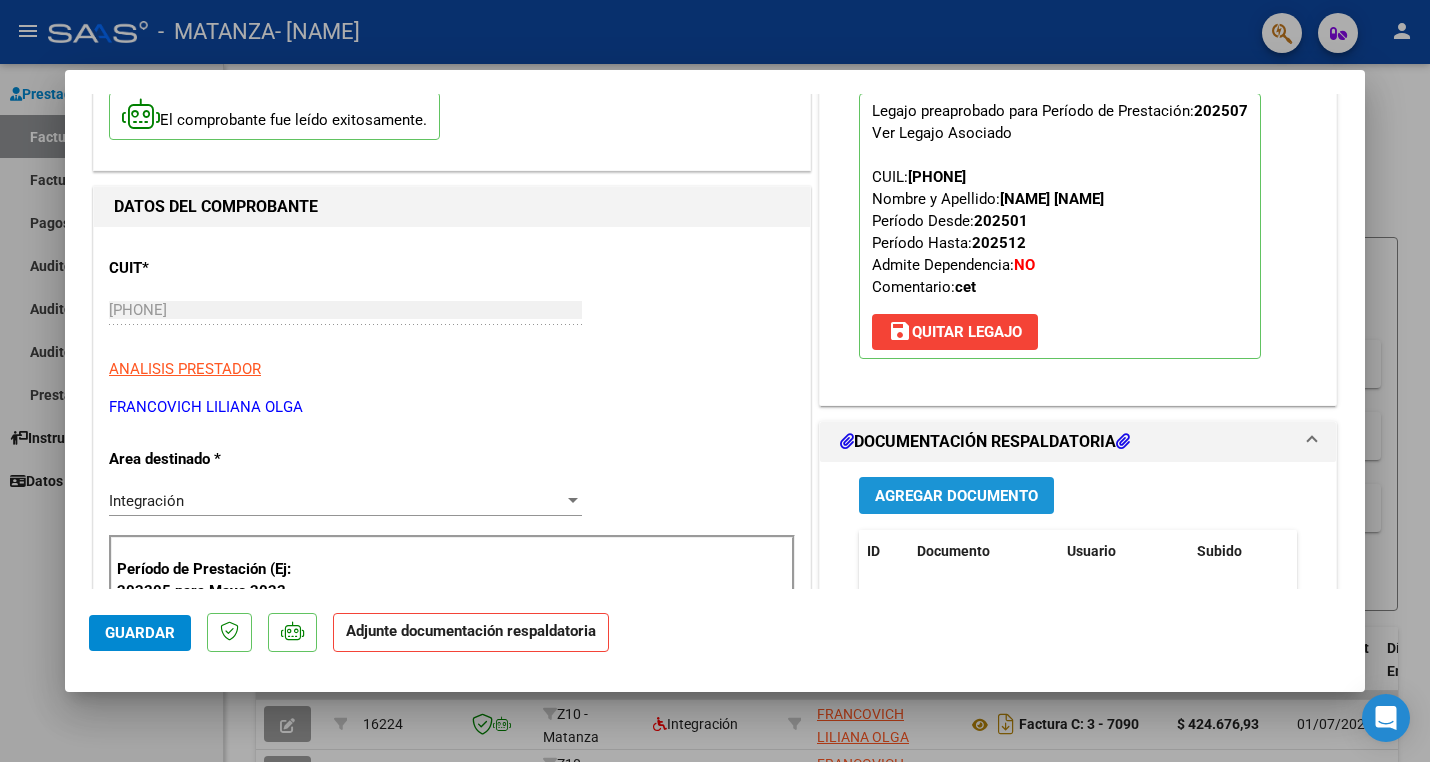 click on "Agregar Documento" at bounding box center [956, 496] 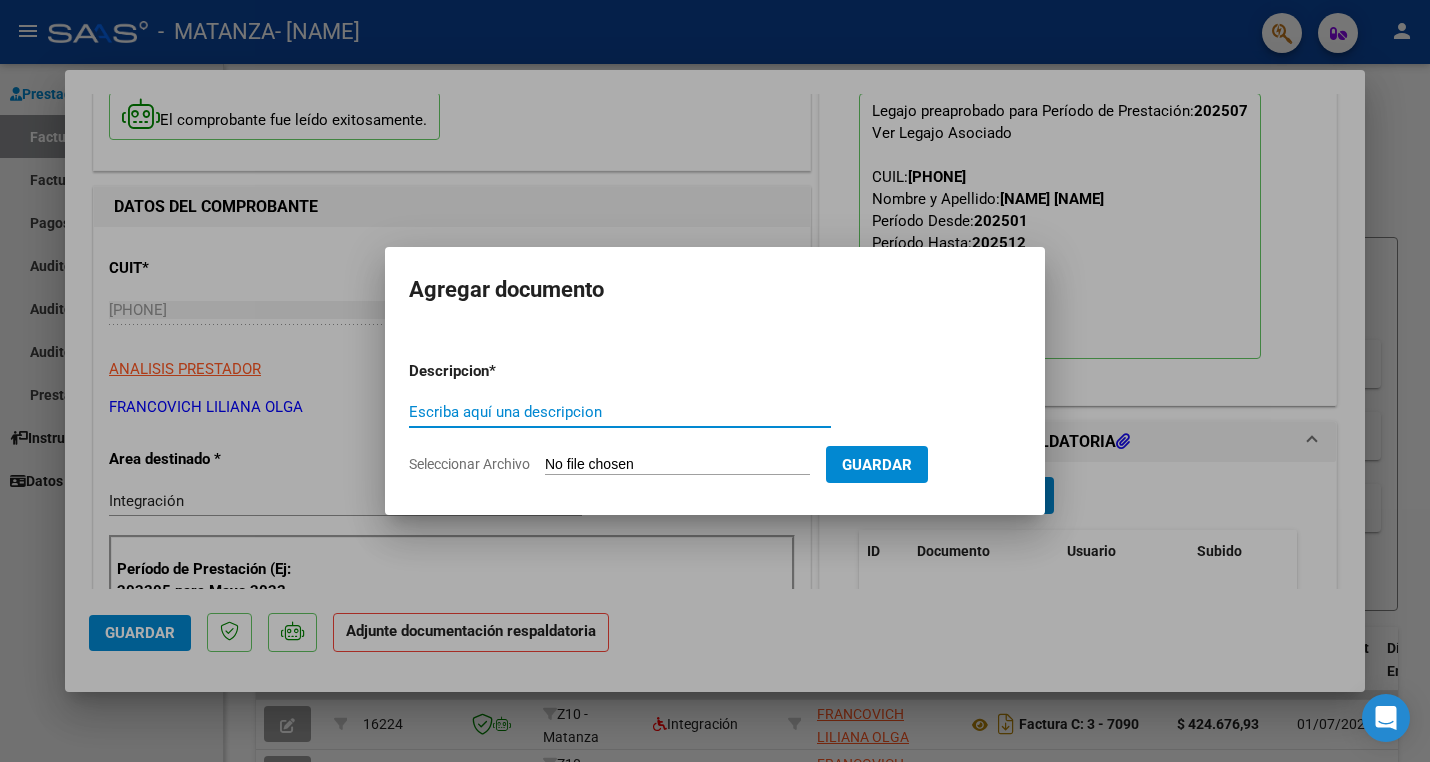 click on "Seleccionar Archivo" at bounding box center (677, 465) 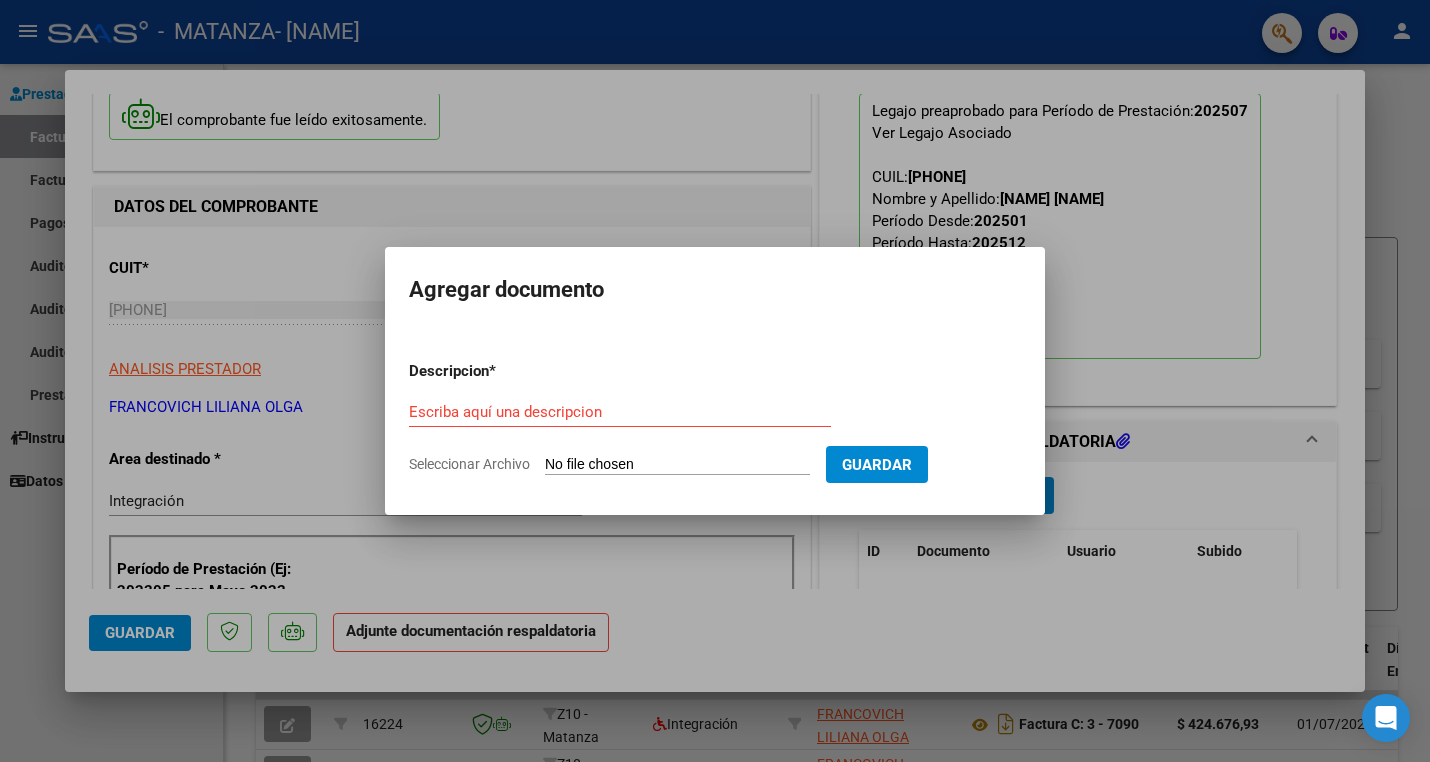 type on "C:\fakepath\ASISTENCIA.pdf" 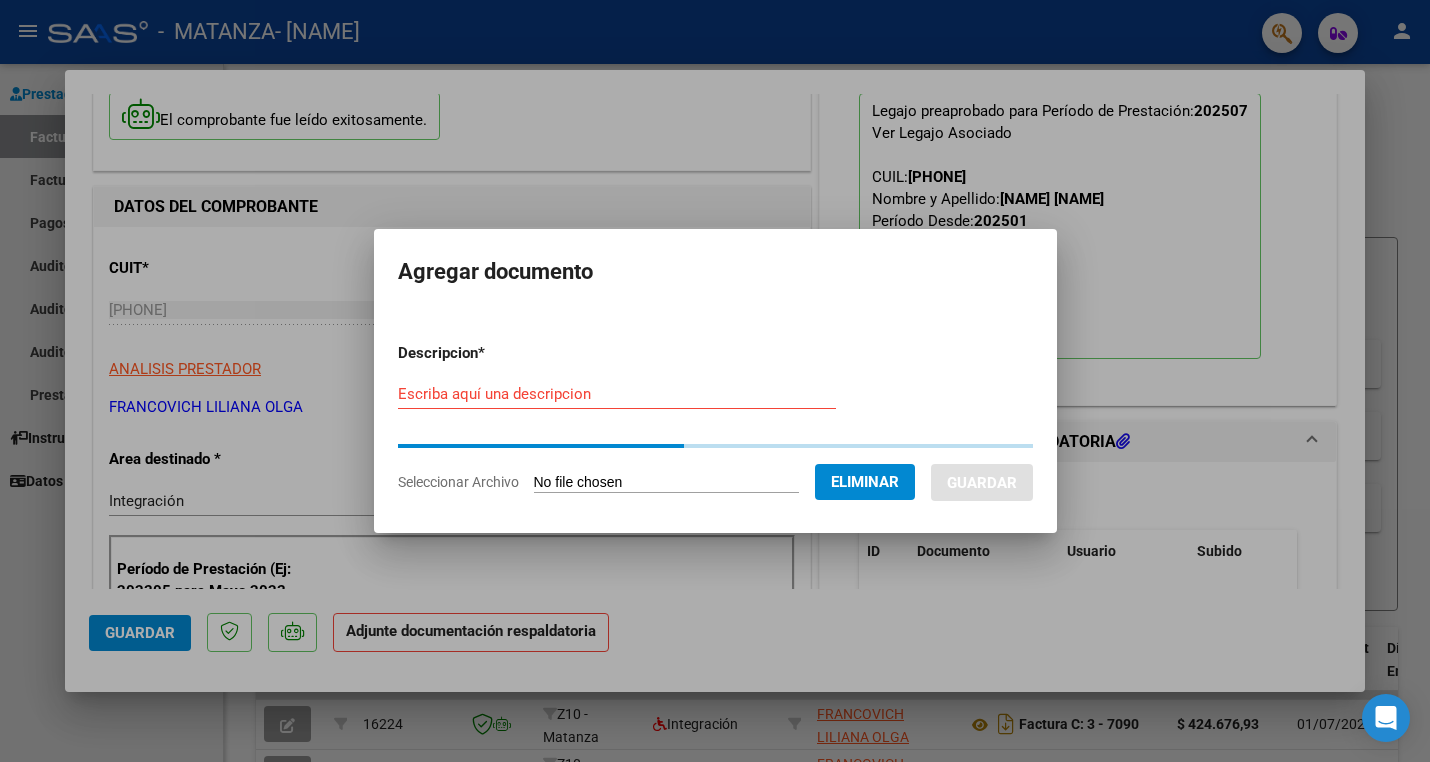 click on "Escriba aquí una descripcion" at bounding box center [617, 394] 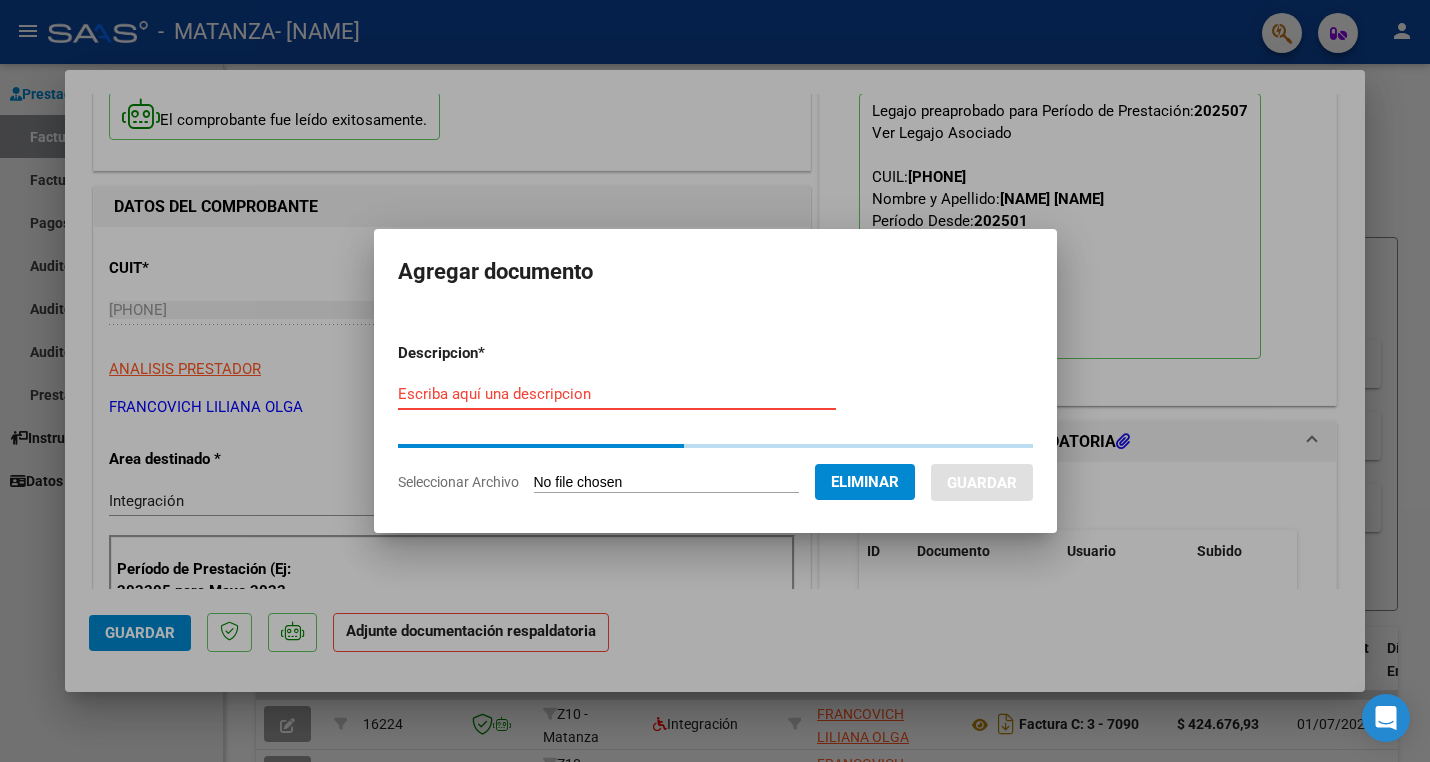 type on "a" 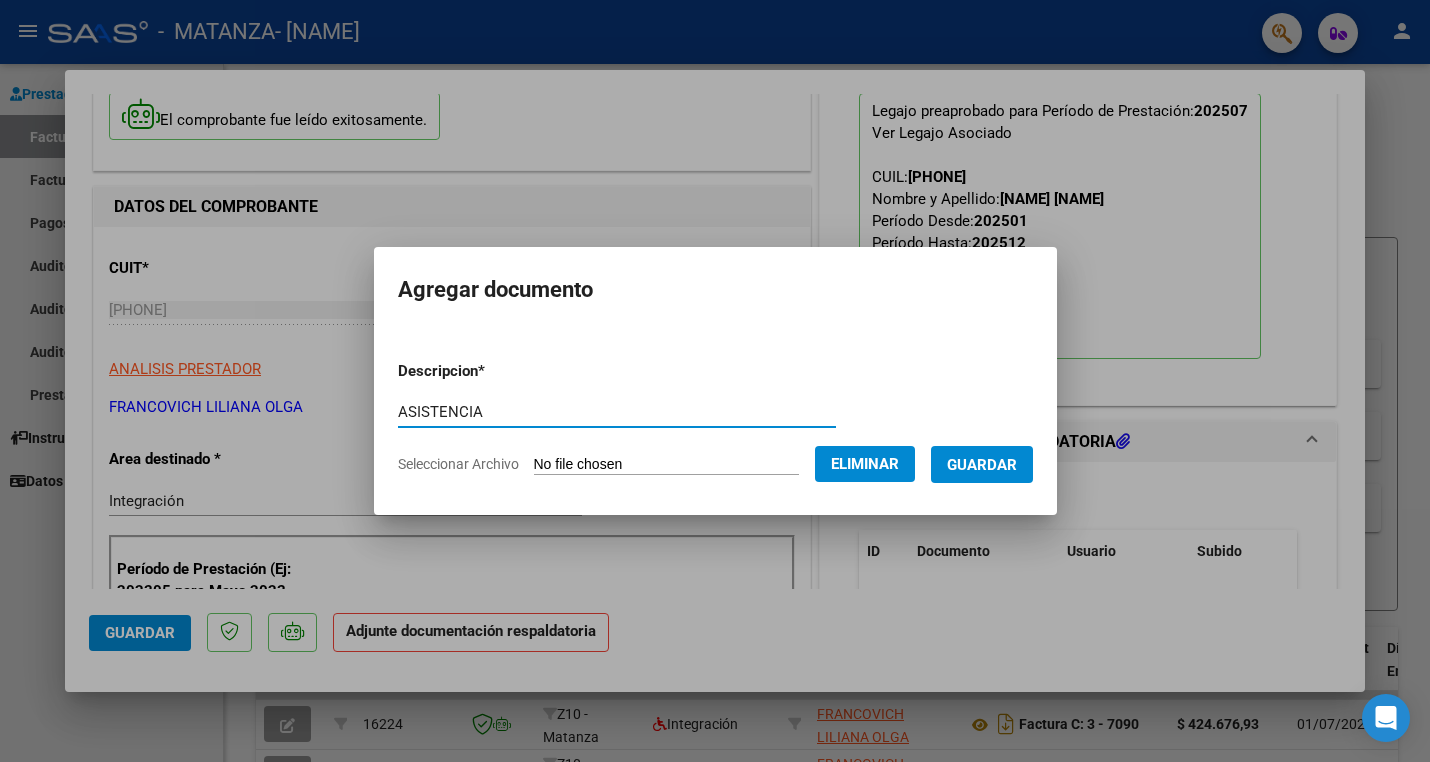type on "ASISTENCIA" 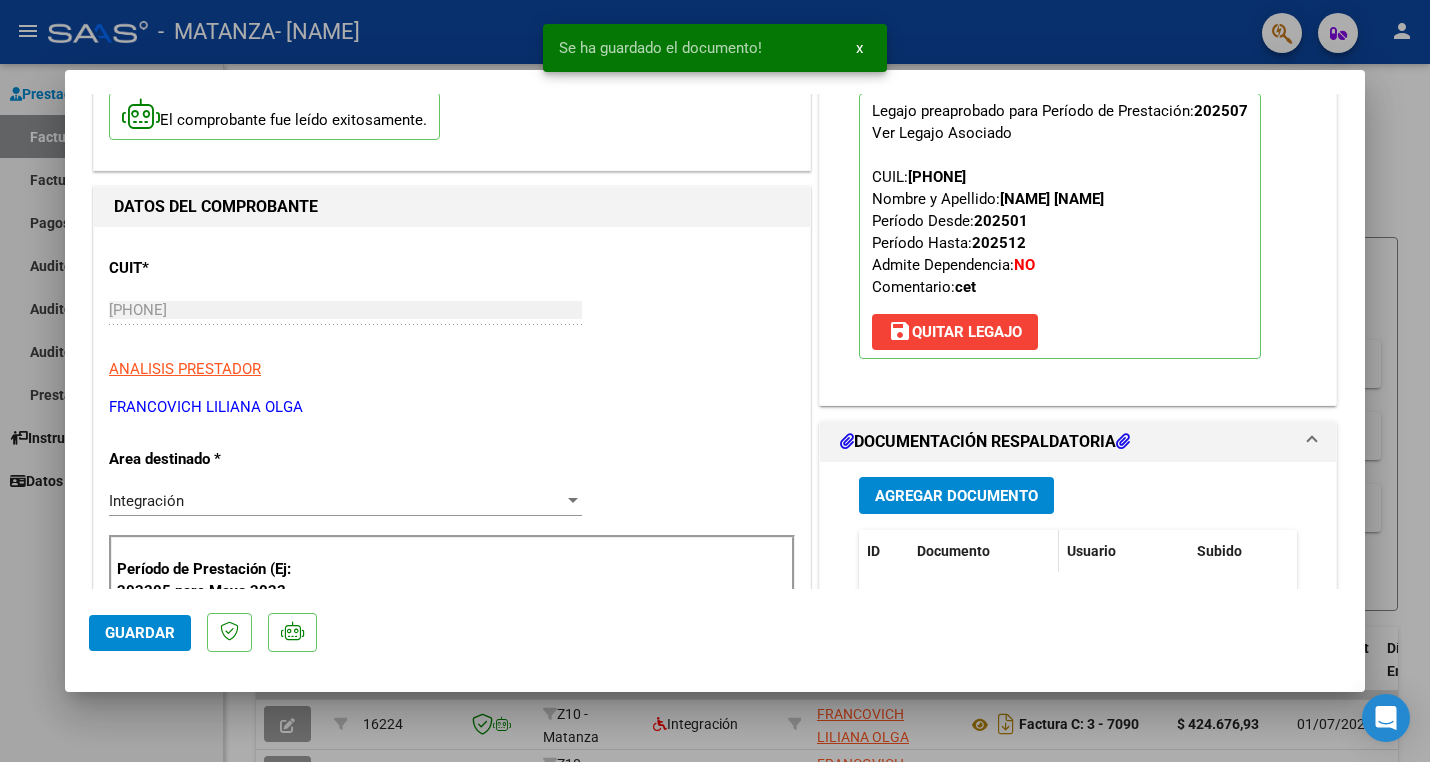 scroll, scrollTop: 198, scrollLeft: 0, axis: vertical 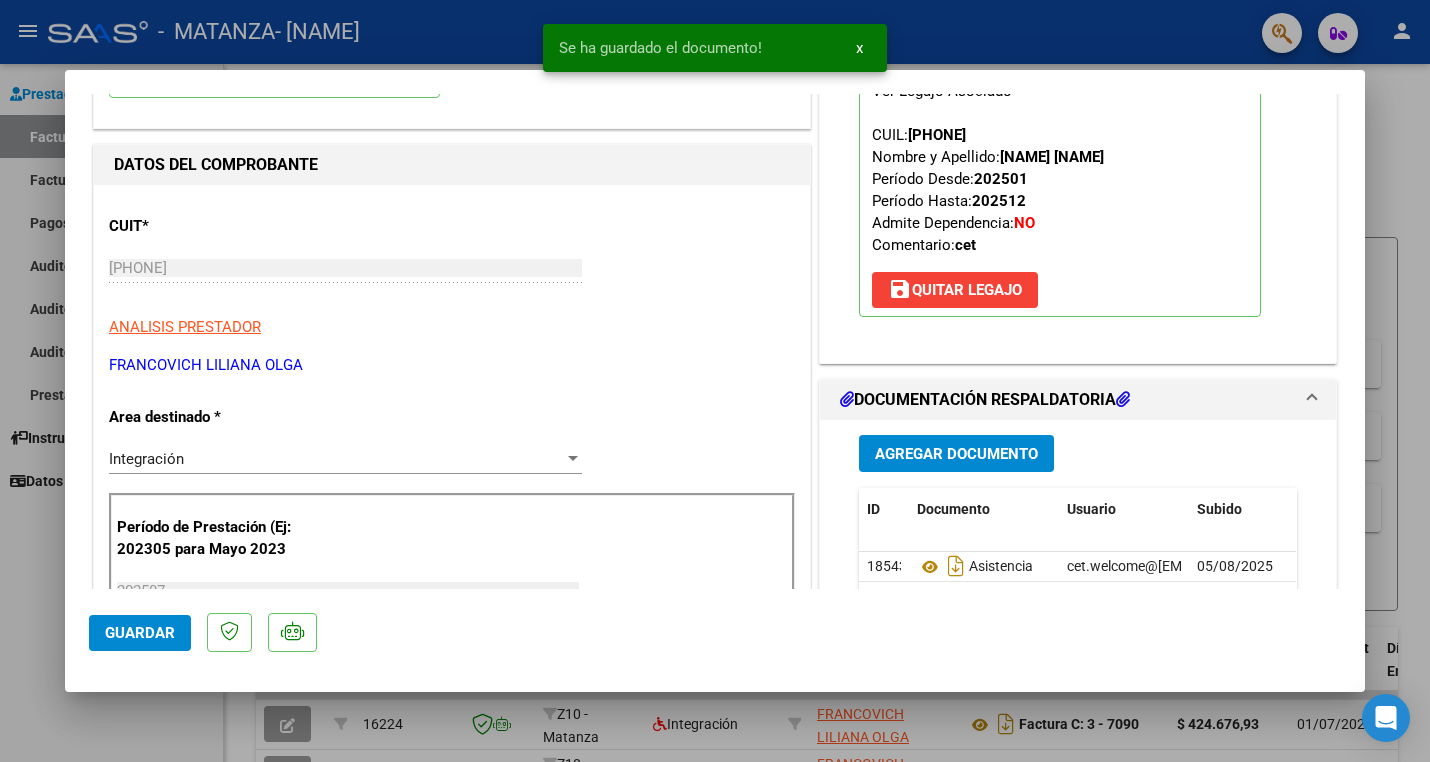 click on "Agregar Documento" at bounding box center (956, 454) 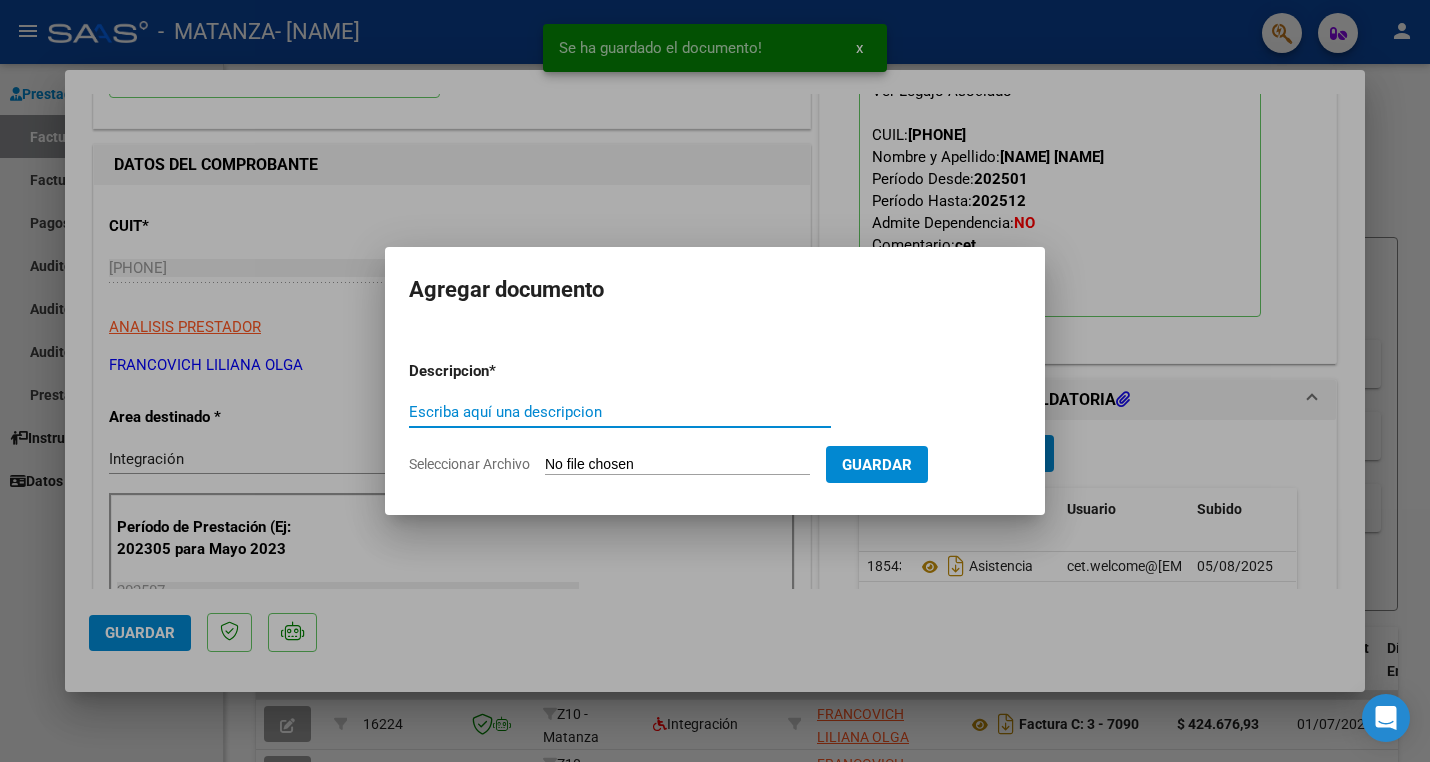 click on "Seleccionar Archivo" at bounding box center (677, 465) 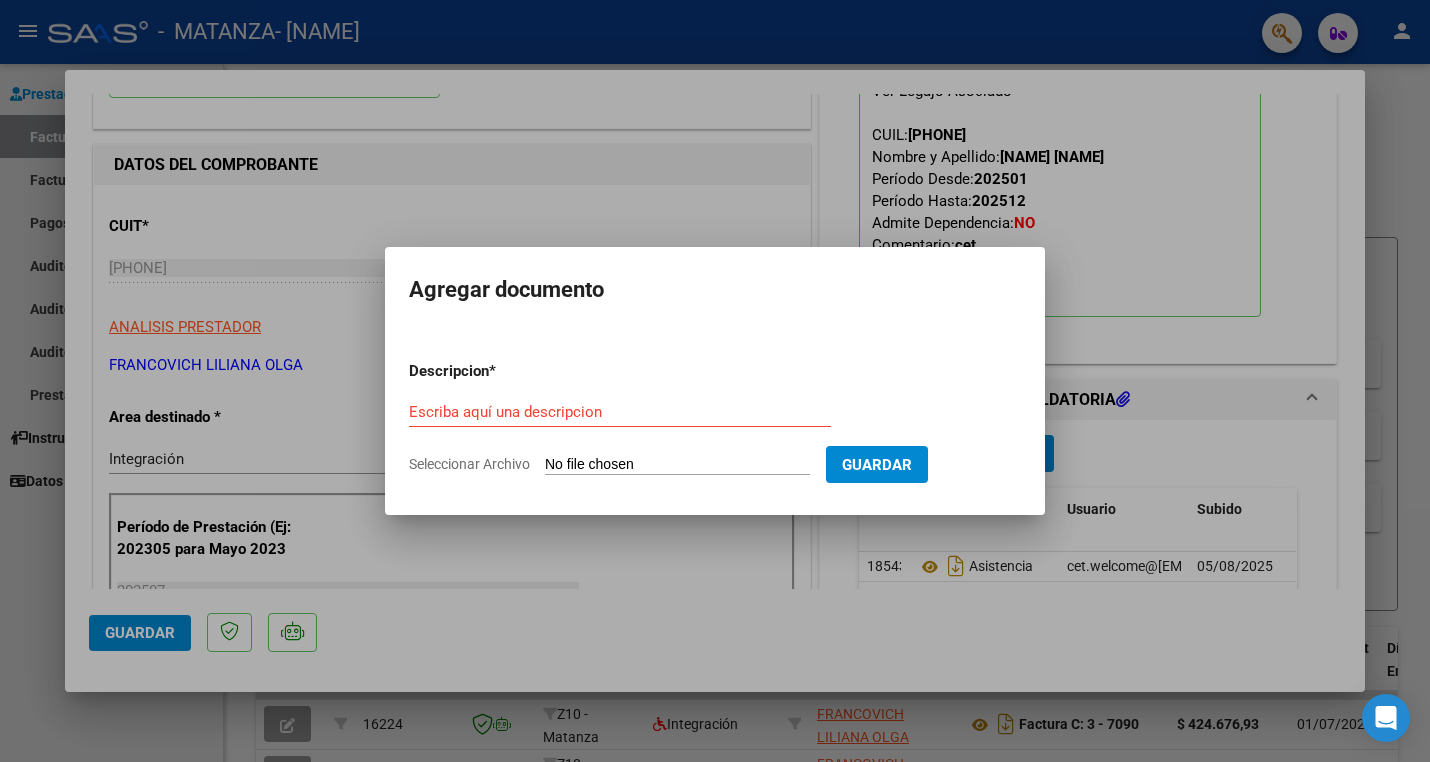 type on "C:\fakepath\CONSTANCIA.pdf" 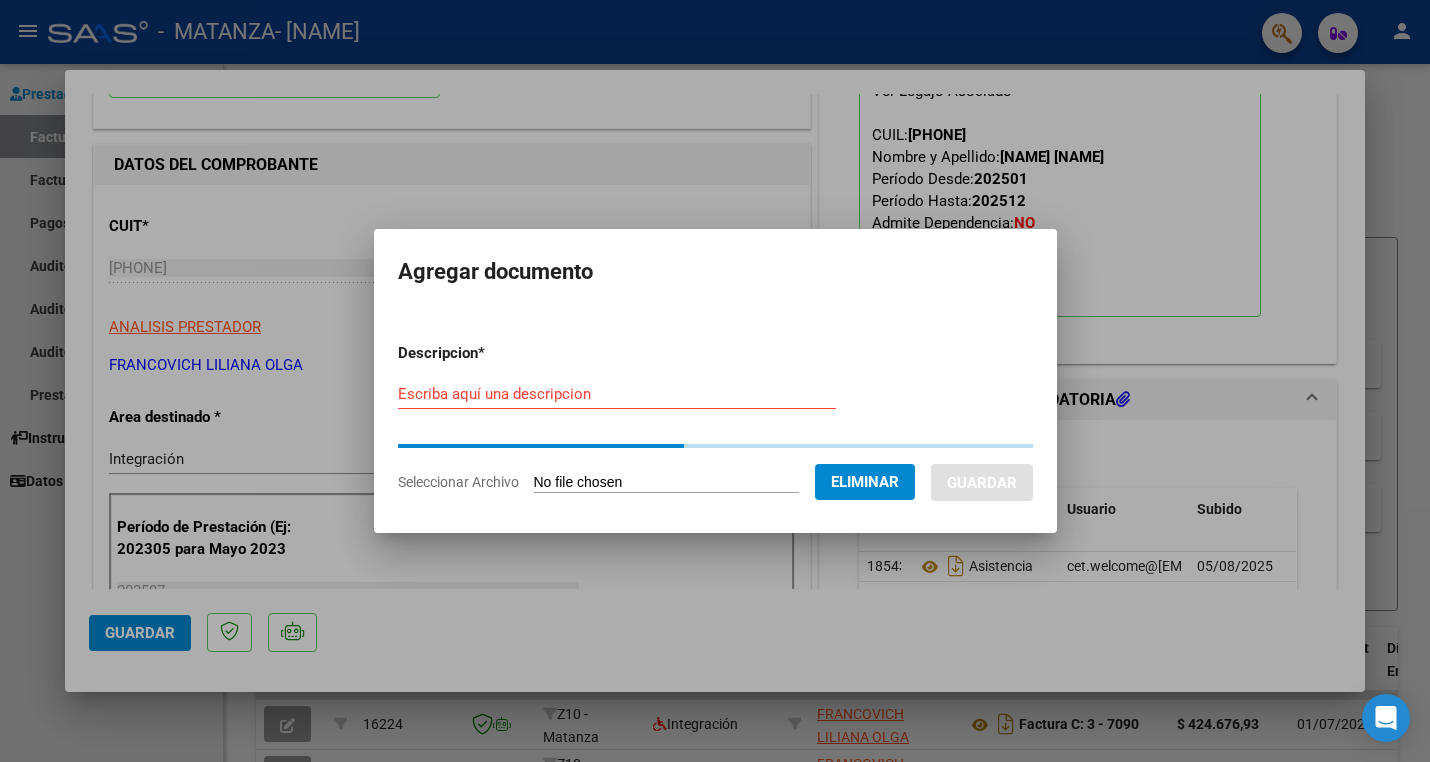 click on "Escriba aquí una descripcion" at bounding box center (617, 394) 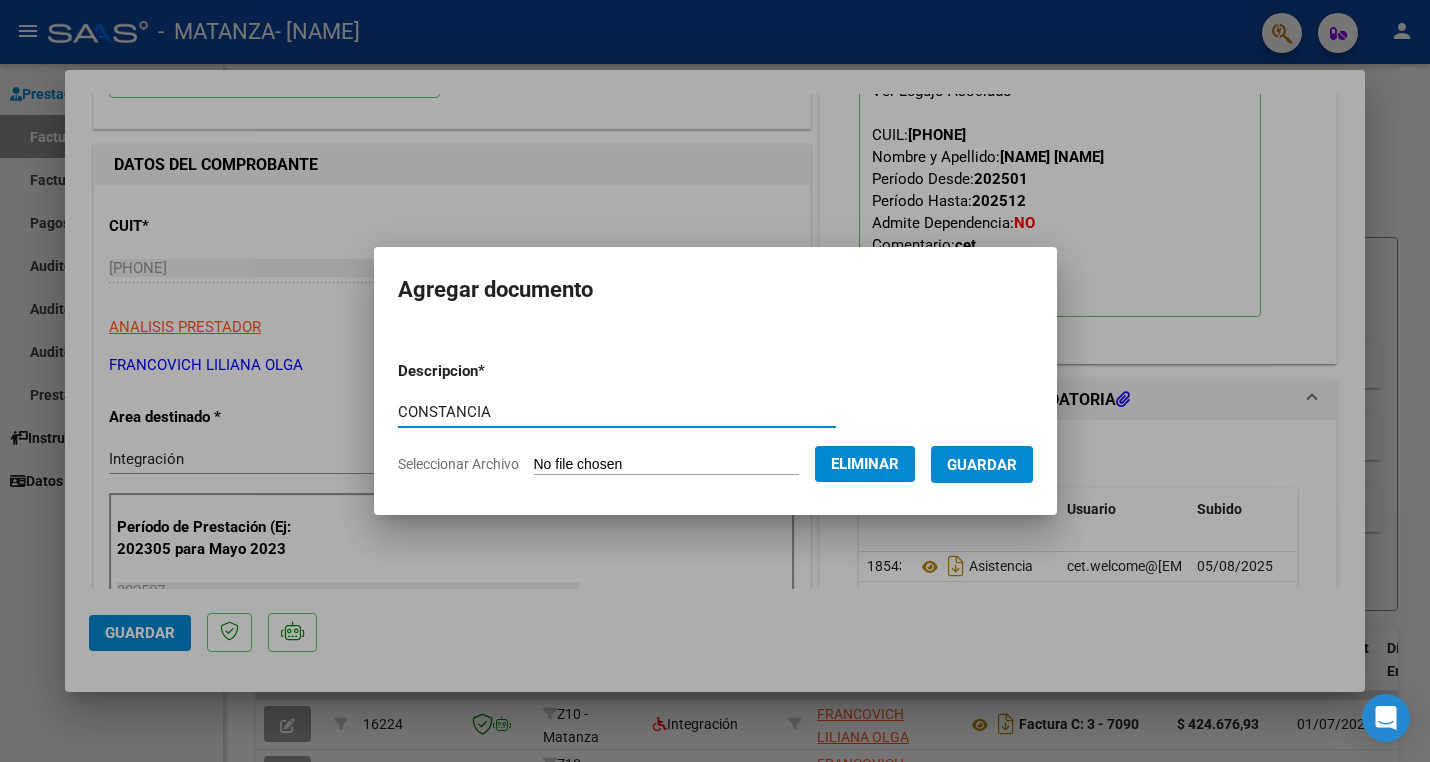 type on "CONSTANCIA" 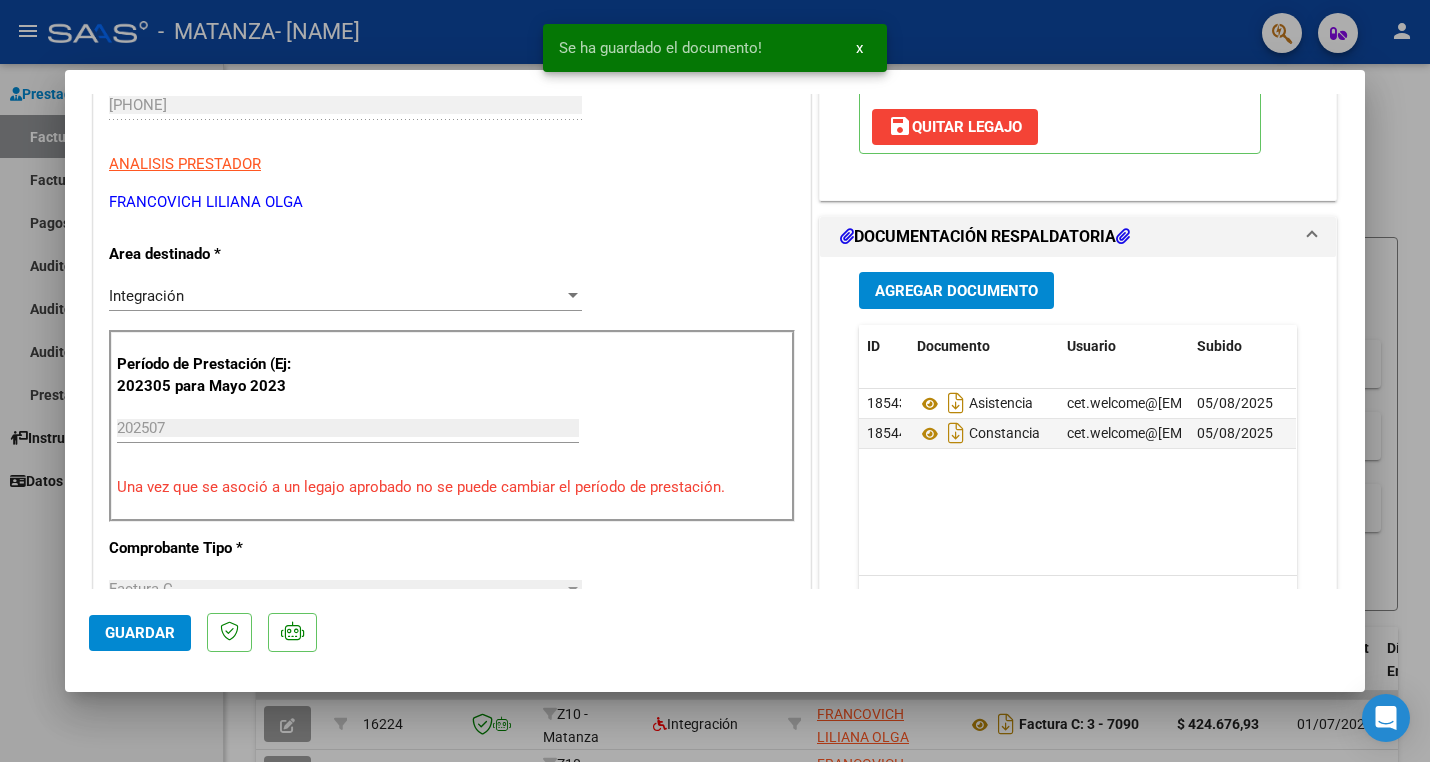 scroll, scrollTop: 376, scrollLeft: 0, axis: vertical 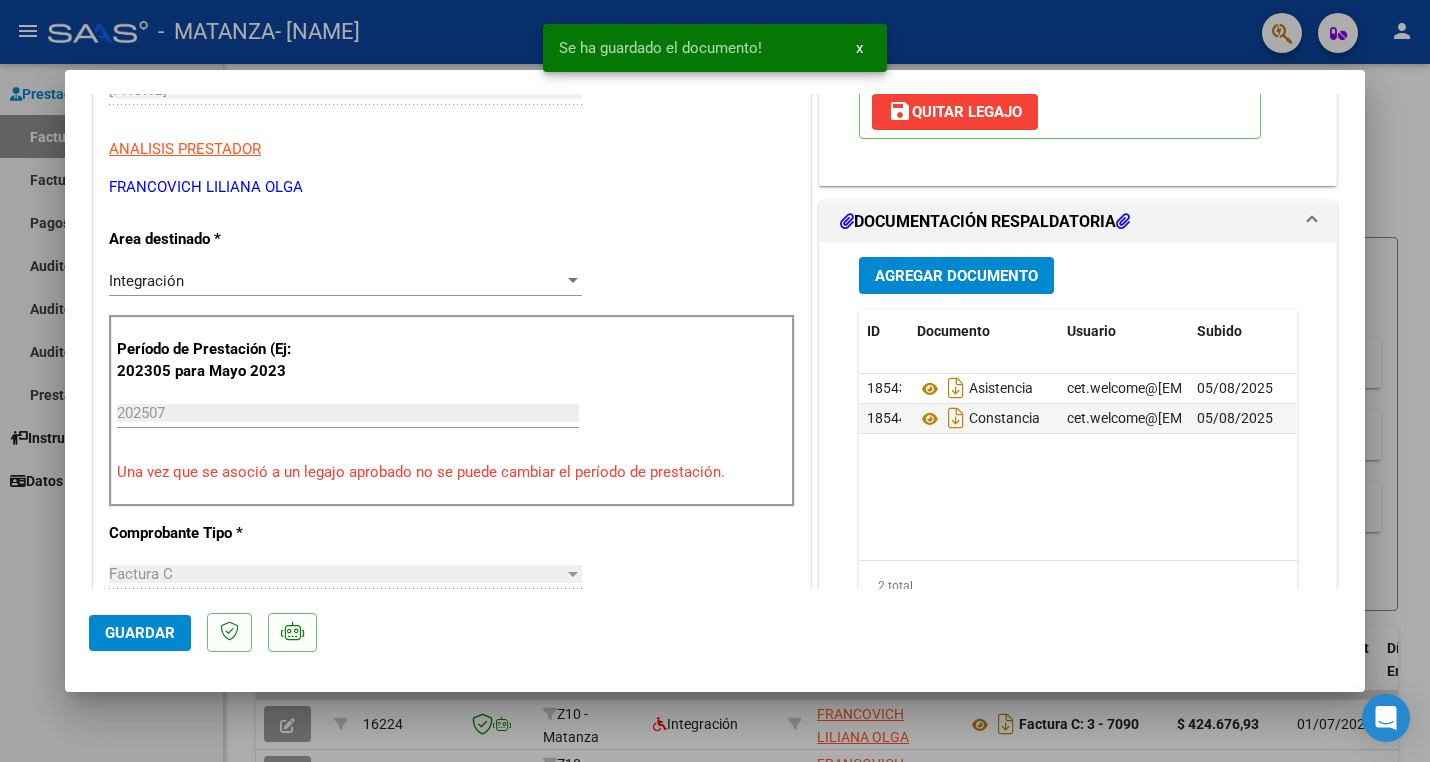 click on "Guardar" 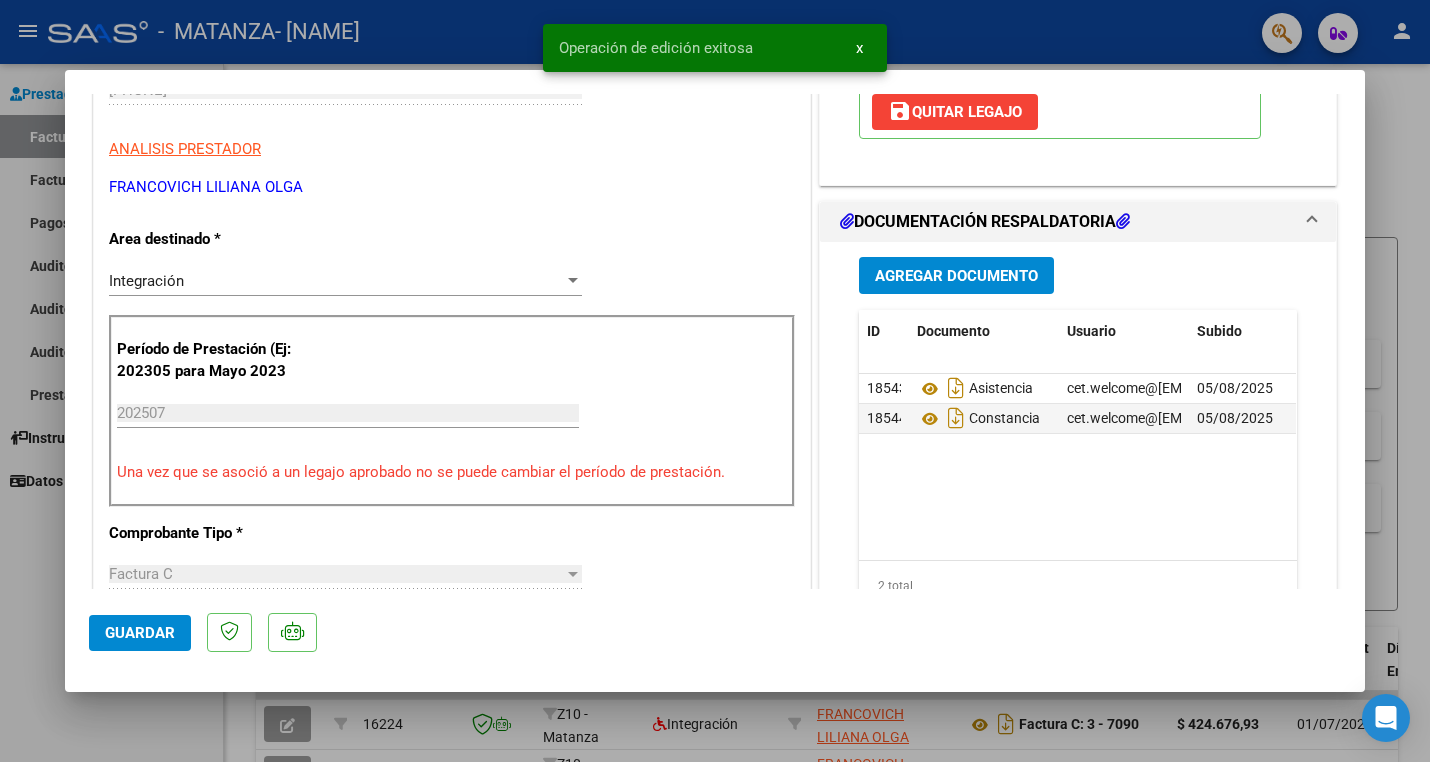click at bounding box center (715, 381) 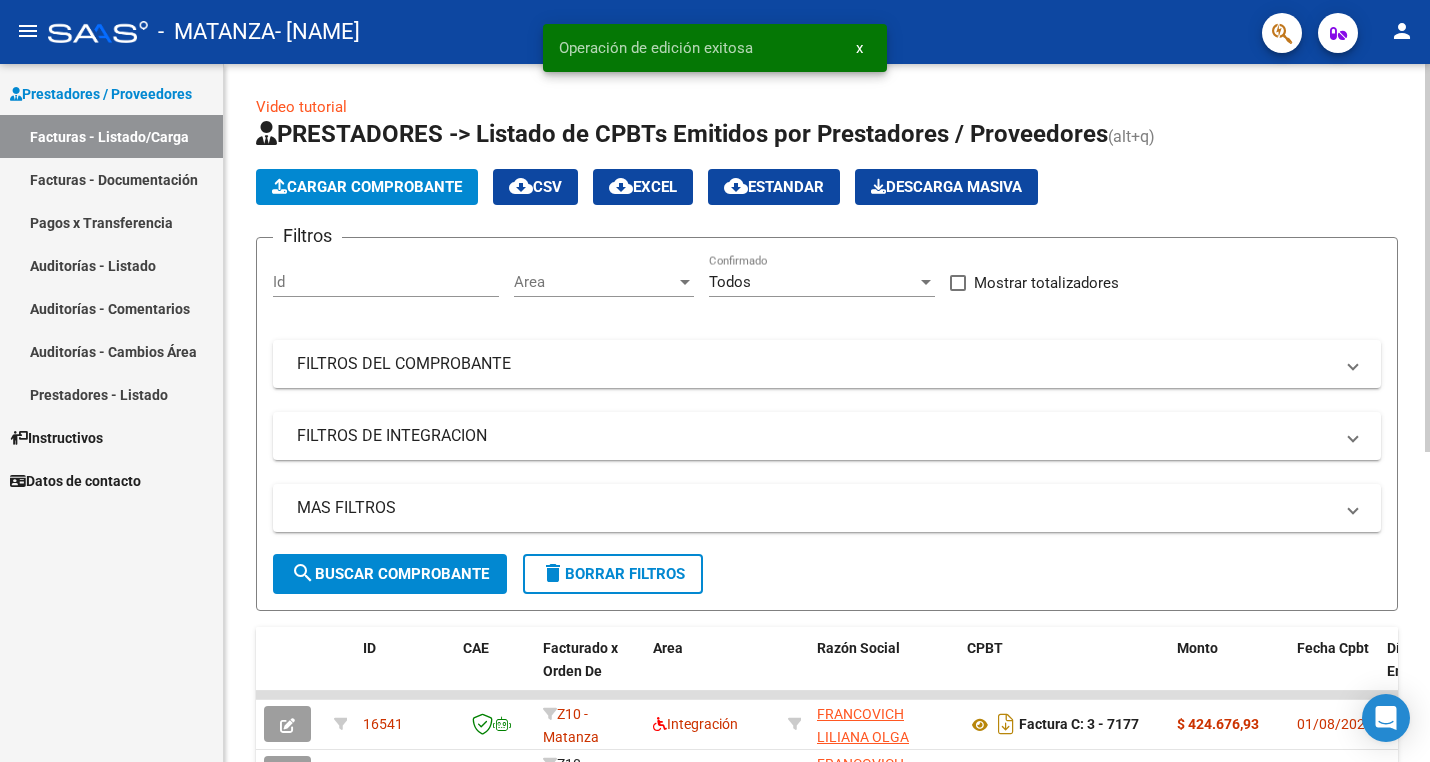 click on "Cargar Comprobante" 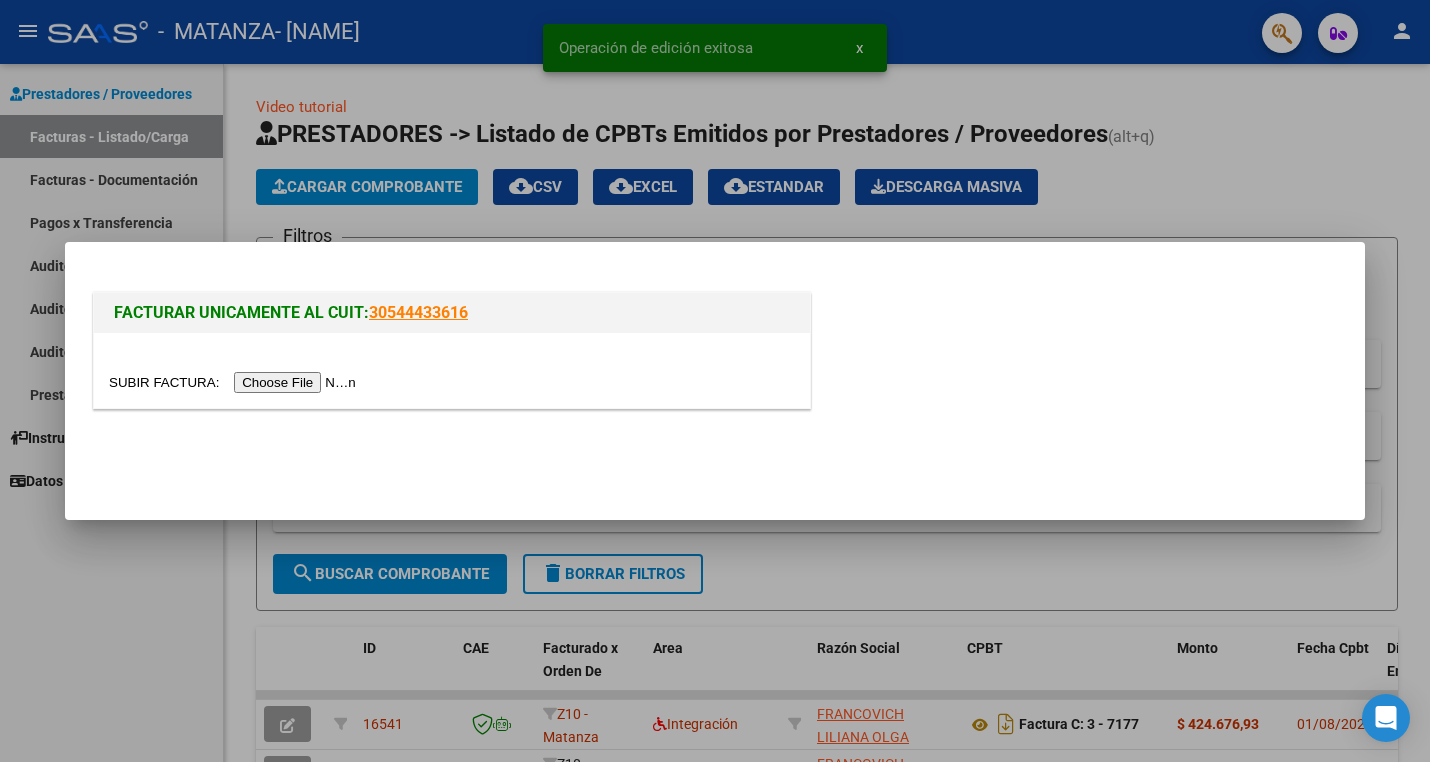click at bounding box center [235, 382] 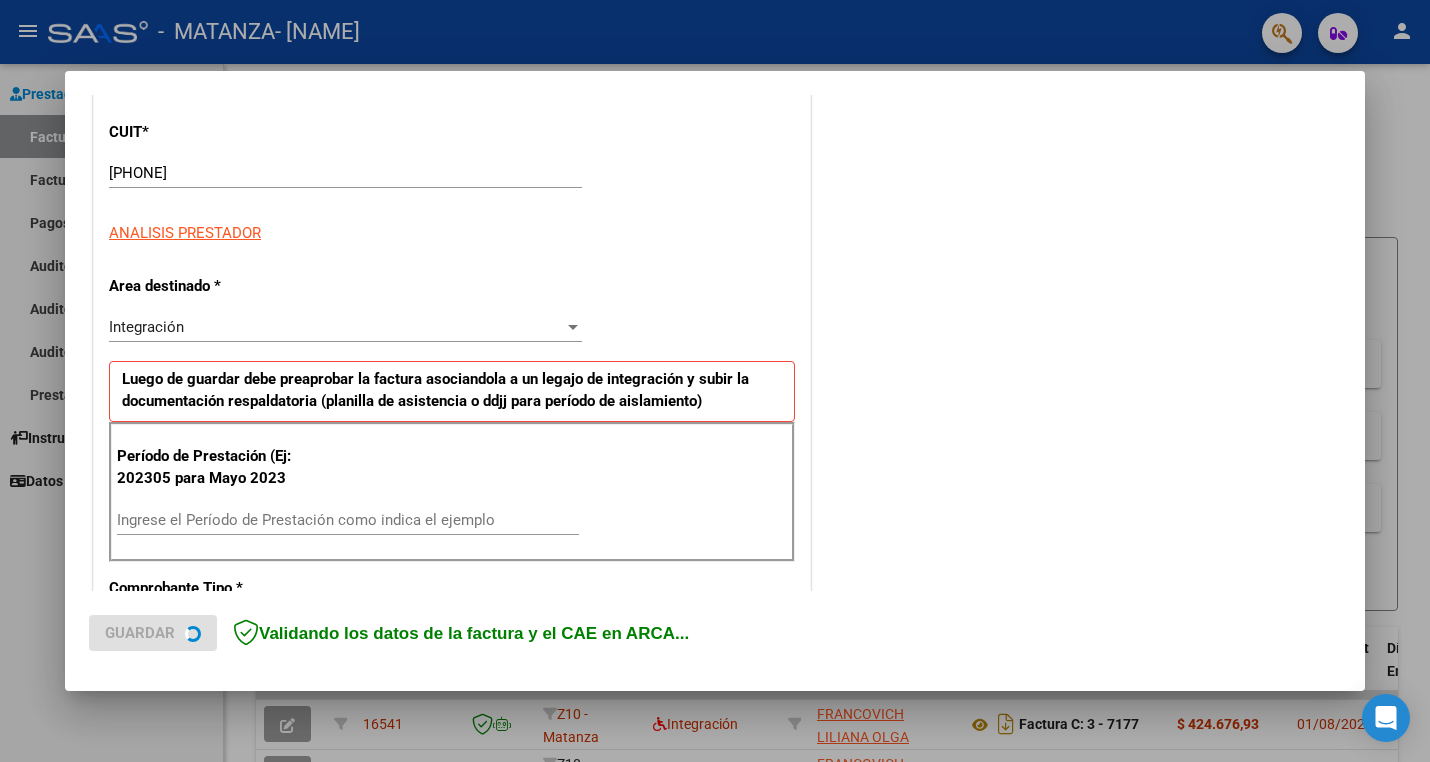 scroll, scrollTop: 264, scrollLeft: 0, axis: vertical 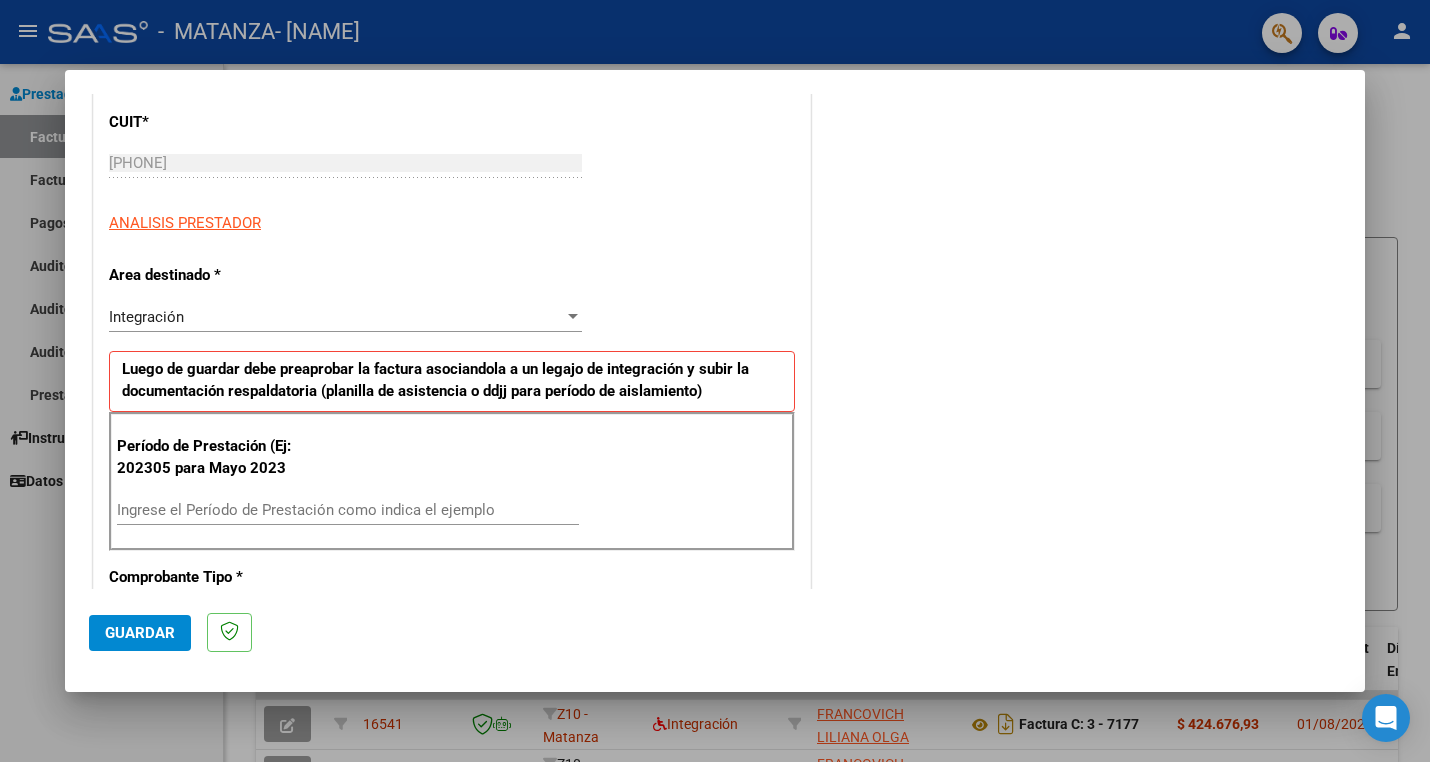 click on "Ingrese el Período de Prestación como indica el ejemplo" at bounding box center [348, 510] 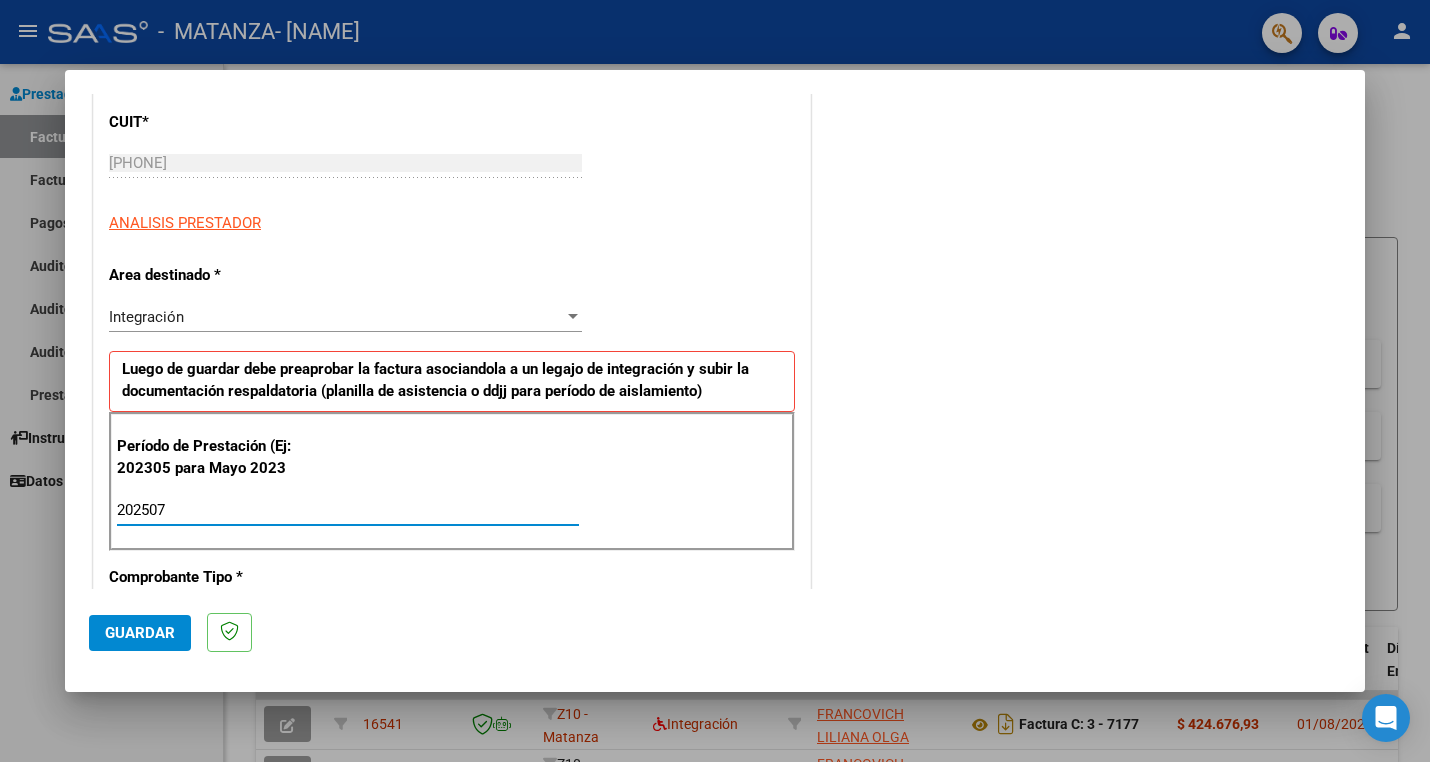 type on "202507" 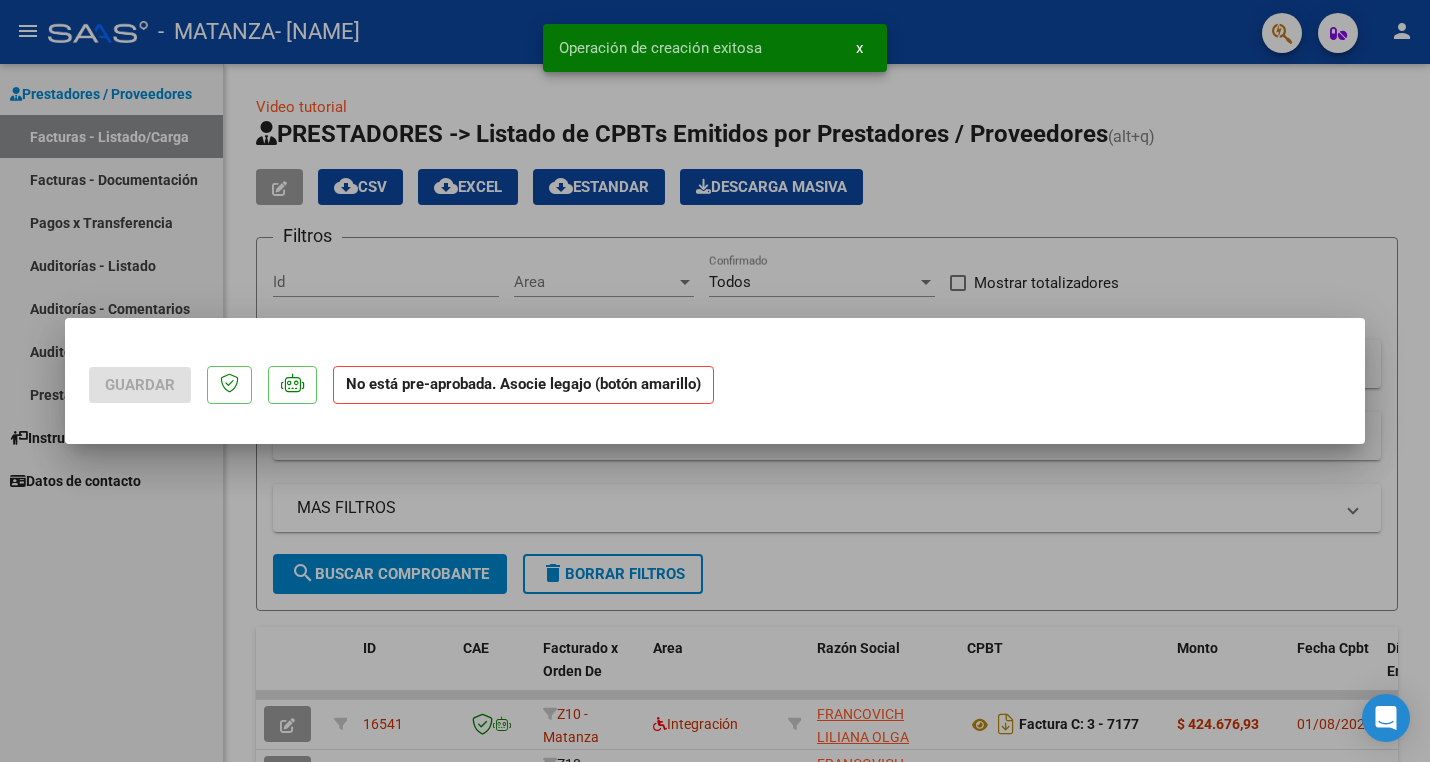 scroll, scrollTop: 0, scrollLeft: 0, axis: both 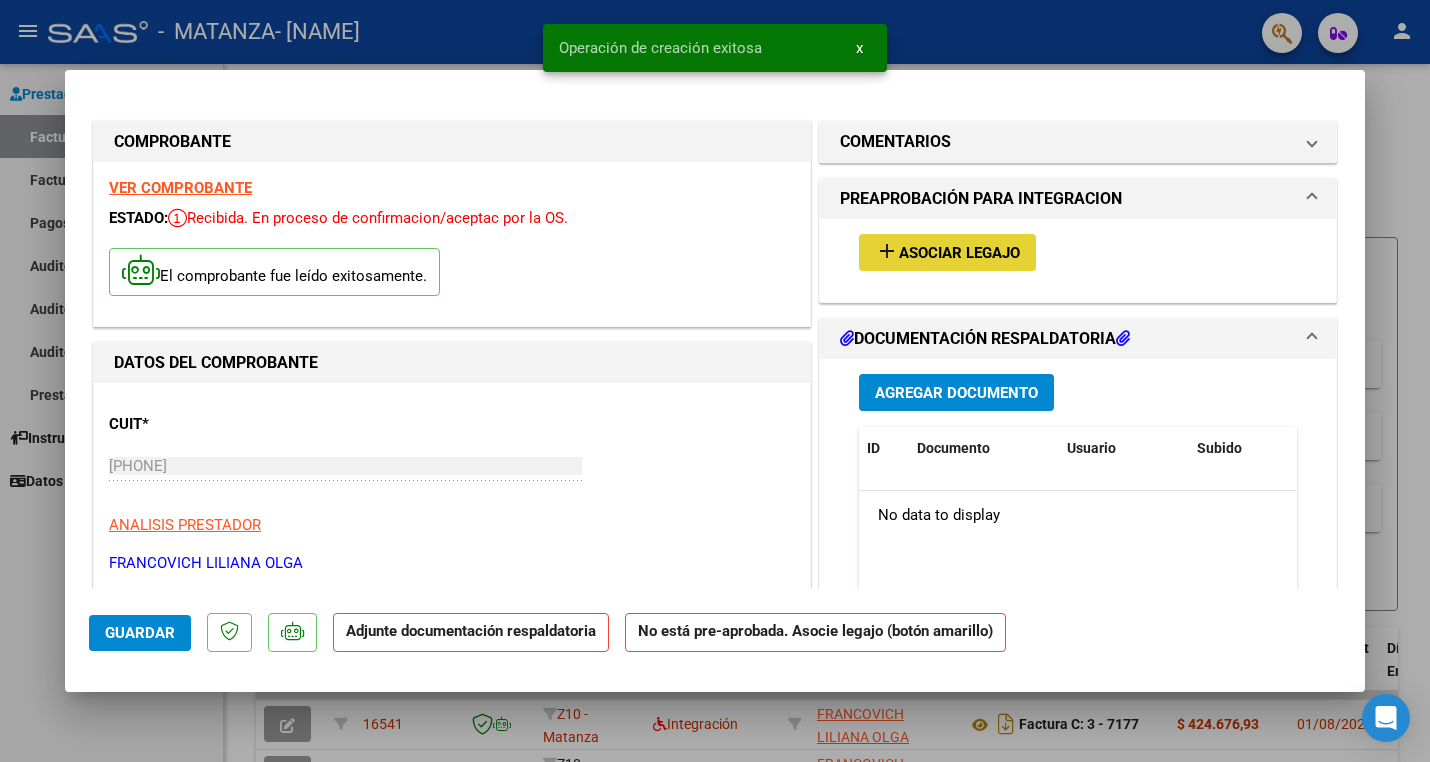click on "Asociar Legajo" at bounding box center (959, 253) 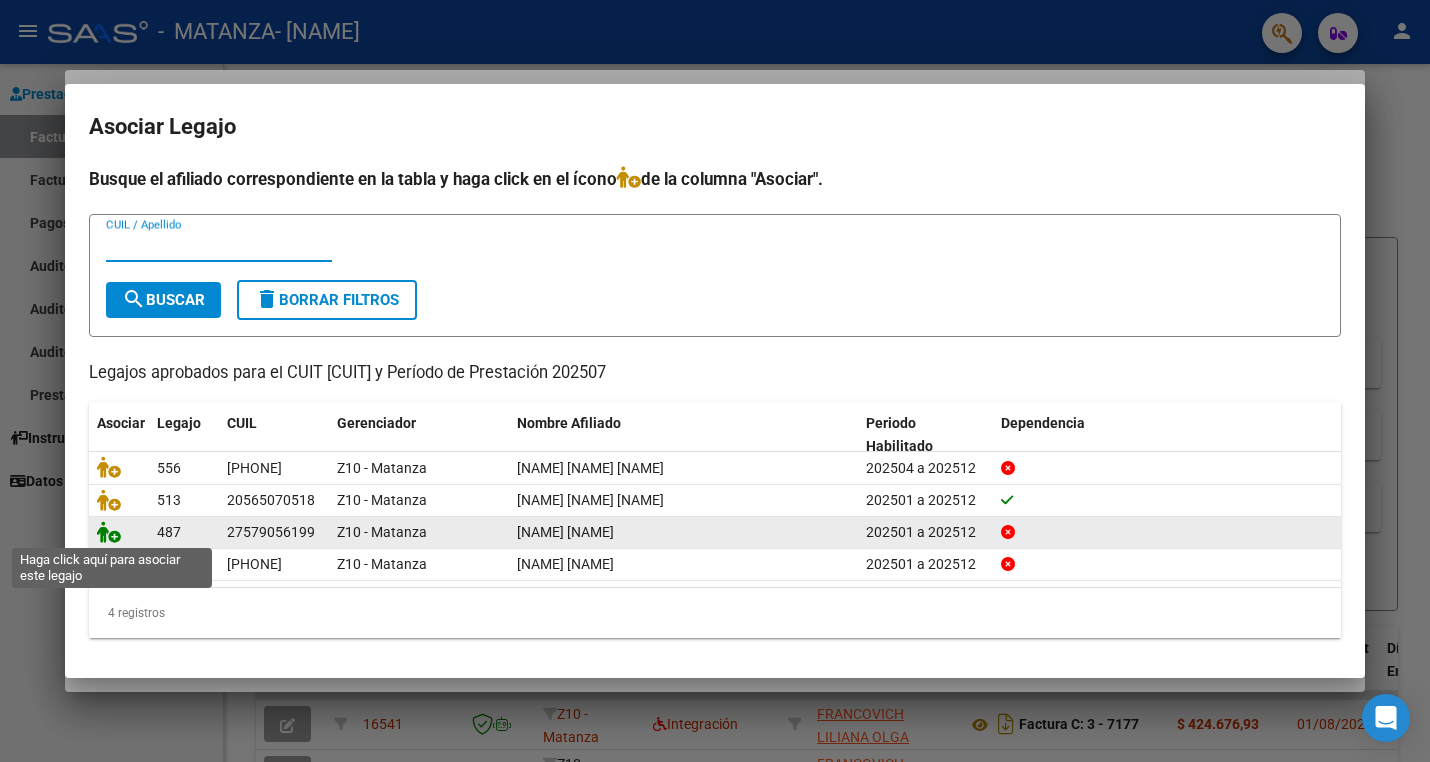 click 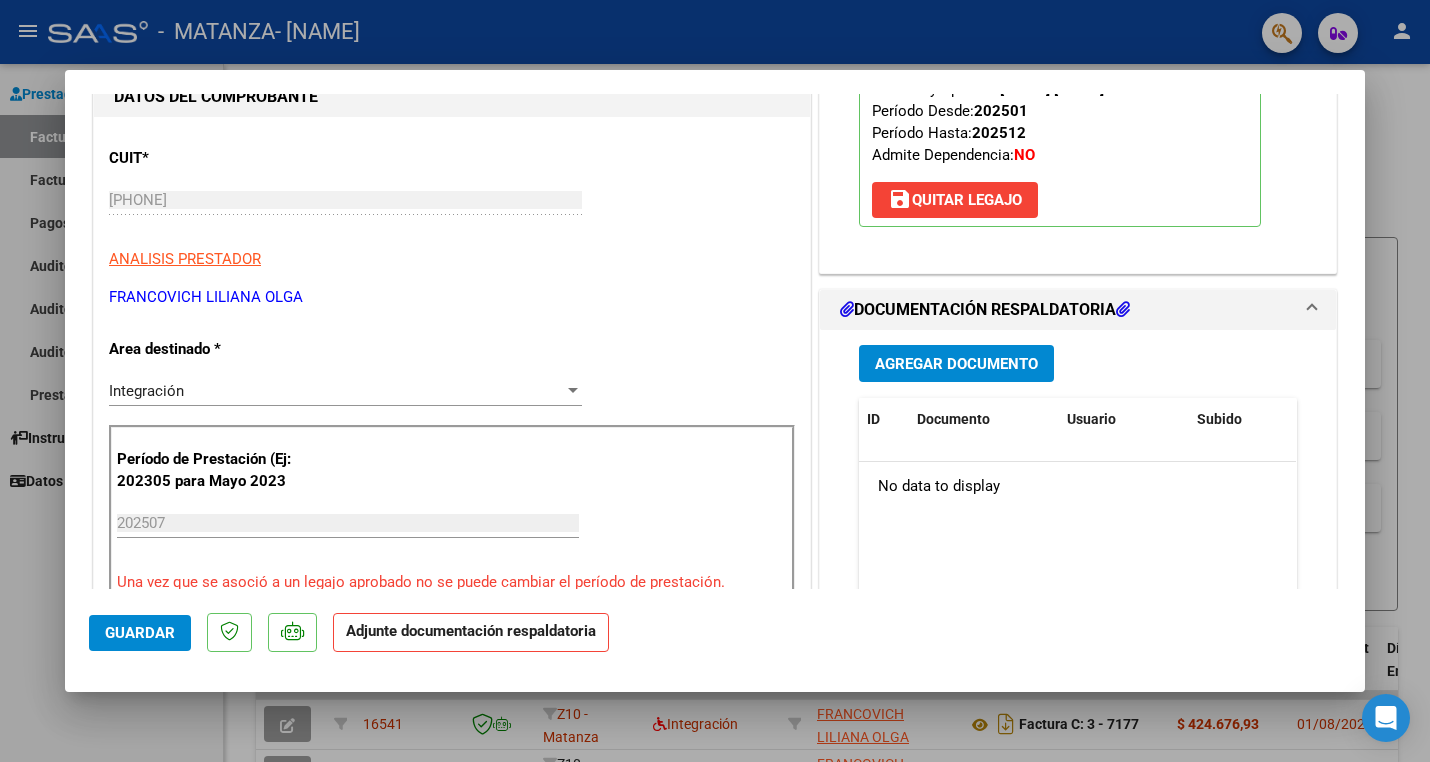 scroll, scrollTop: 296, scrollLeft: 0, axis: vertical 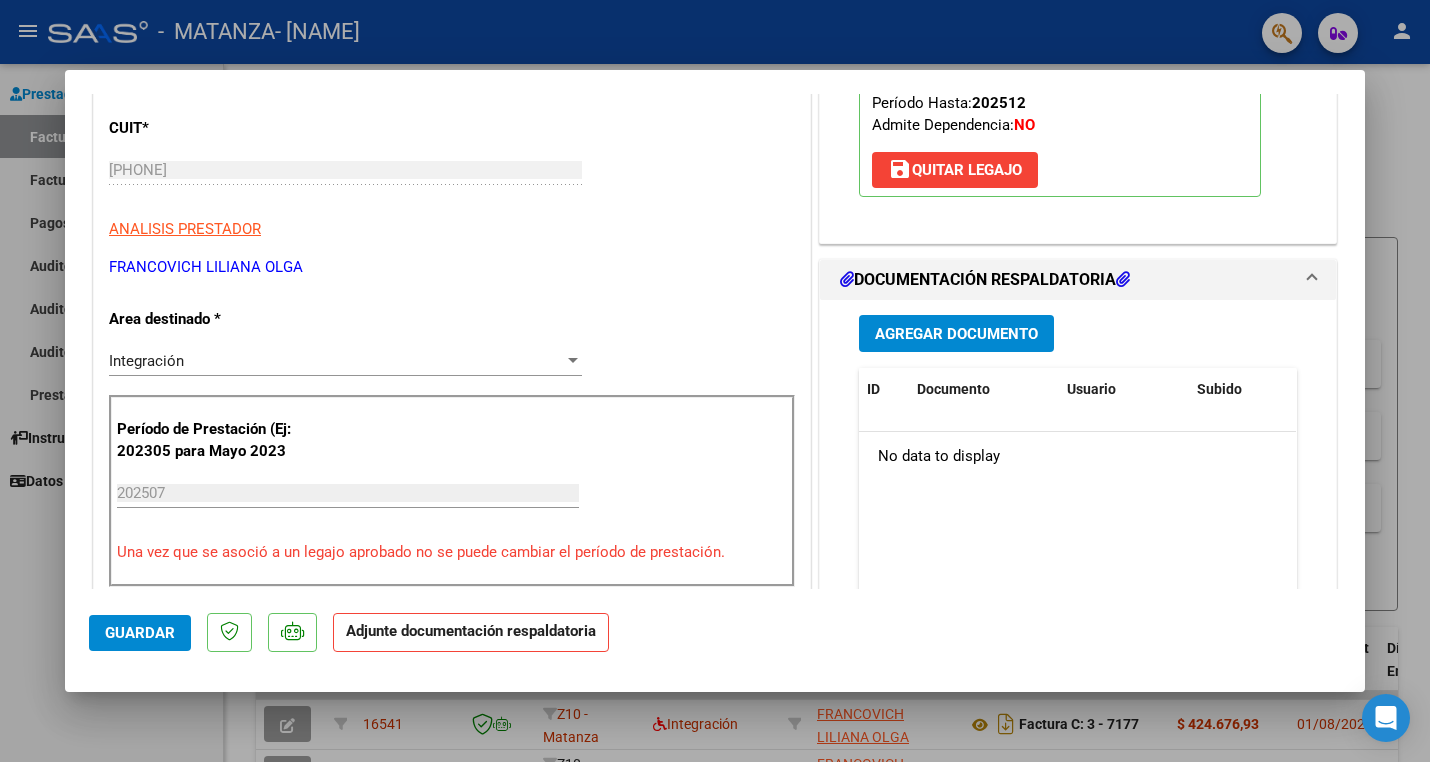 click on "Agregar Documento" at bounding box center [956, 334] 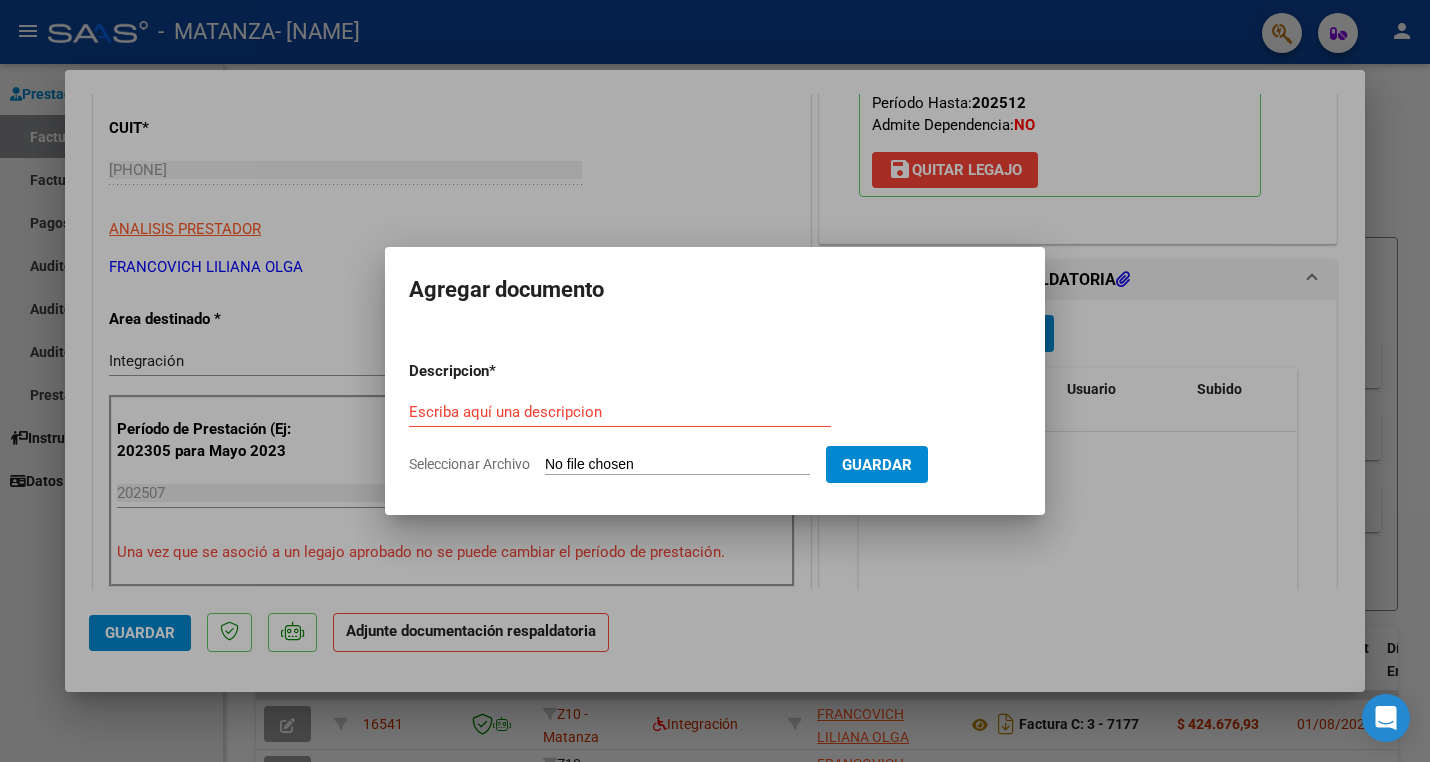 click on "Seleccionar Archivo" at bounding box center (677, 465) 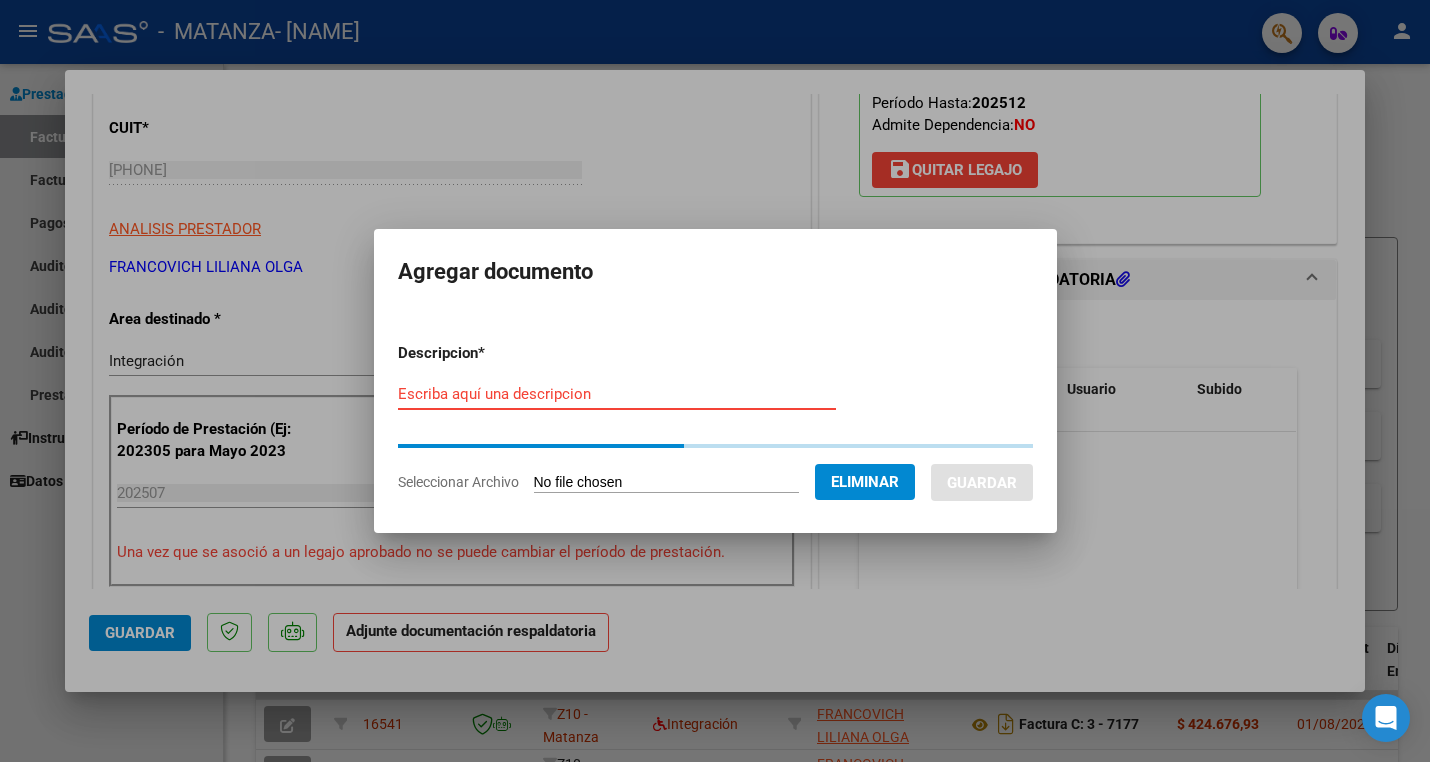 click on "Escriba aquí una descripcion" at bounding box center [617, 394] 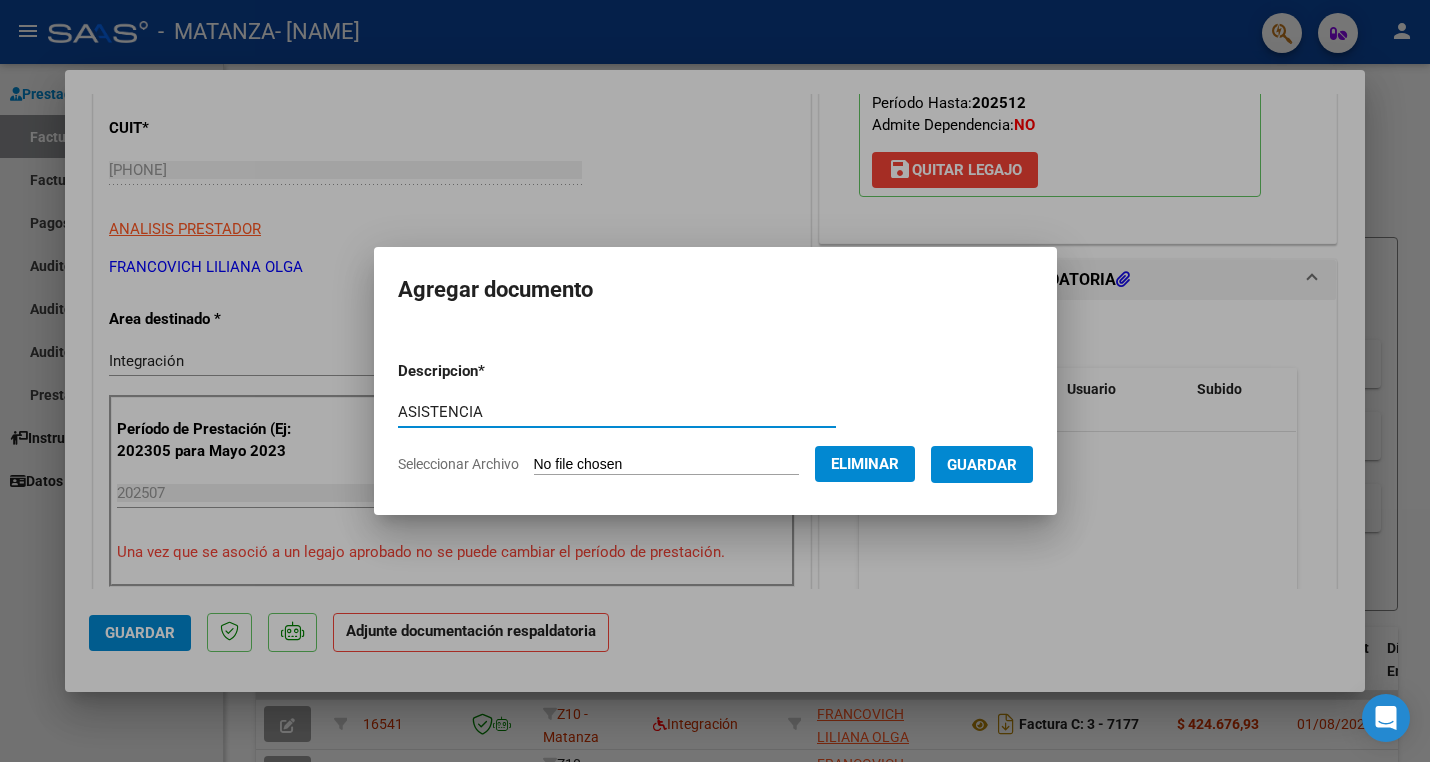 type on "ASISTENCIA" 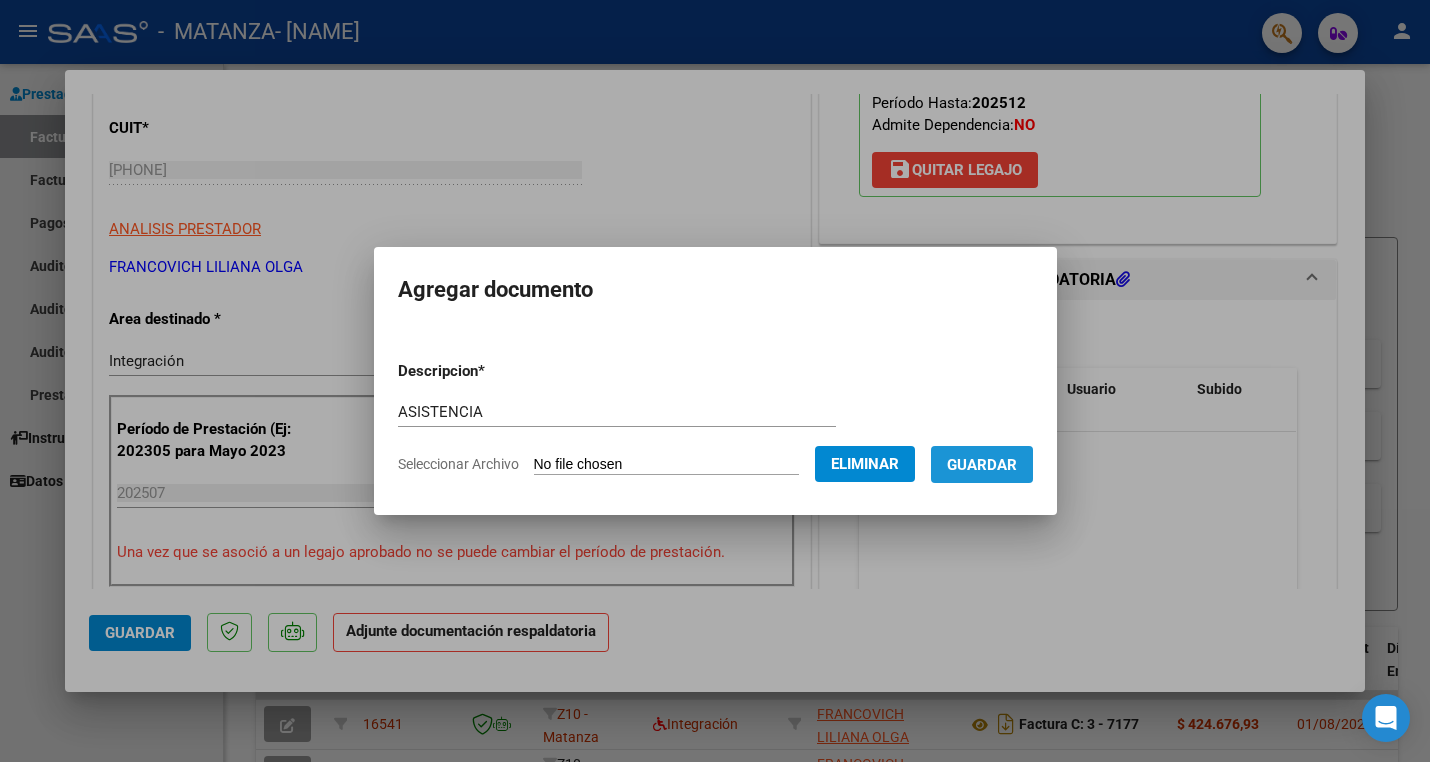 click on "Guardar" at bounding box center [982, 465] 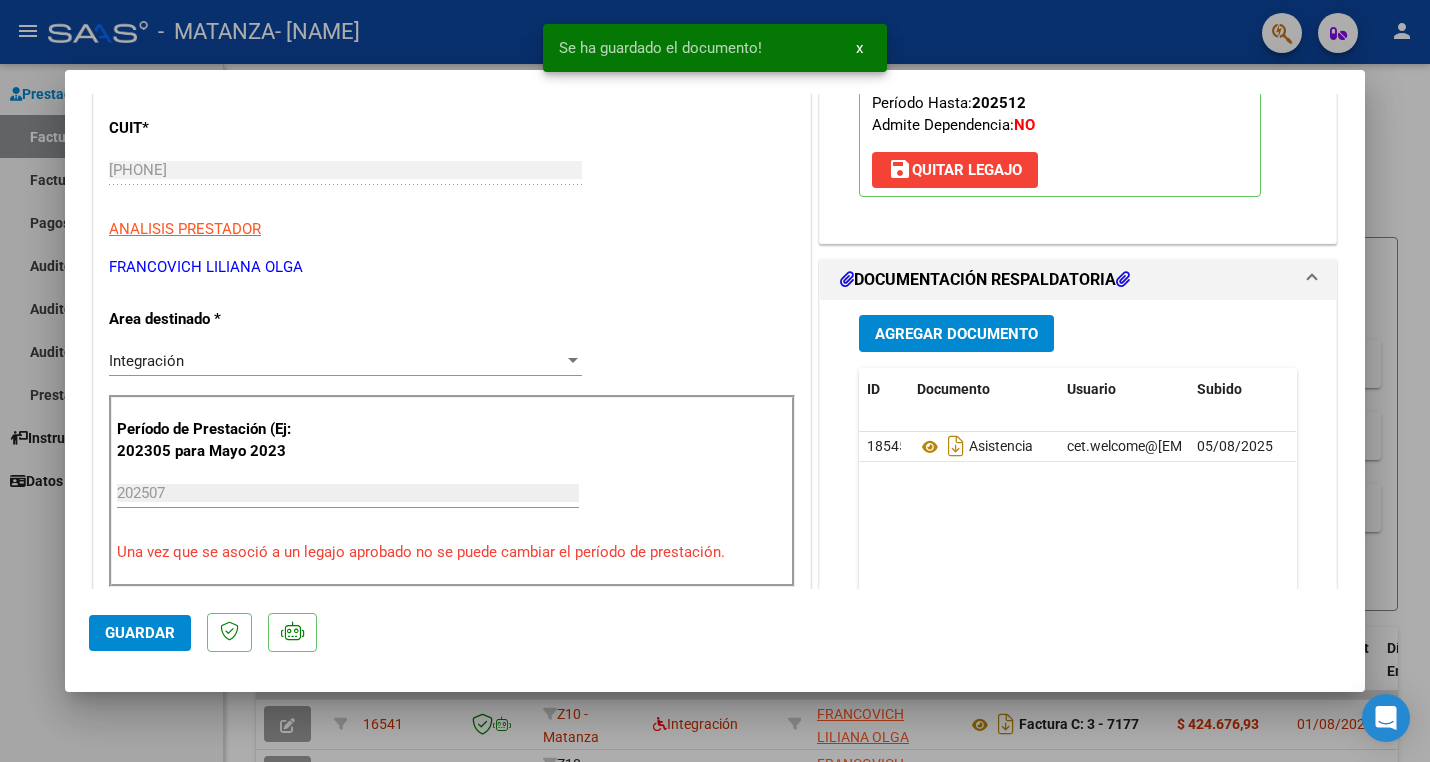 click on "Agregar Documento" at bounding box center (956, 334) 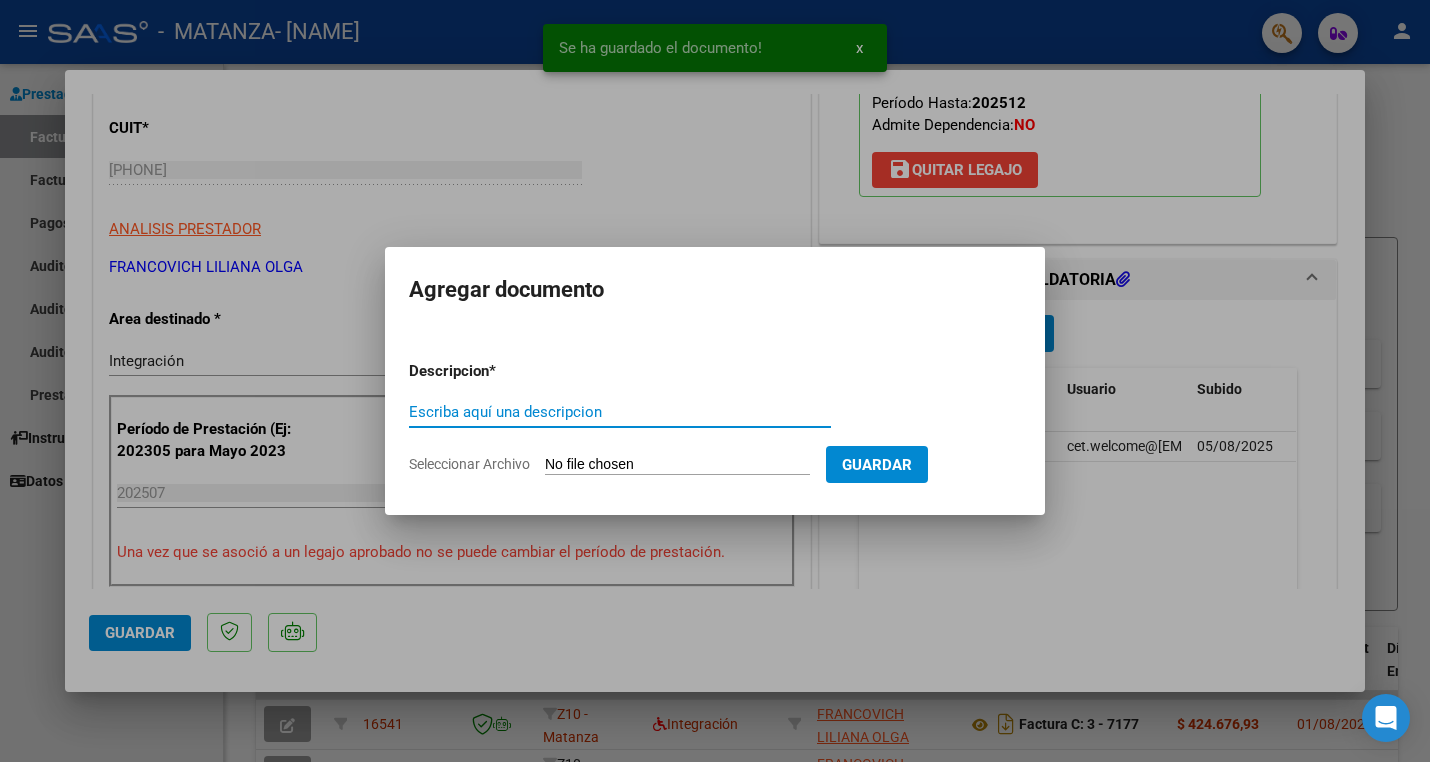 click on "Escriba aquí una descripcion" at bounding box center (620, 412) 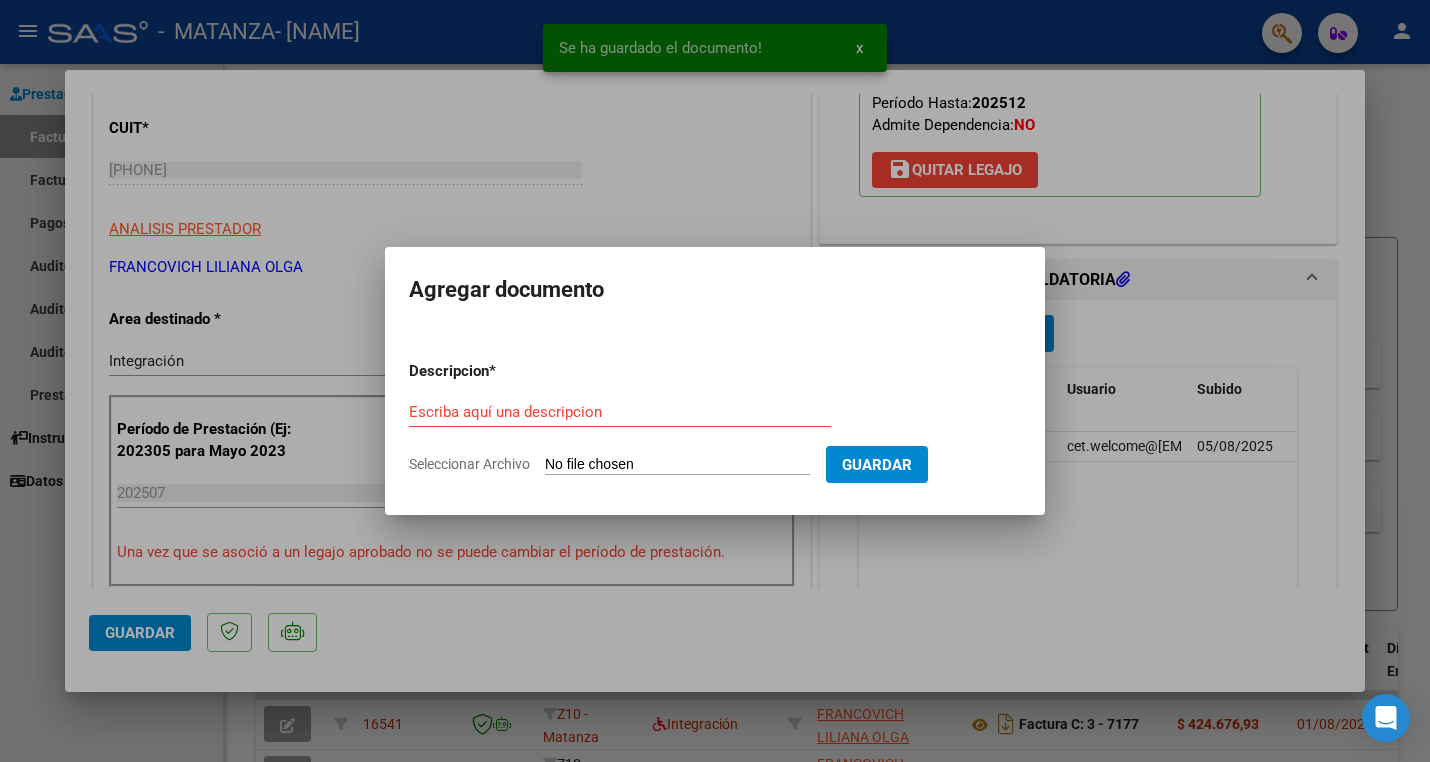 click on "Seleccionar Archivo" at bounding box center [677, 465] 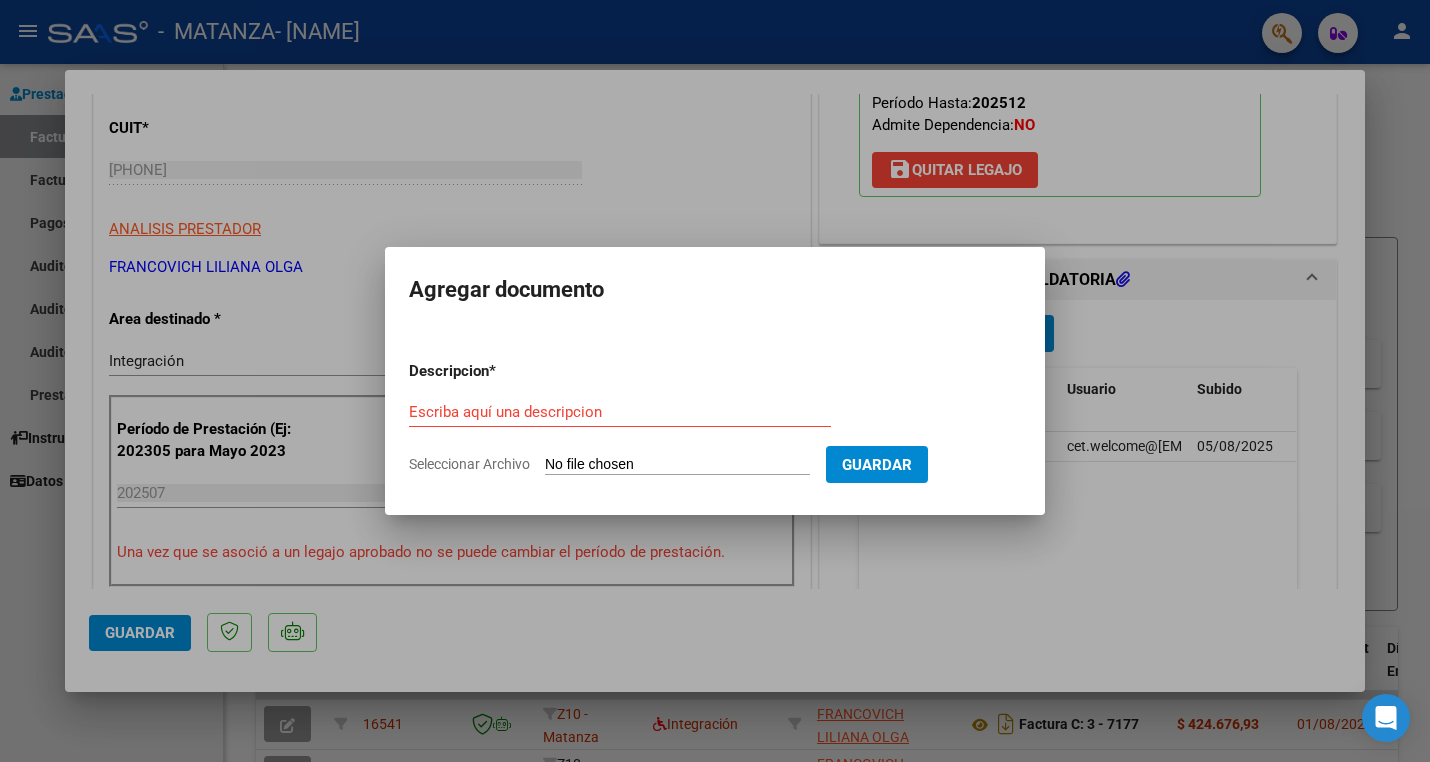 type on "C:\fakepath\CONSTANCIA.pdf" 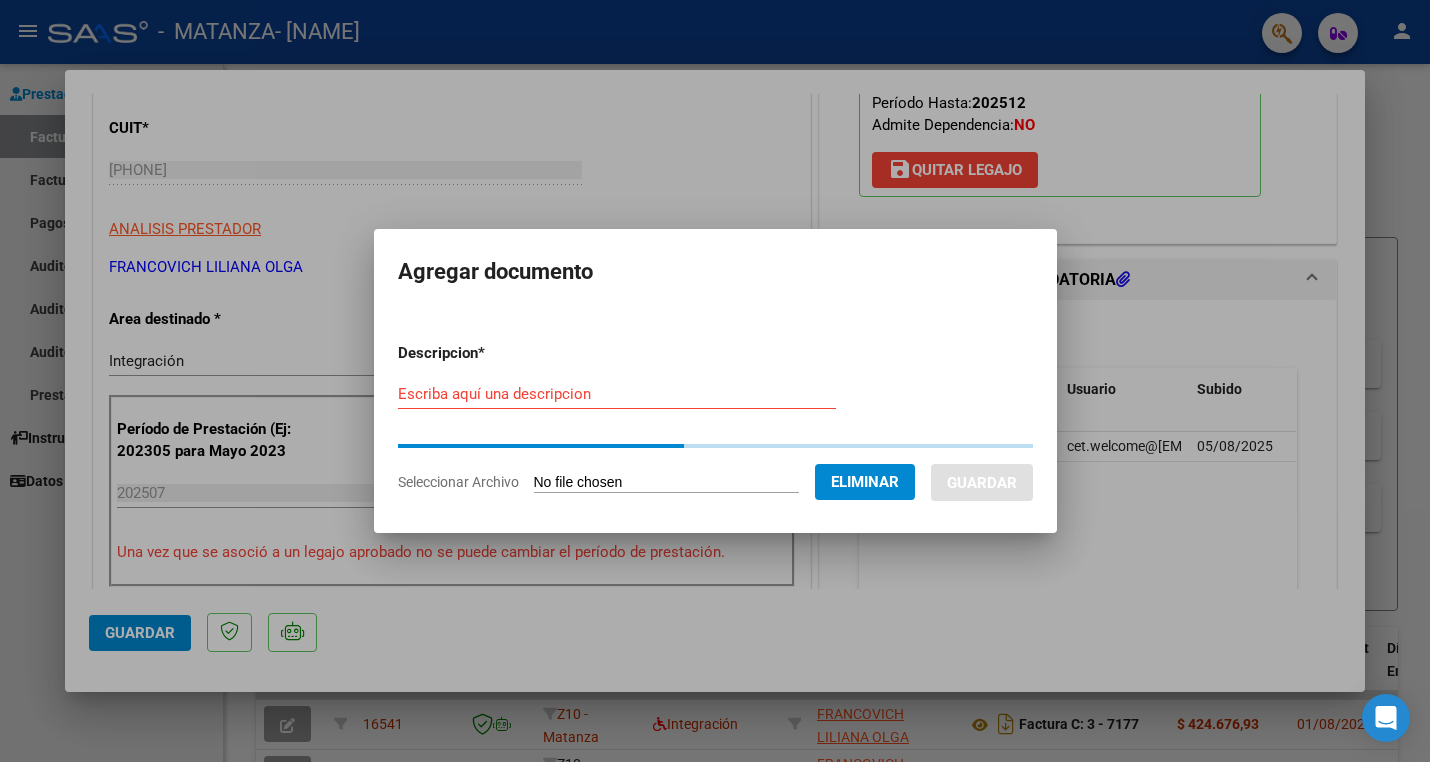 click on "Escriba aquí una descripcion" at bounding box center (617, 394) 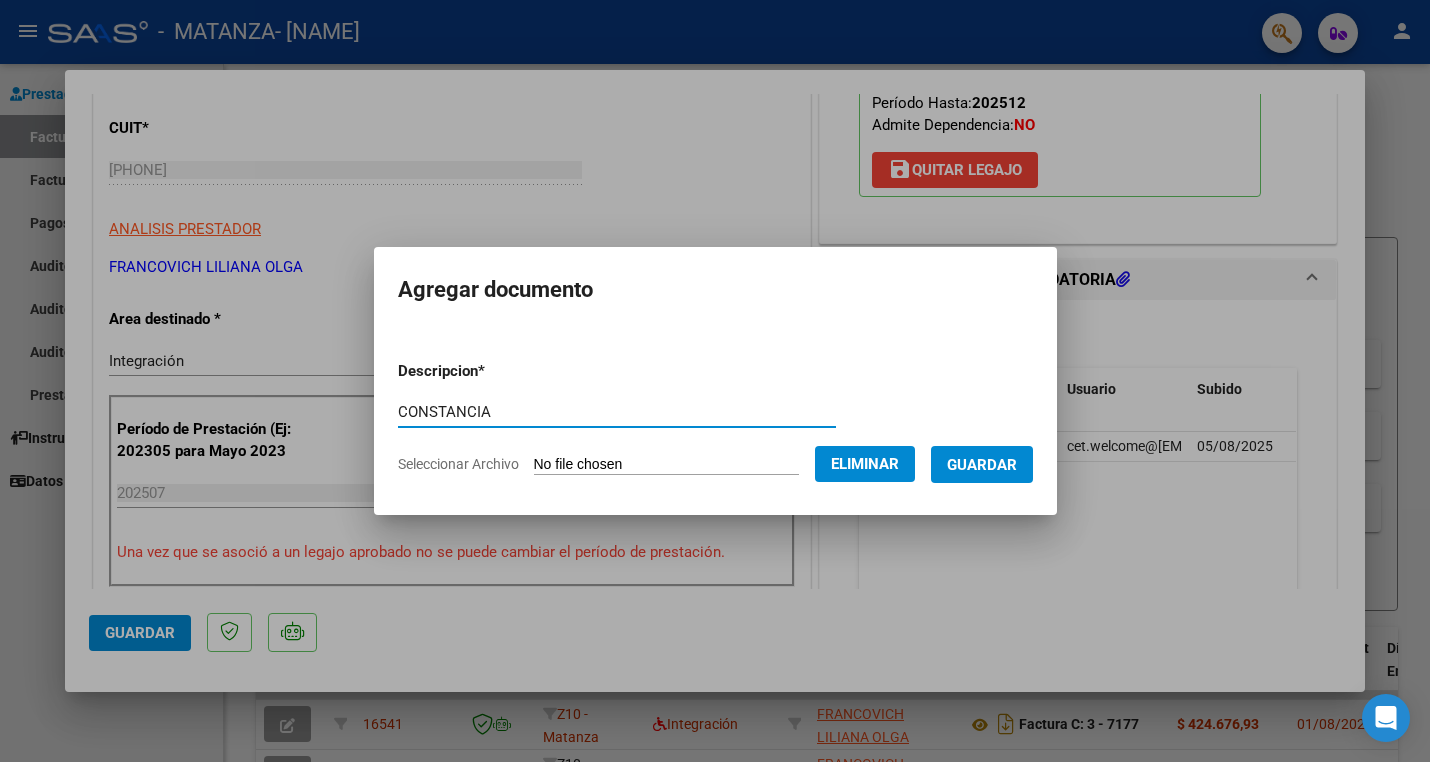 type on "CONSTANCIA" 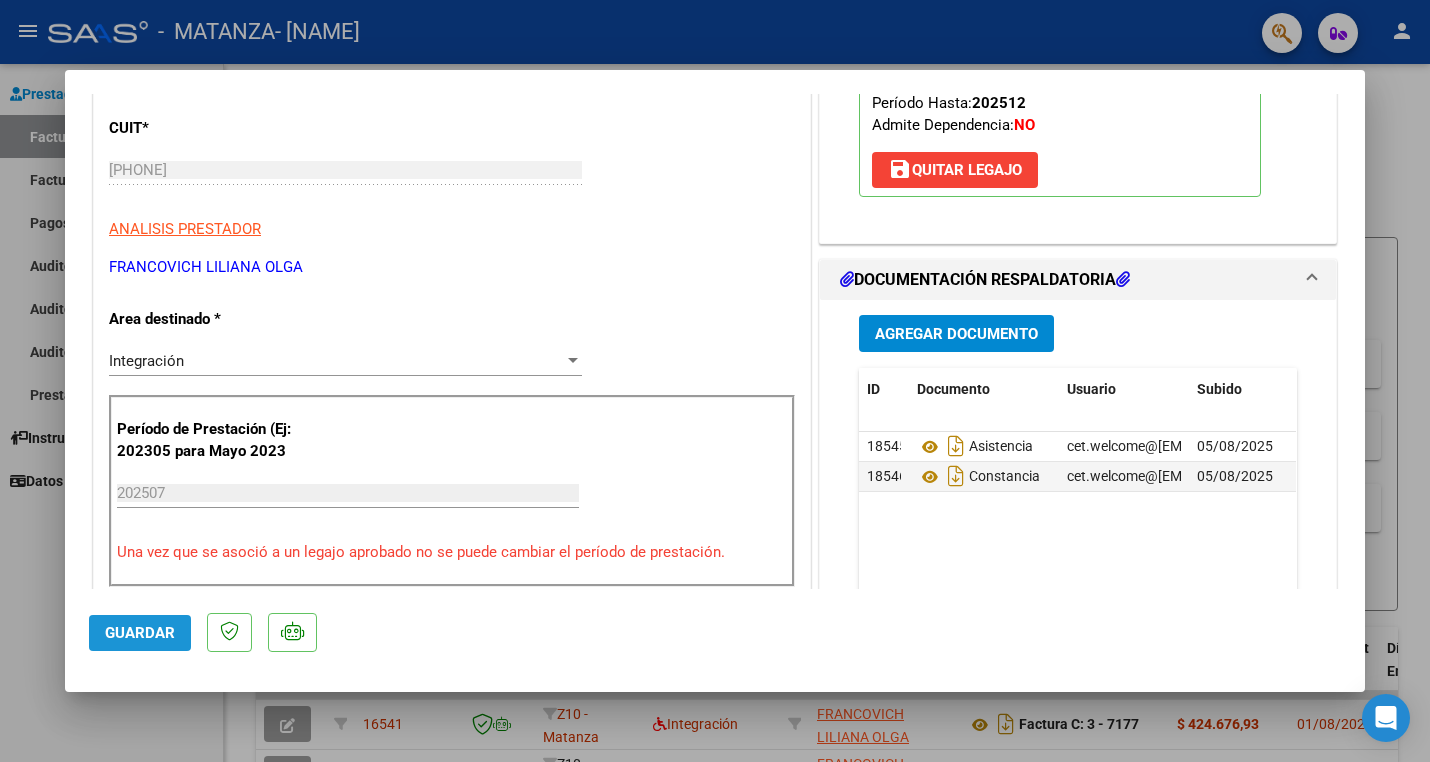 click on "Guardar" 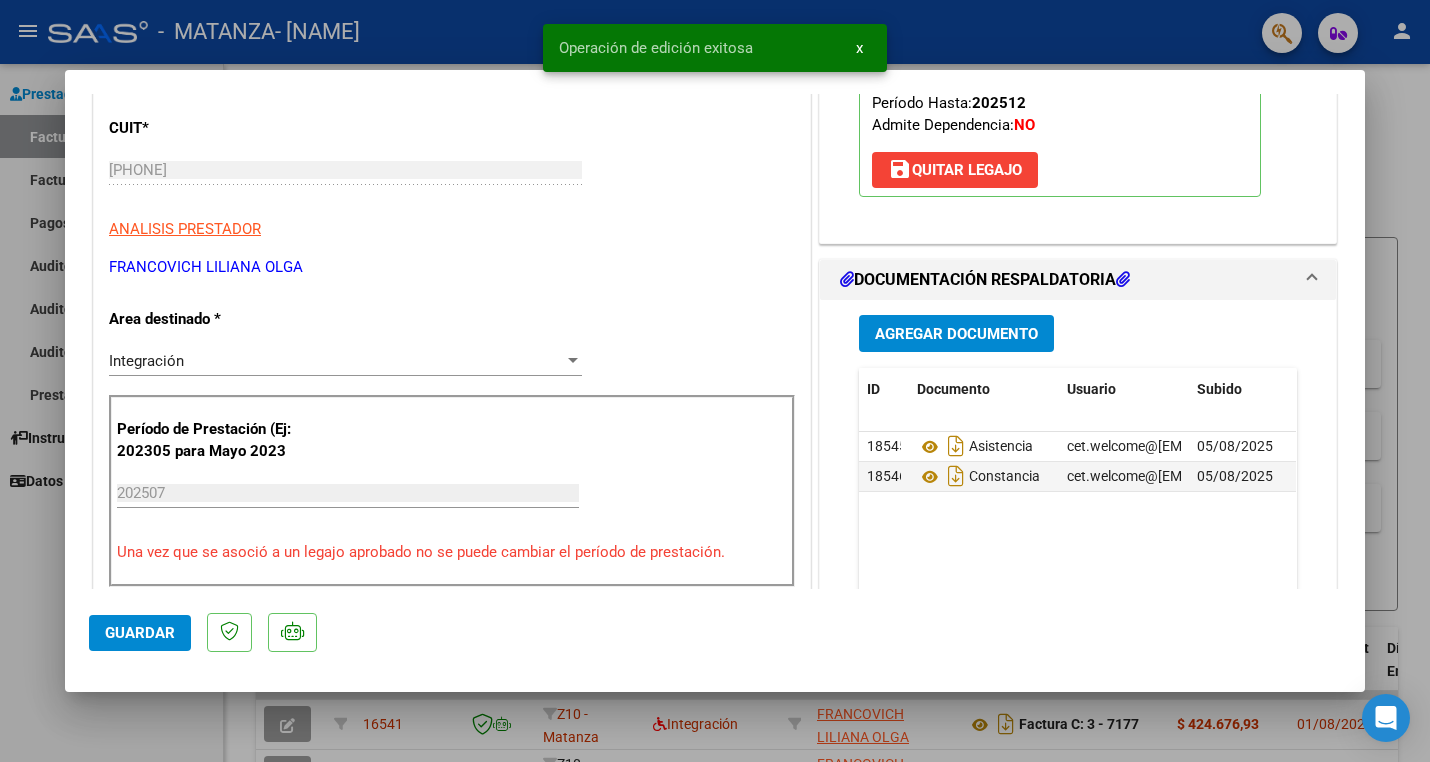 click at bounding box center (715, 381) 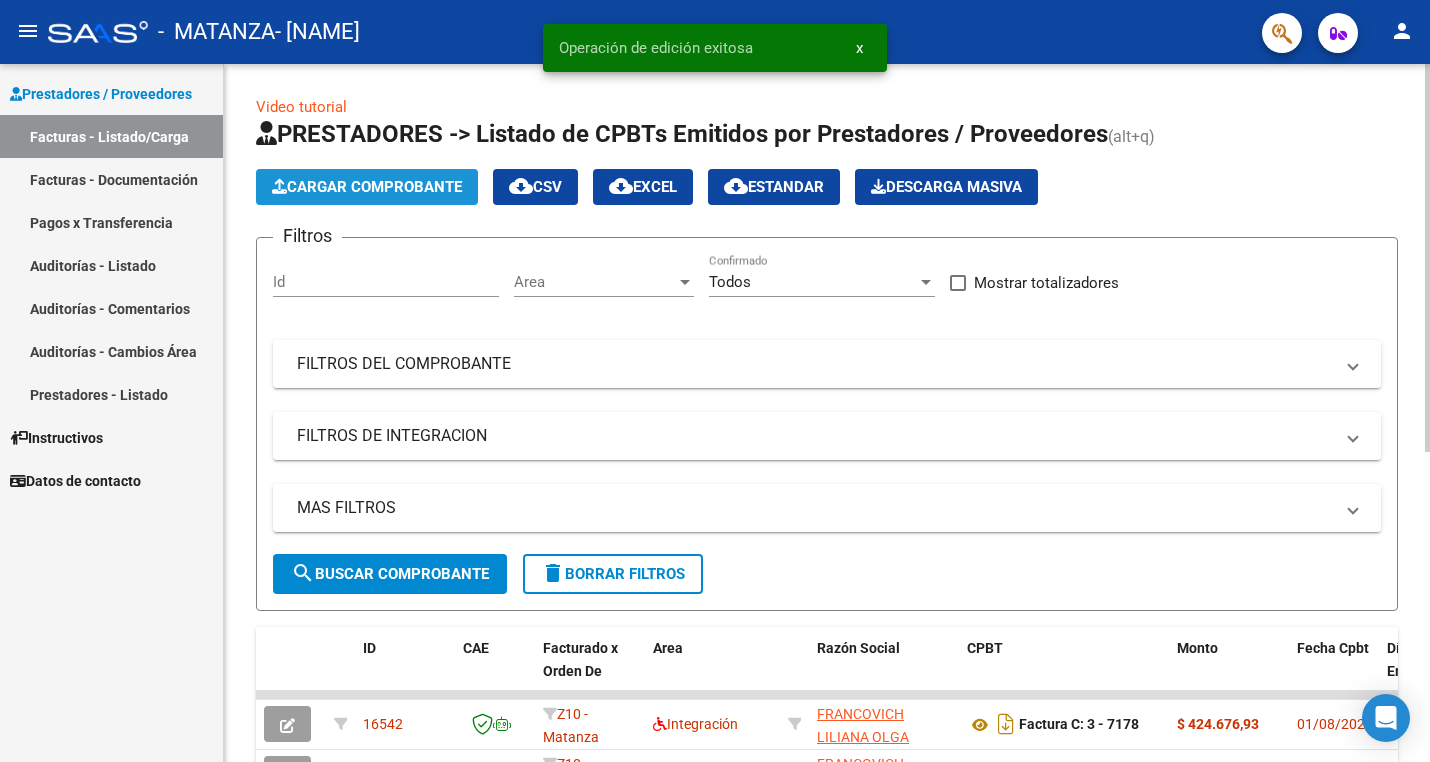 click on "Cargar Comprobante" 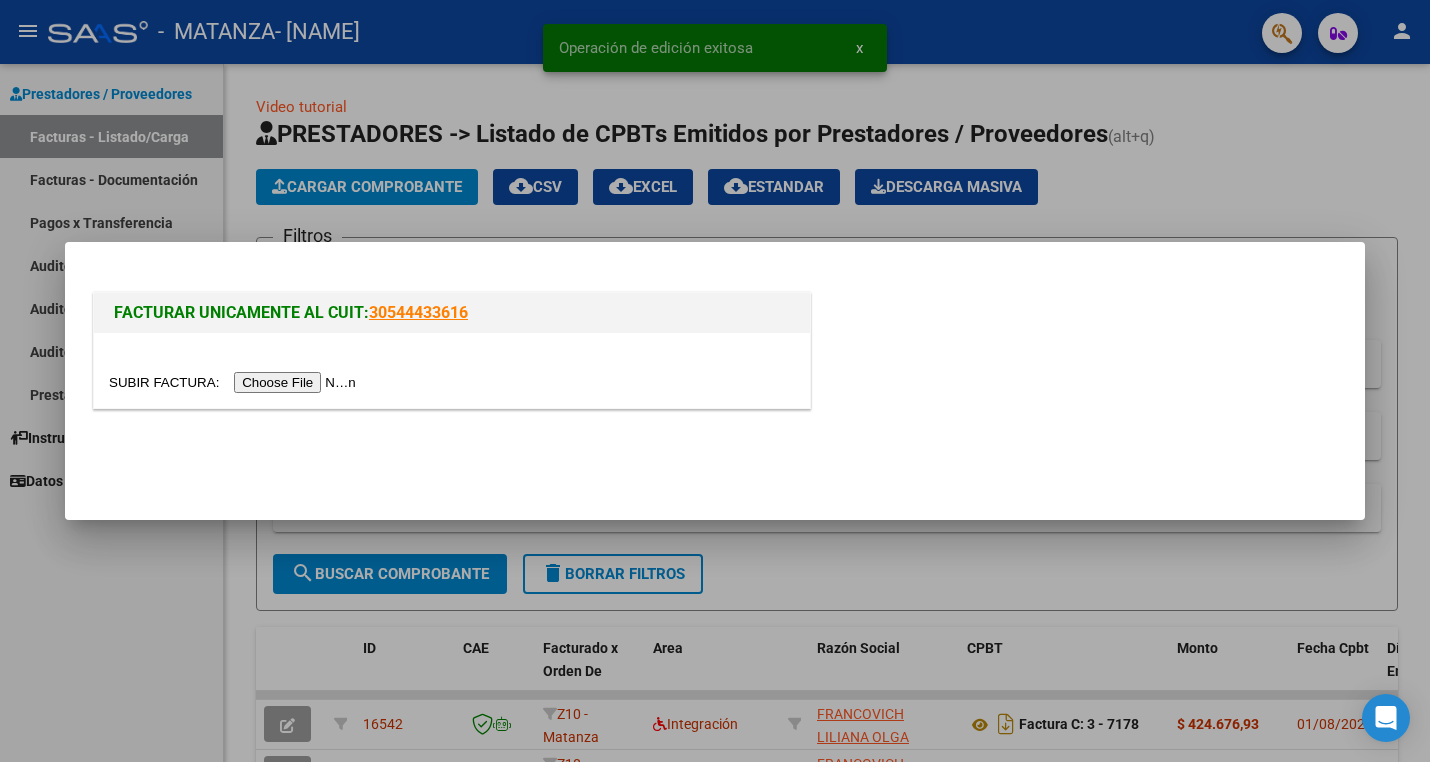 click at bounding box center [235, 382] 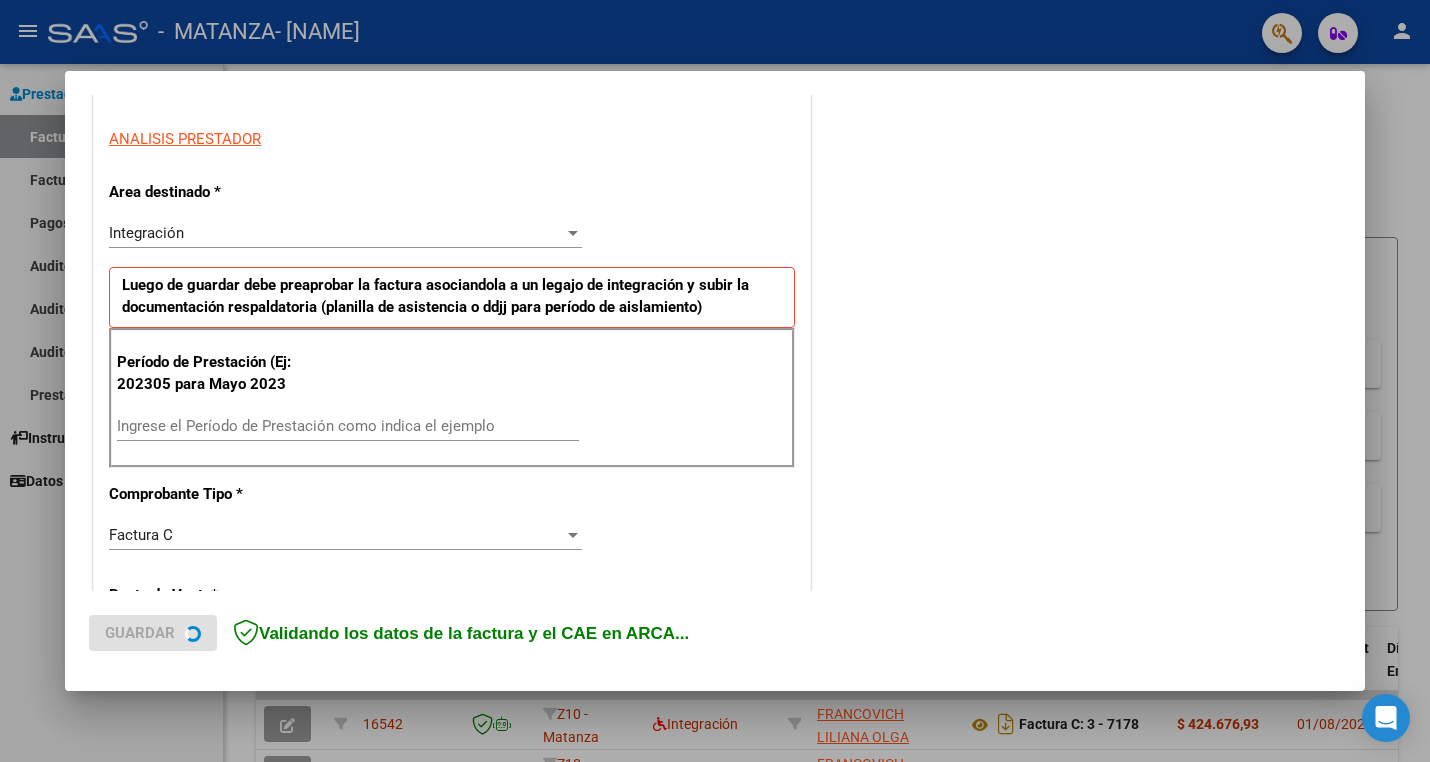 scroll, scrollTop: 378, scrollLeft: 0, axis: vertical 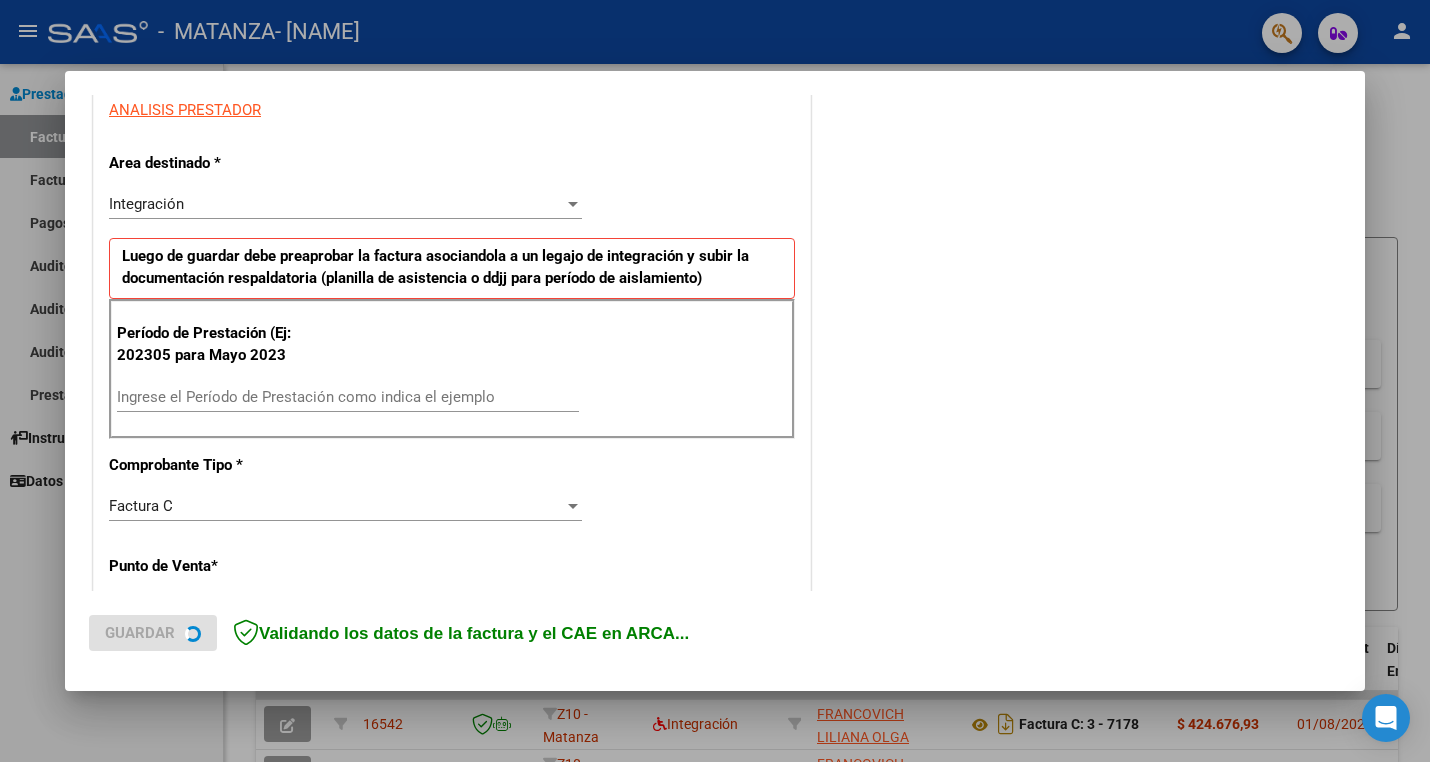 click on "Ingrese el Período de Prestación como indica el ejemplo" at bounding box center [348, 406] 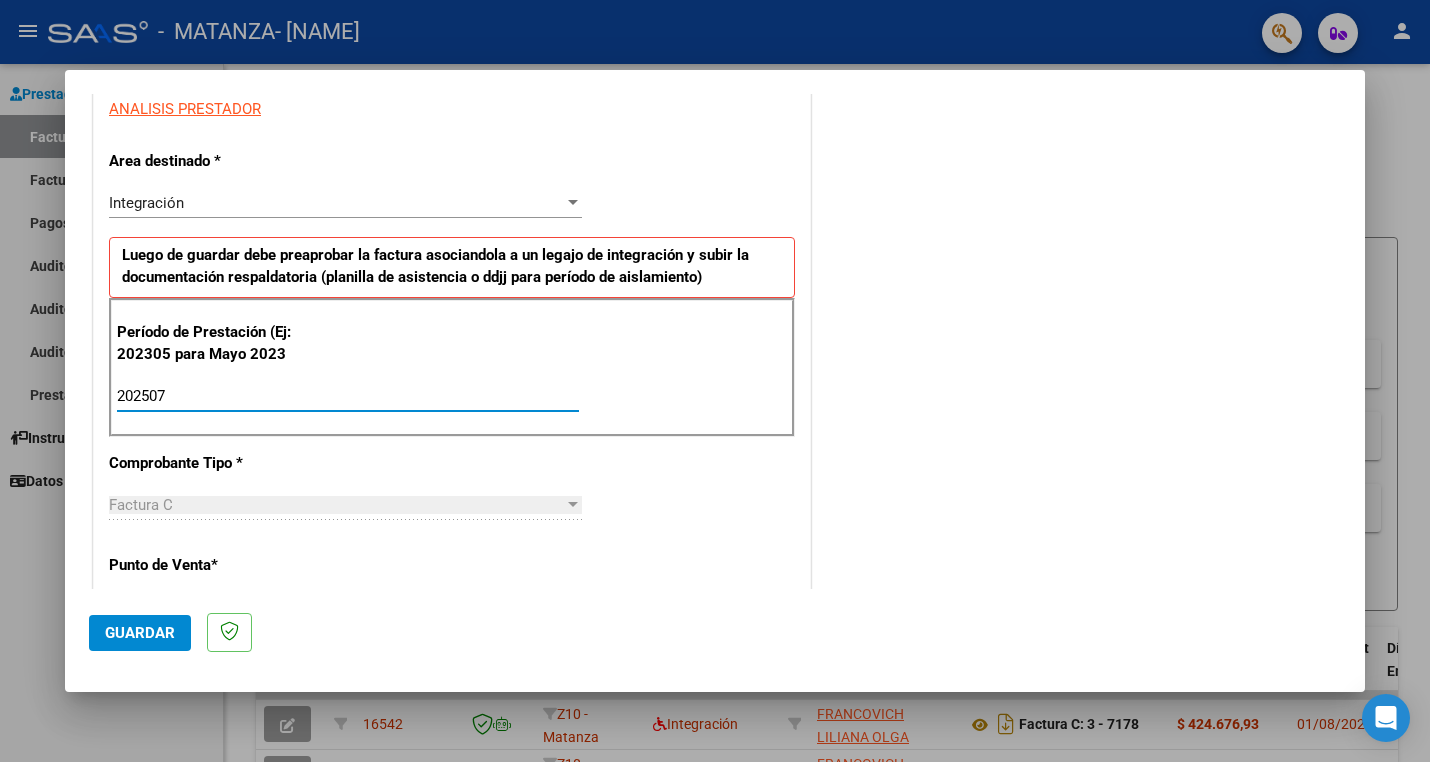 type on "202507" 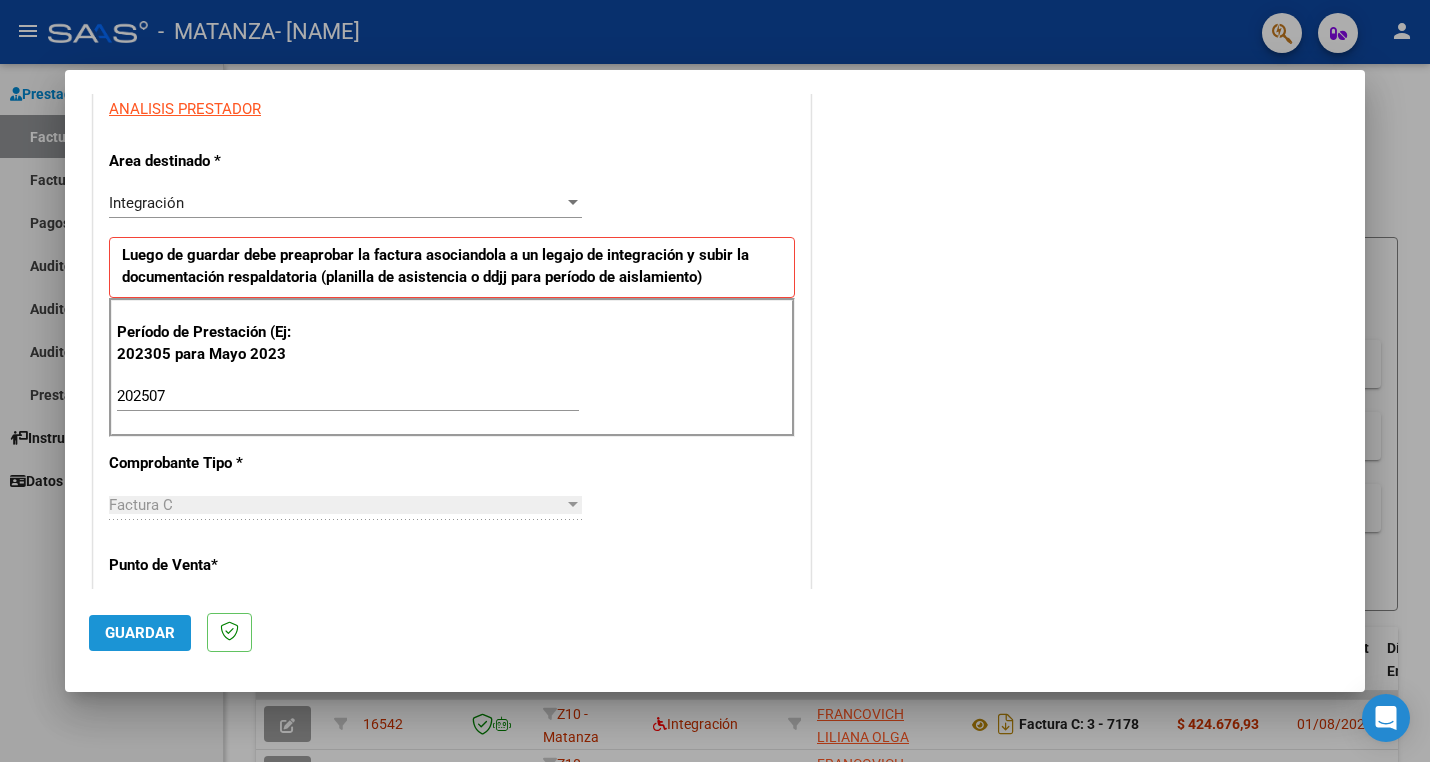click on "Guardar" 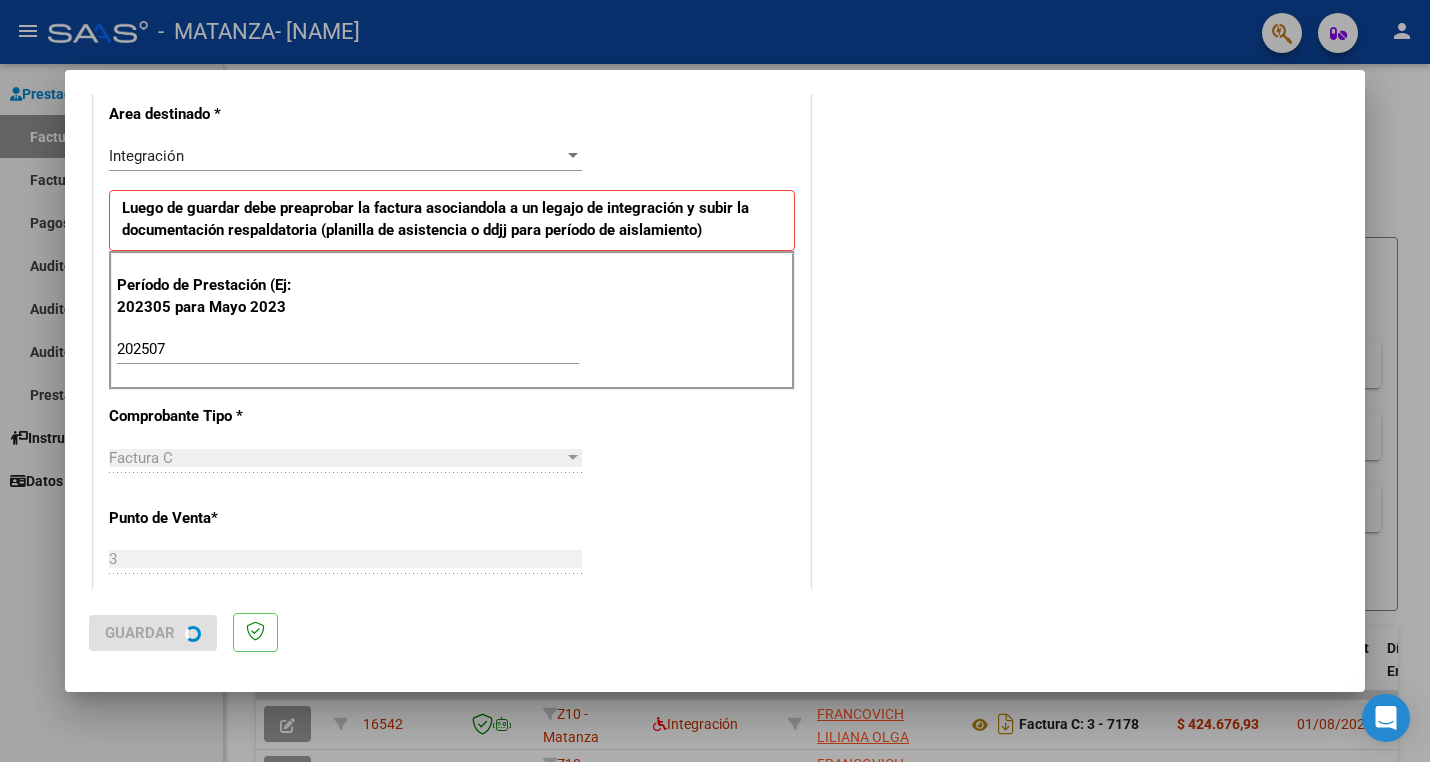 scroll, scrollTop: 0, scrollLeft: 0, axis: both 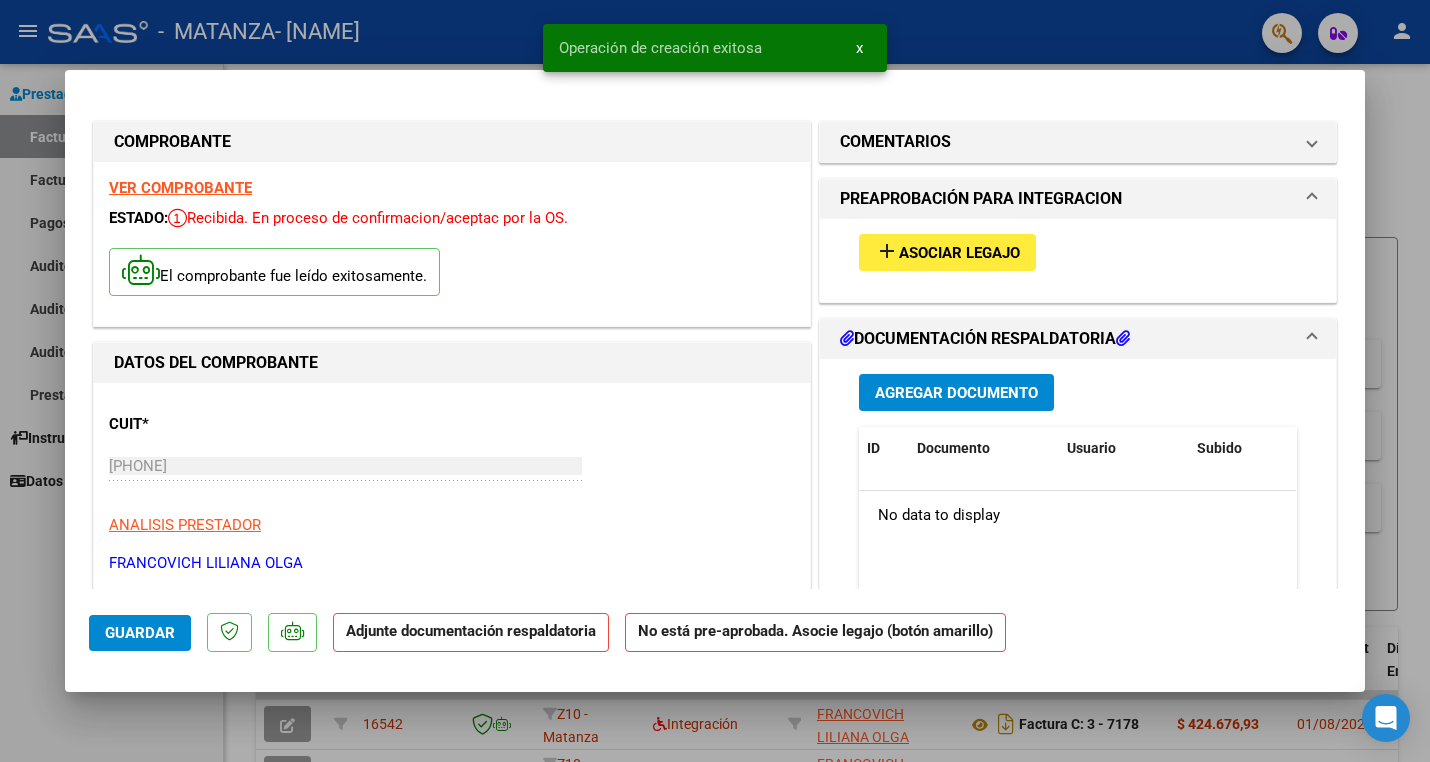 click on "add Asociar Legajo" at bounding box center [947, 252] 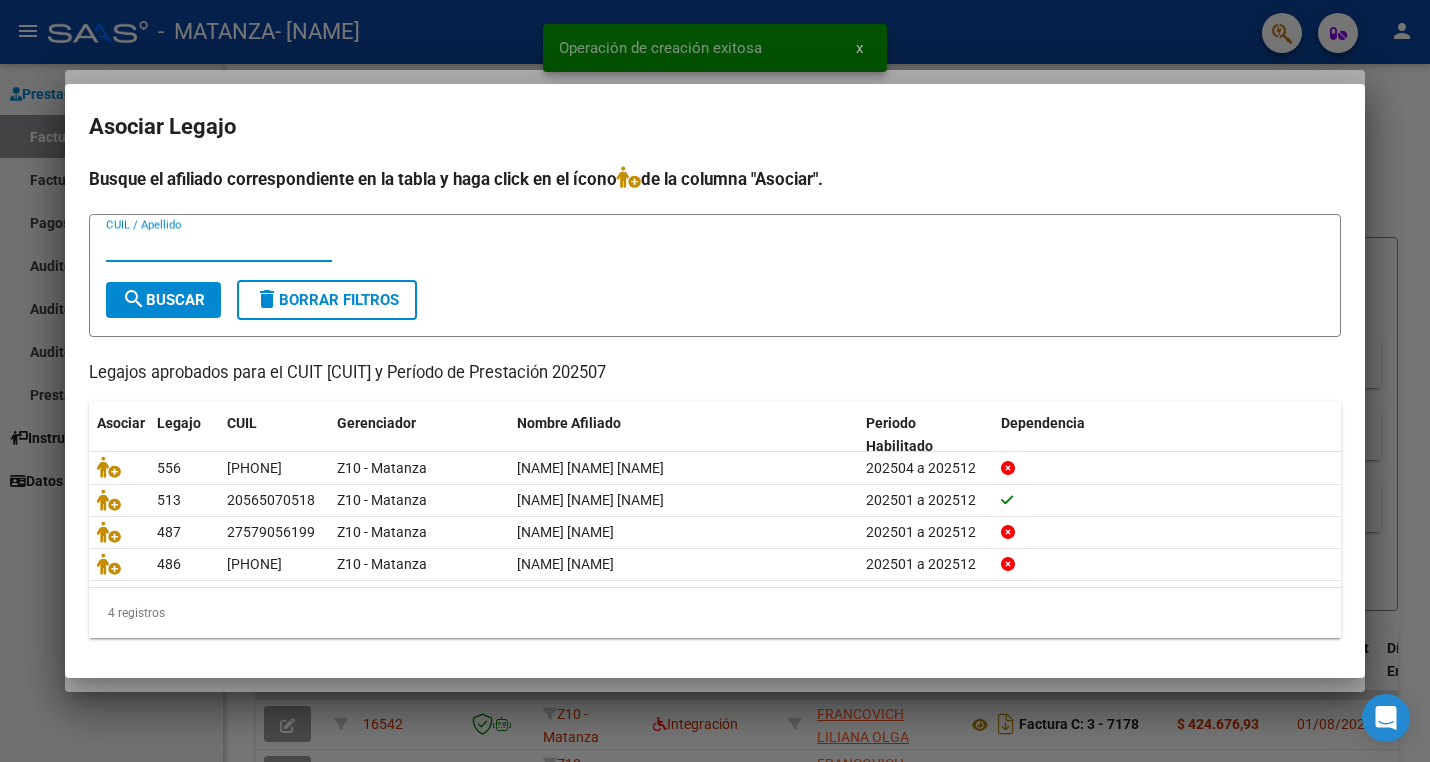 scroll, scrollTop: 0, scrollLeft: 0, axis: both 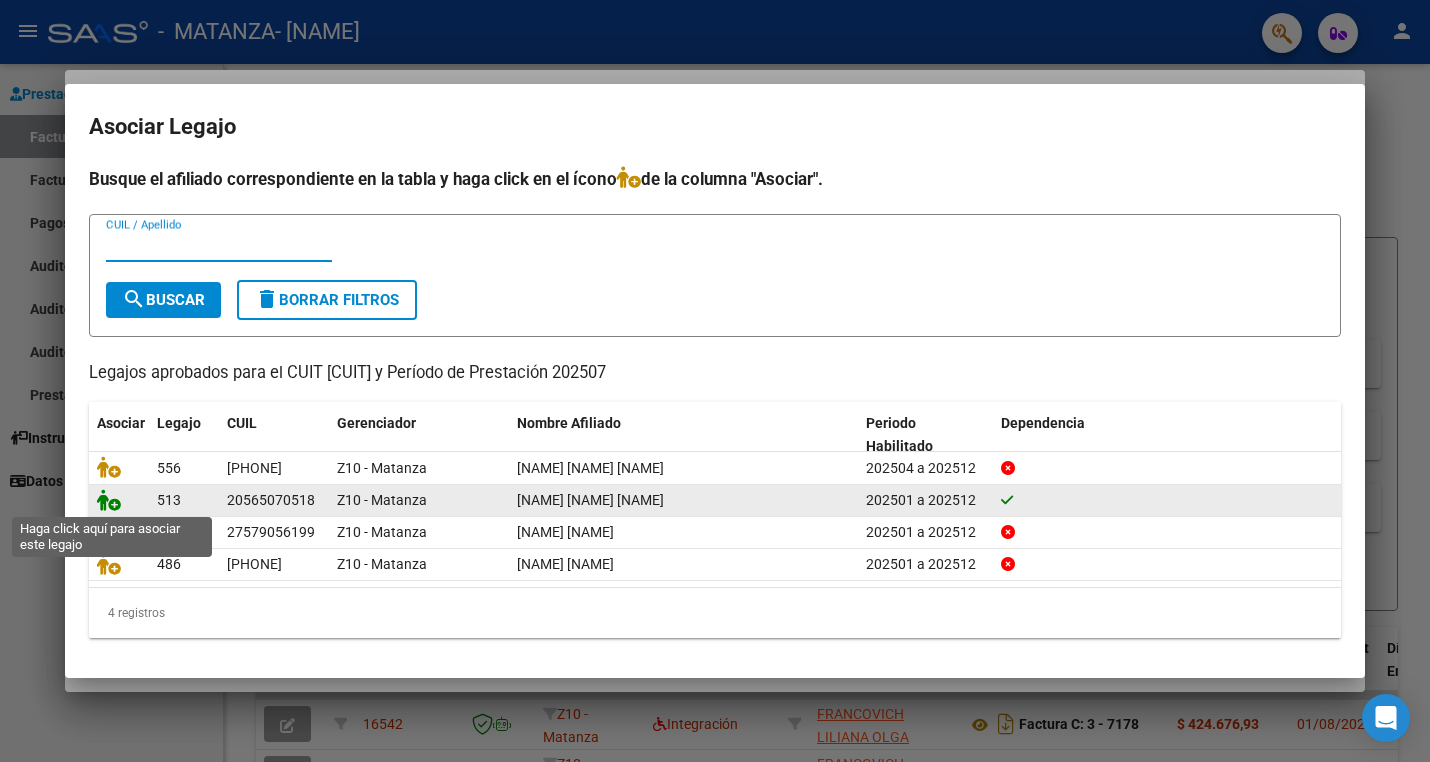 click 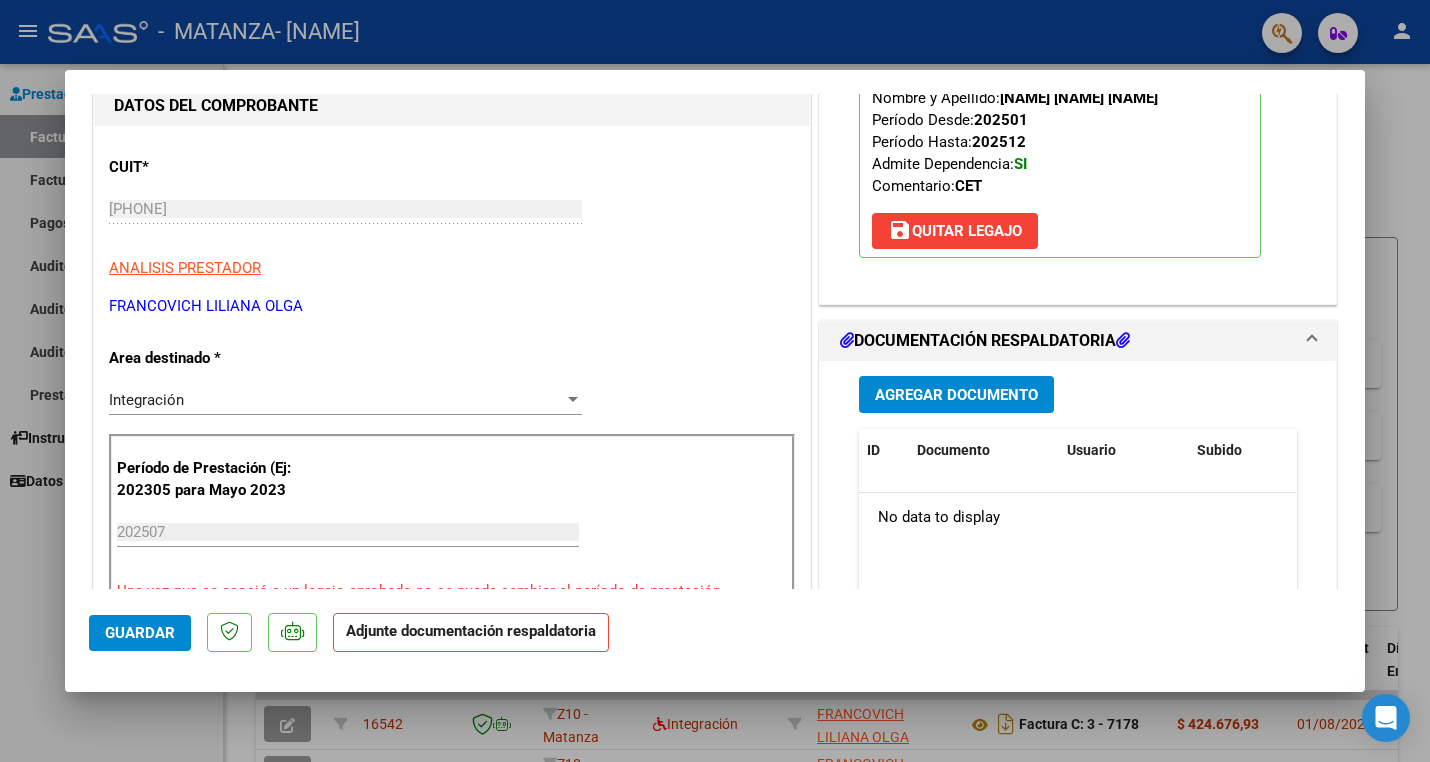 scroll, scrollTop: 339, scrollLeft: 0, axis: vertical 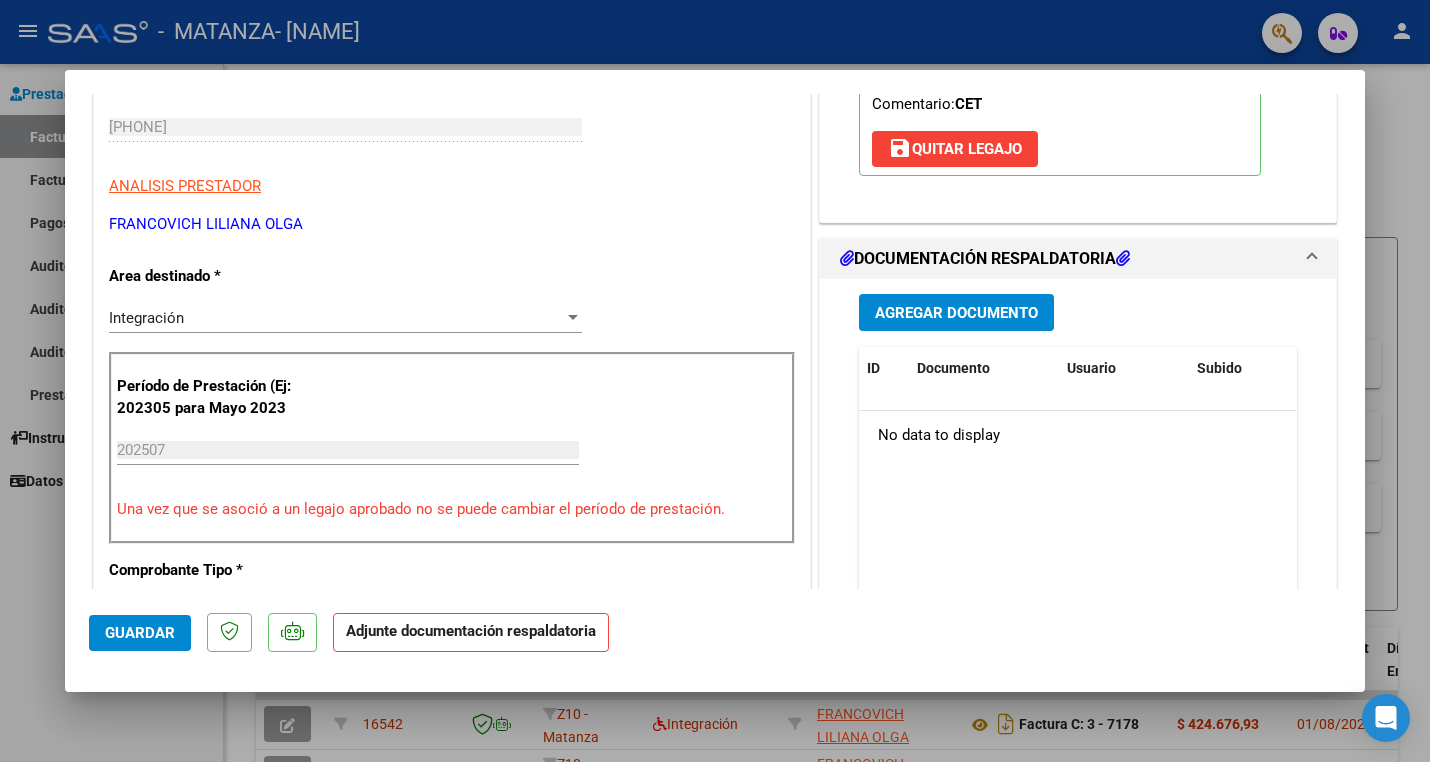 click on "Agregar Documento" at bounding box center [956, 313] 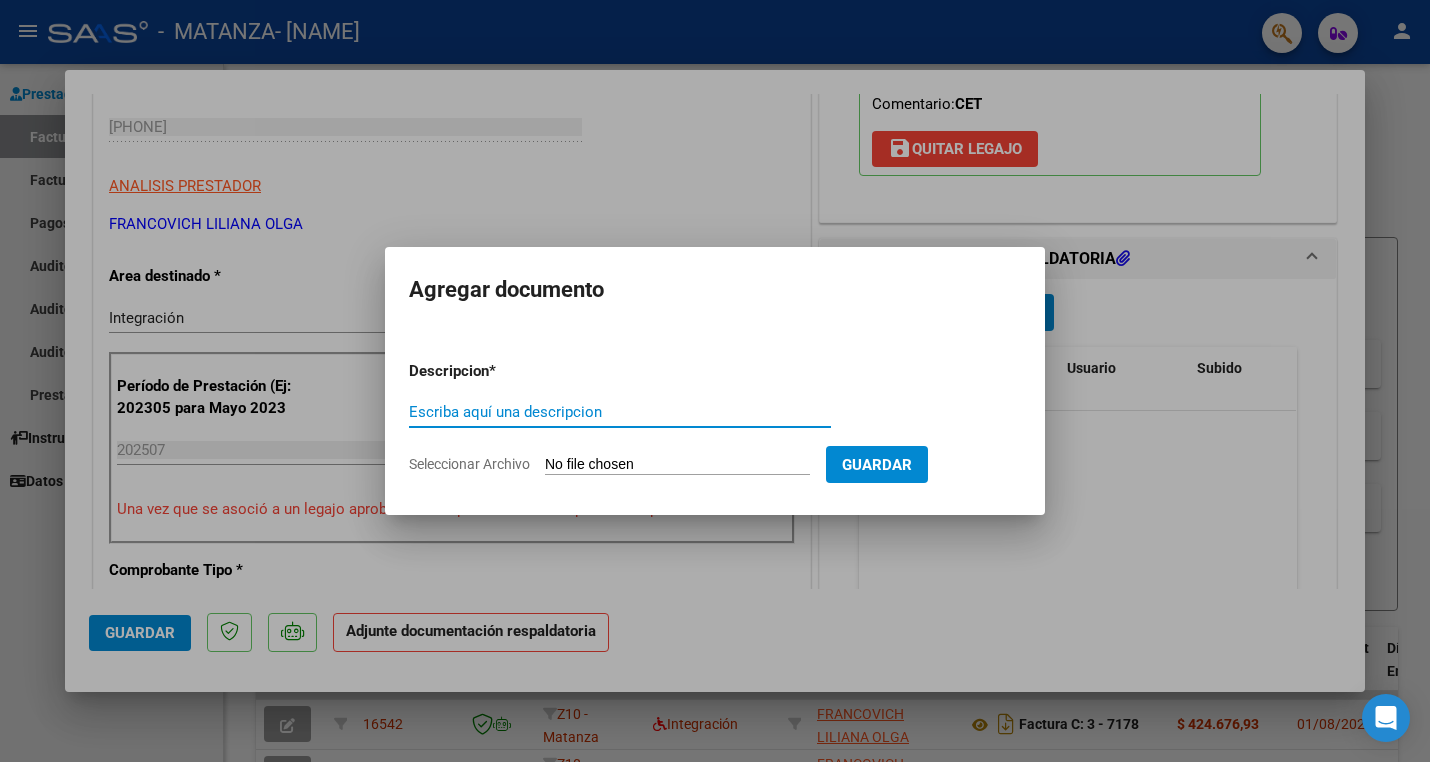 click on "Descripcion  *   Escriba aquí una descripcion  Seleccionar Archivo Guardar" at bounding box center [715, 418] 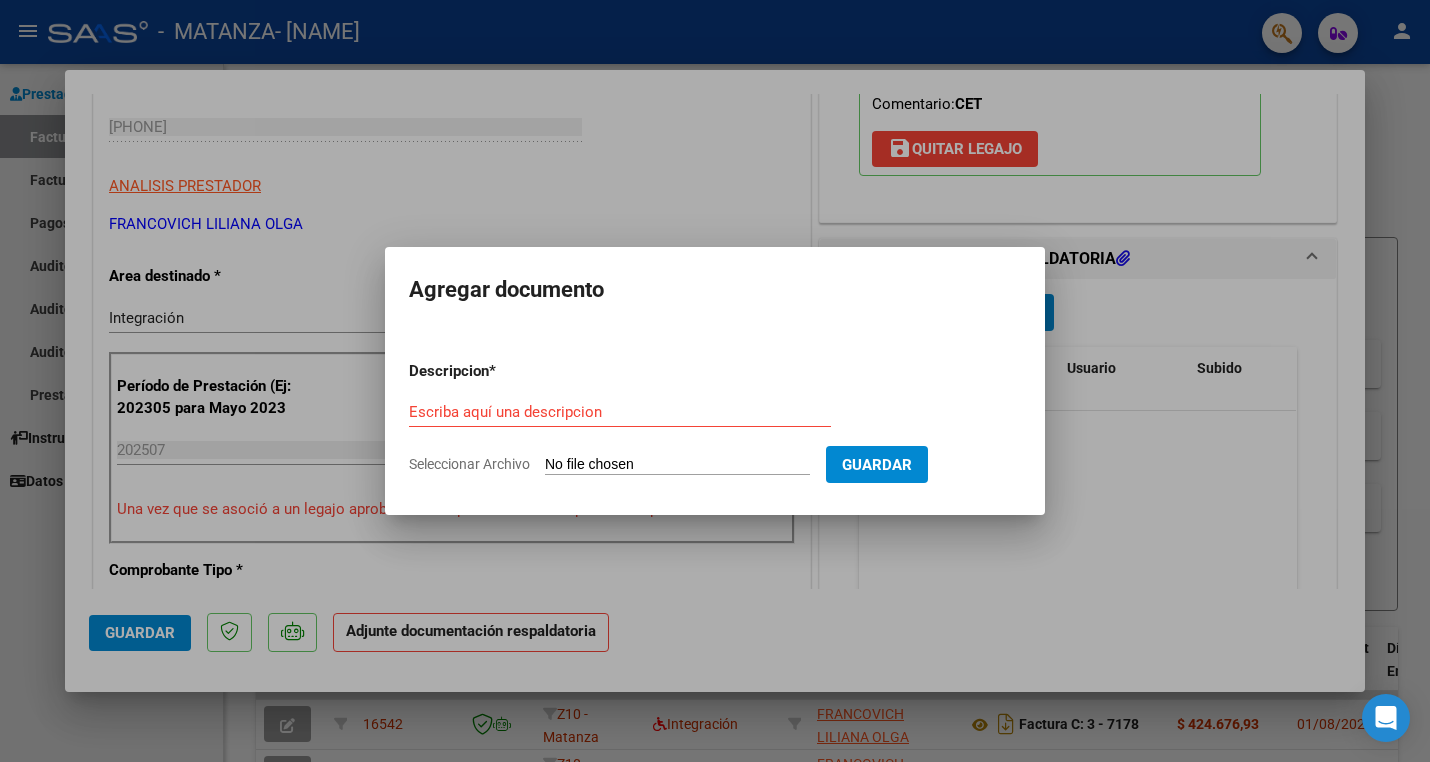 click on "Seleccionar Archivo" at bounding box center (677, 465) 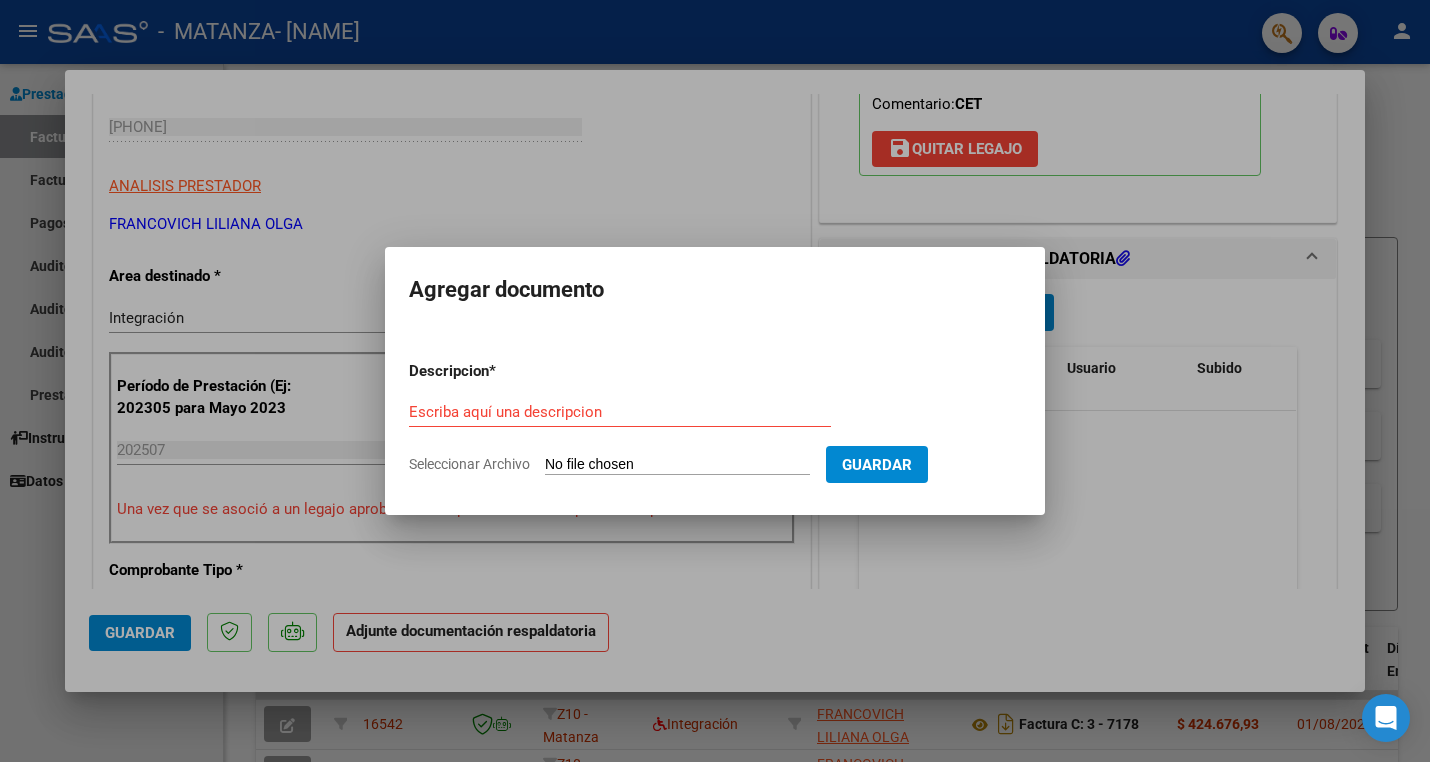 type on "C:\fakepath\ASISTENCIA.pdf" 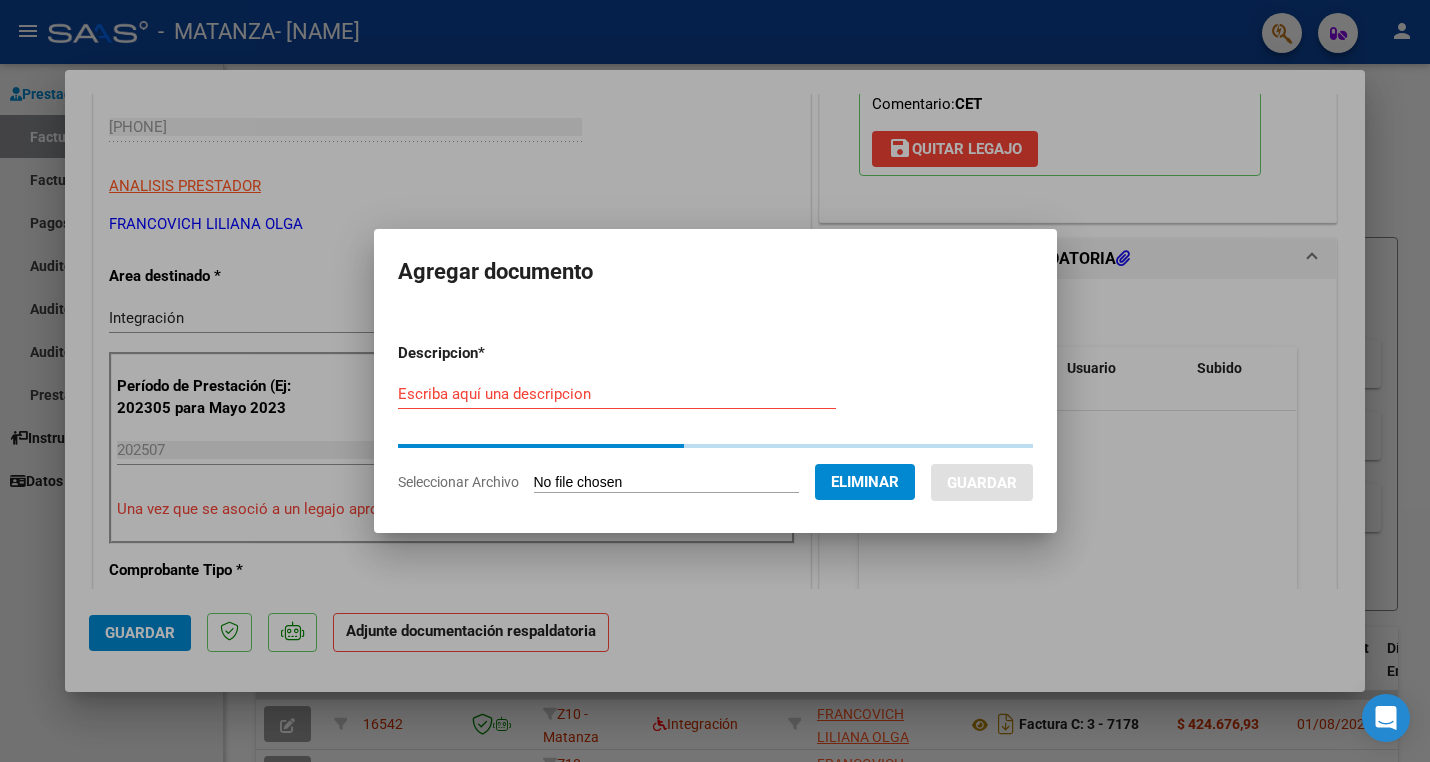 click on "Escriba aquí una descripcion" at bounding box center (617, 394) 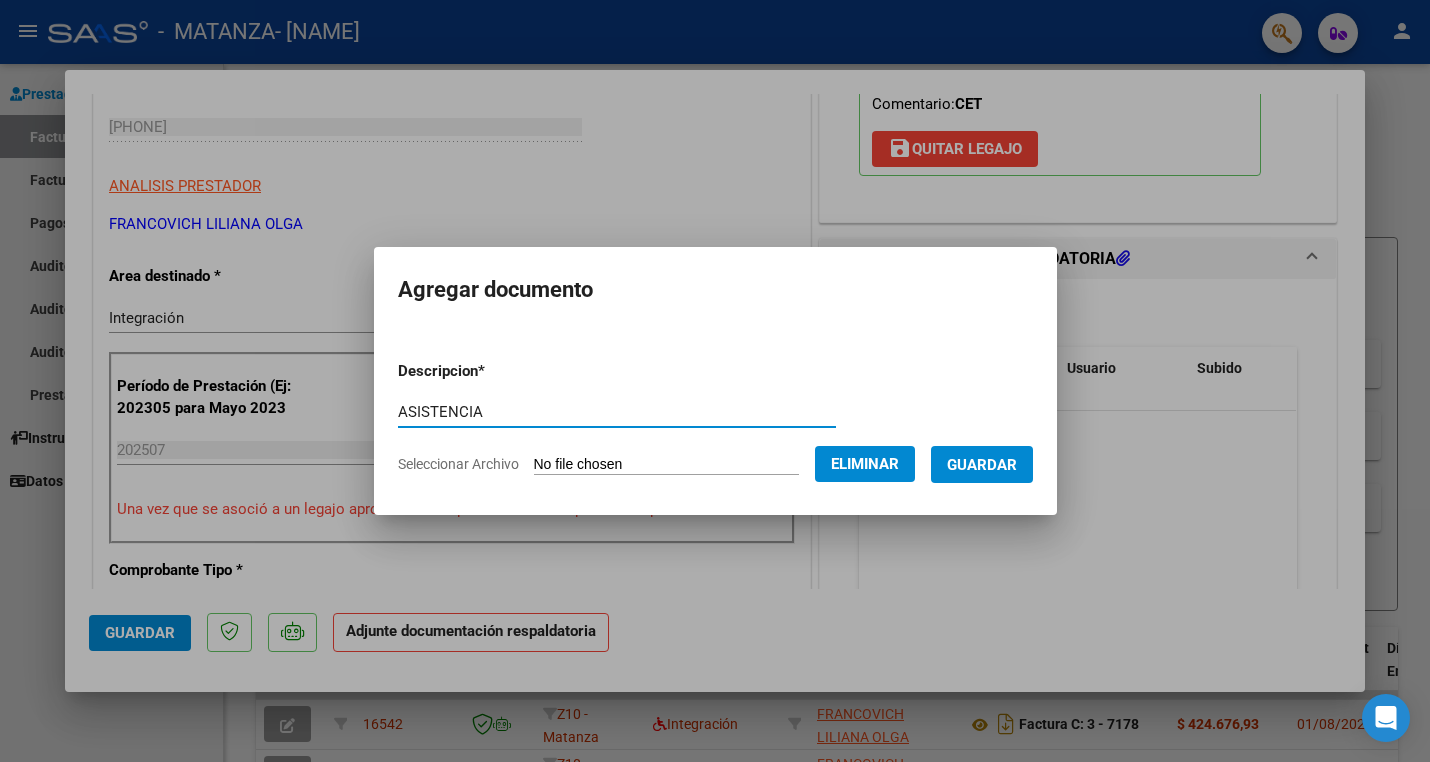 type on "ASISTENCIA" 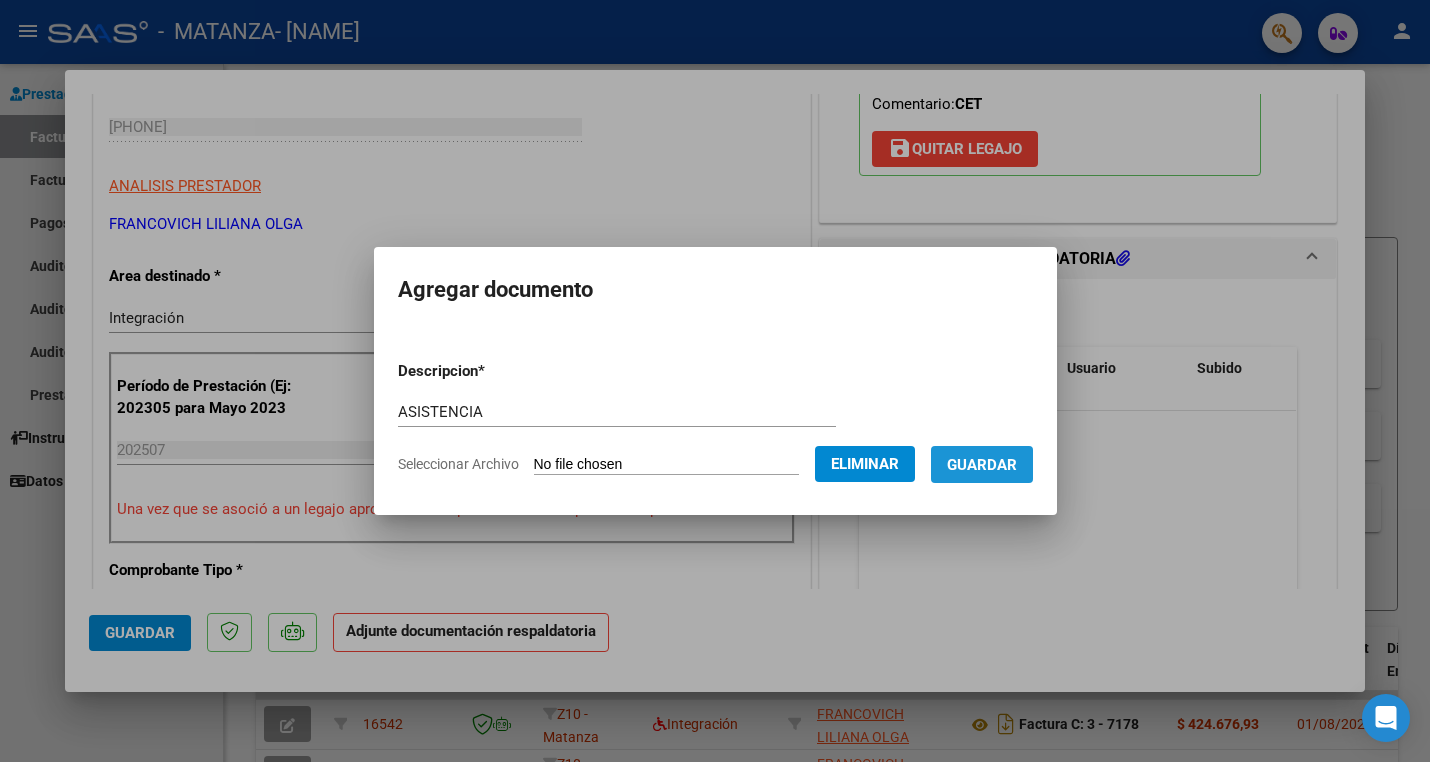 click on "Guardar" at bounding box center (982, 465) 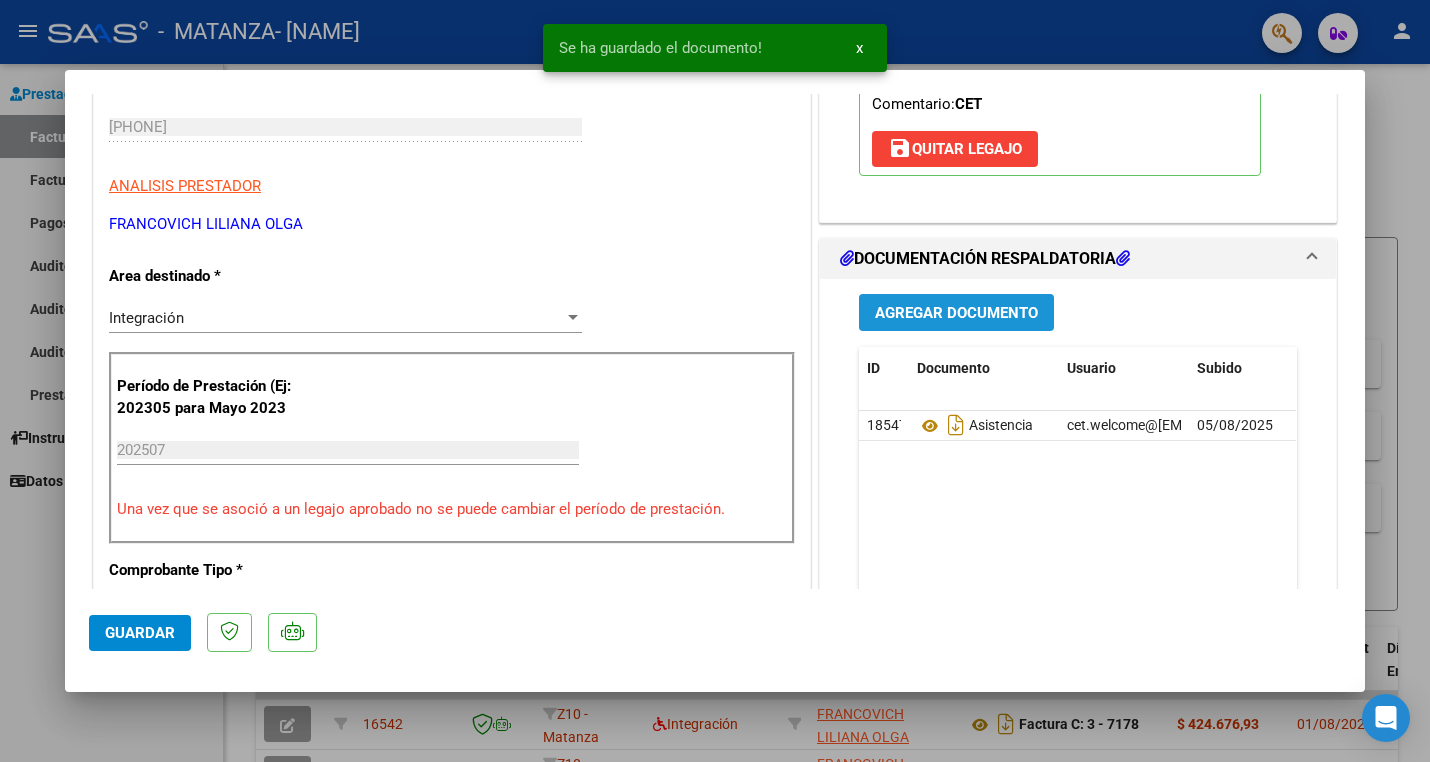 click on "Agregar Documento" at bounding box center [956, 313] 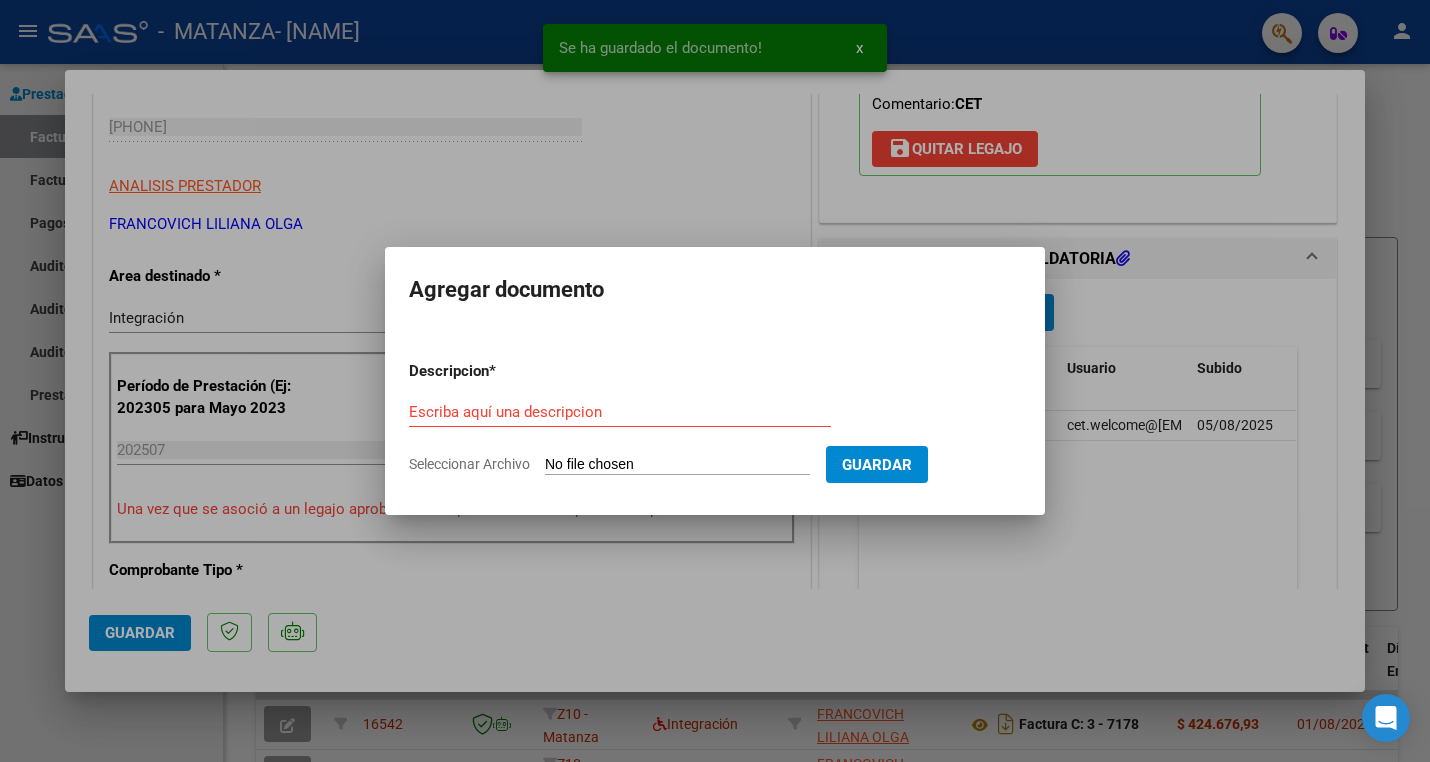 click on "Seleccionar Archivo" at bounding box center (677, 465) 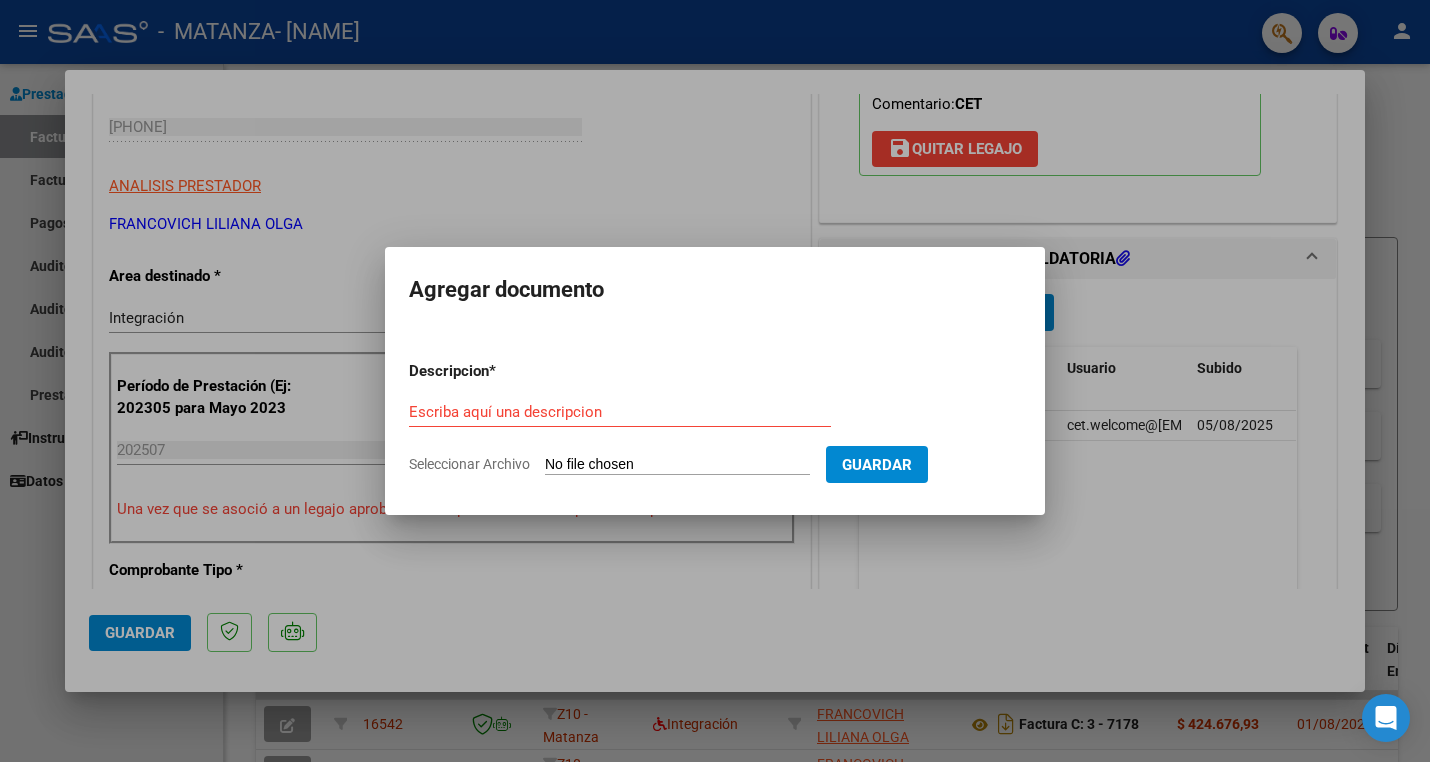type on "C:\fakepath\CONSTANCIA.pdf" 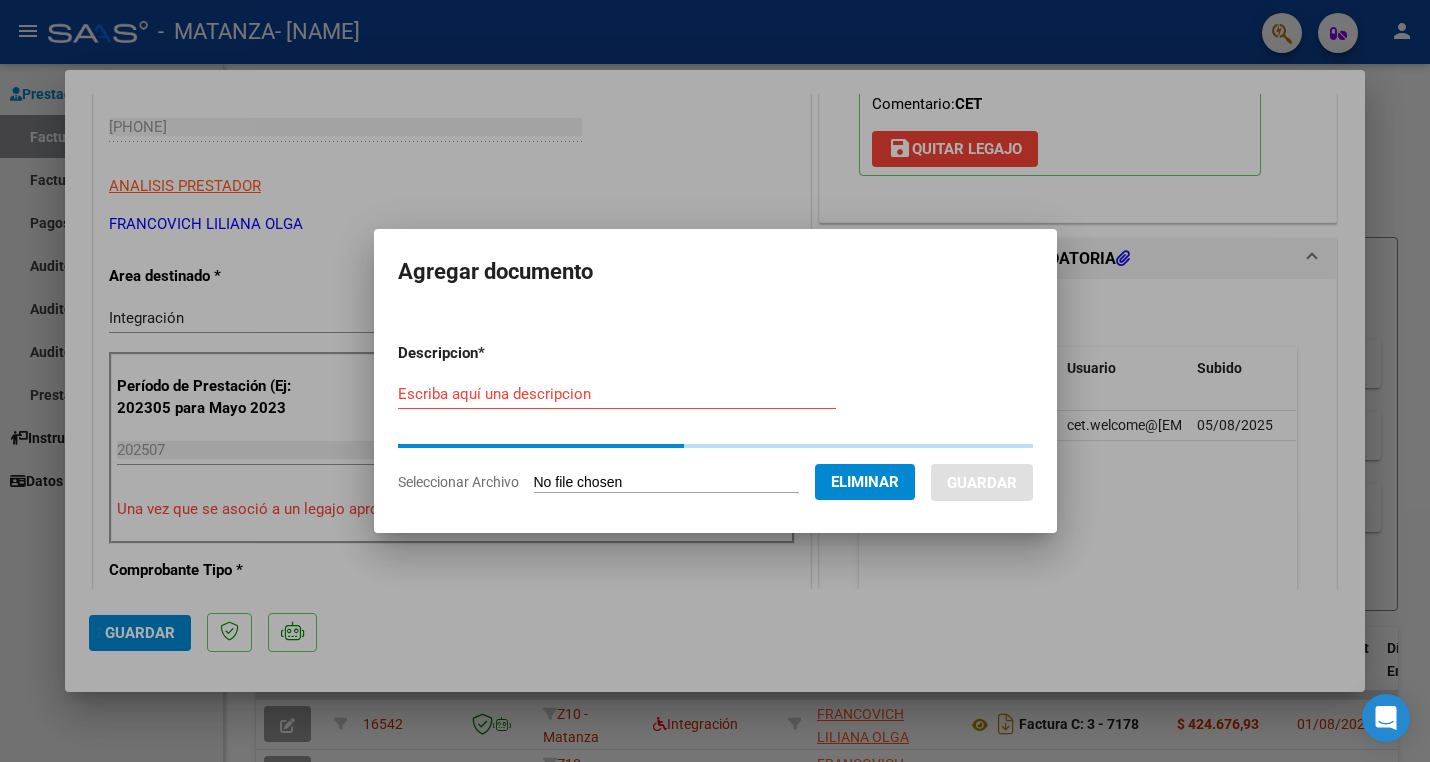 click on "Escriba aquí una descripcion" at bounding box center [617, 394] 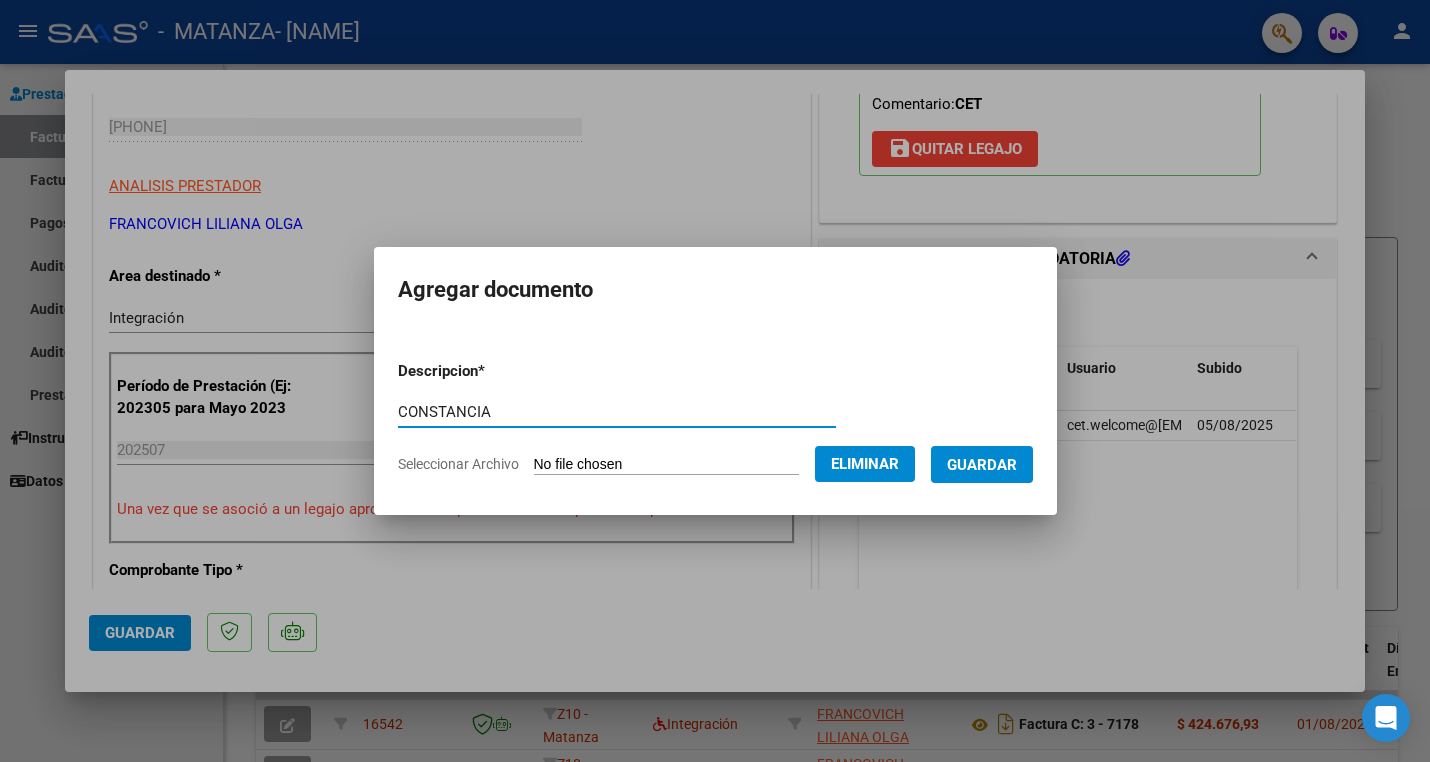 type on "CONSTANCIA" 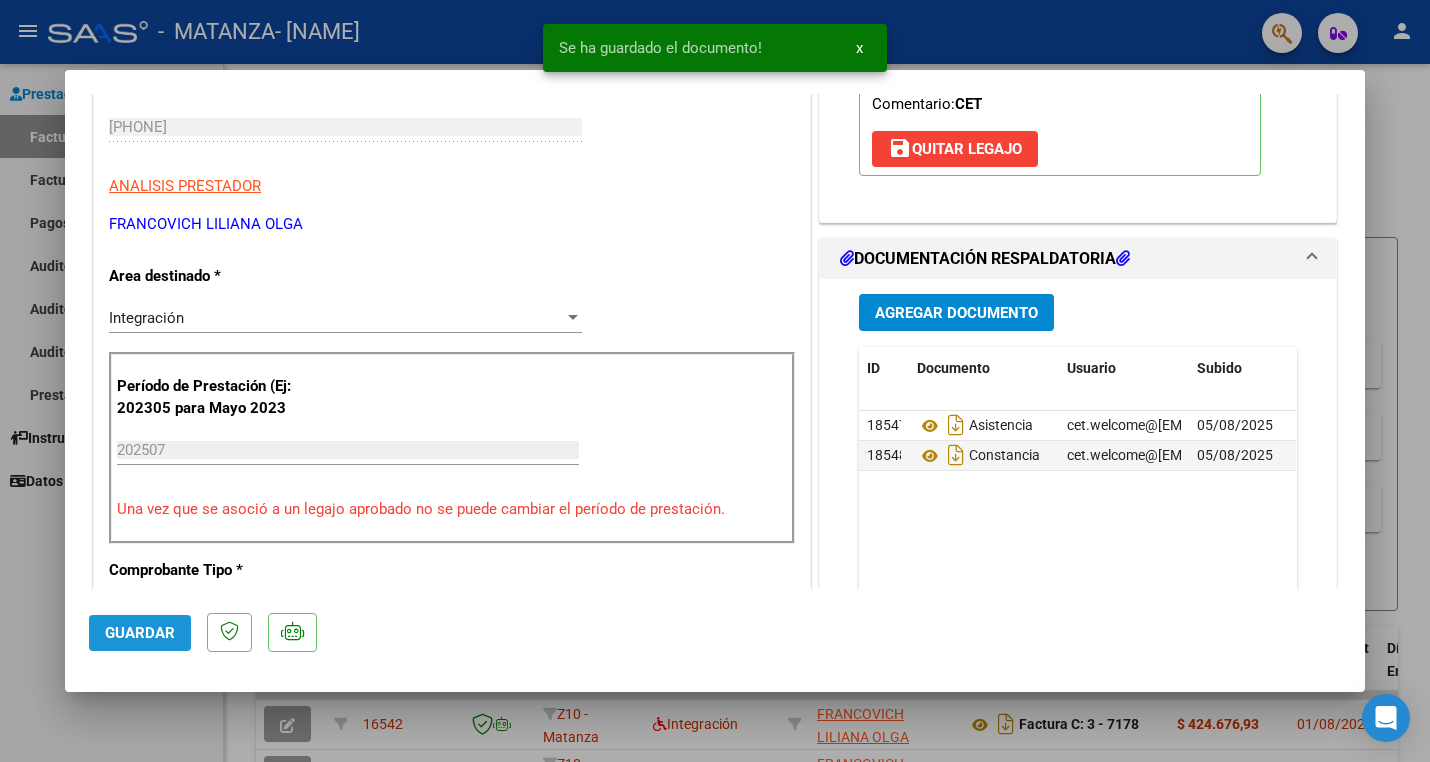 click on "Guardar" 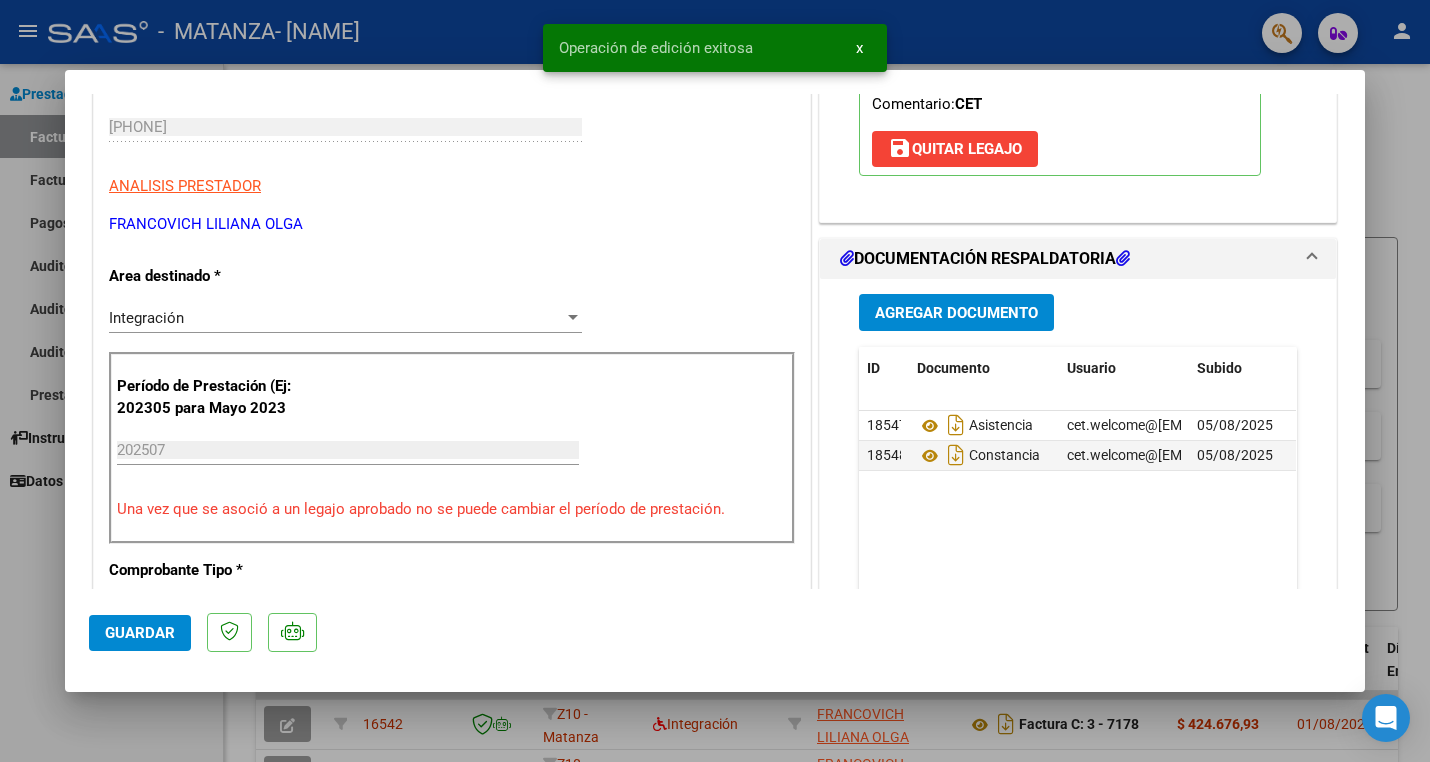 click at bounding box center (715, 381) 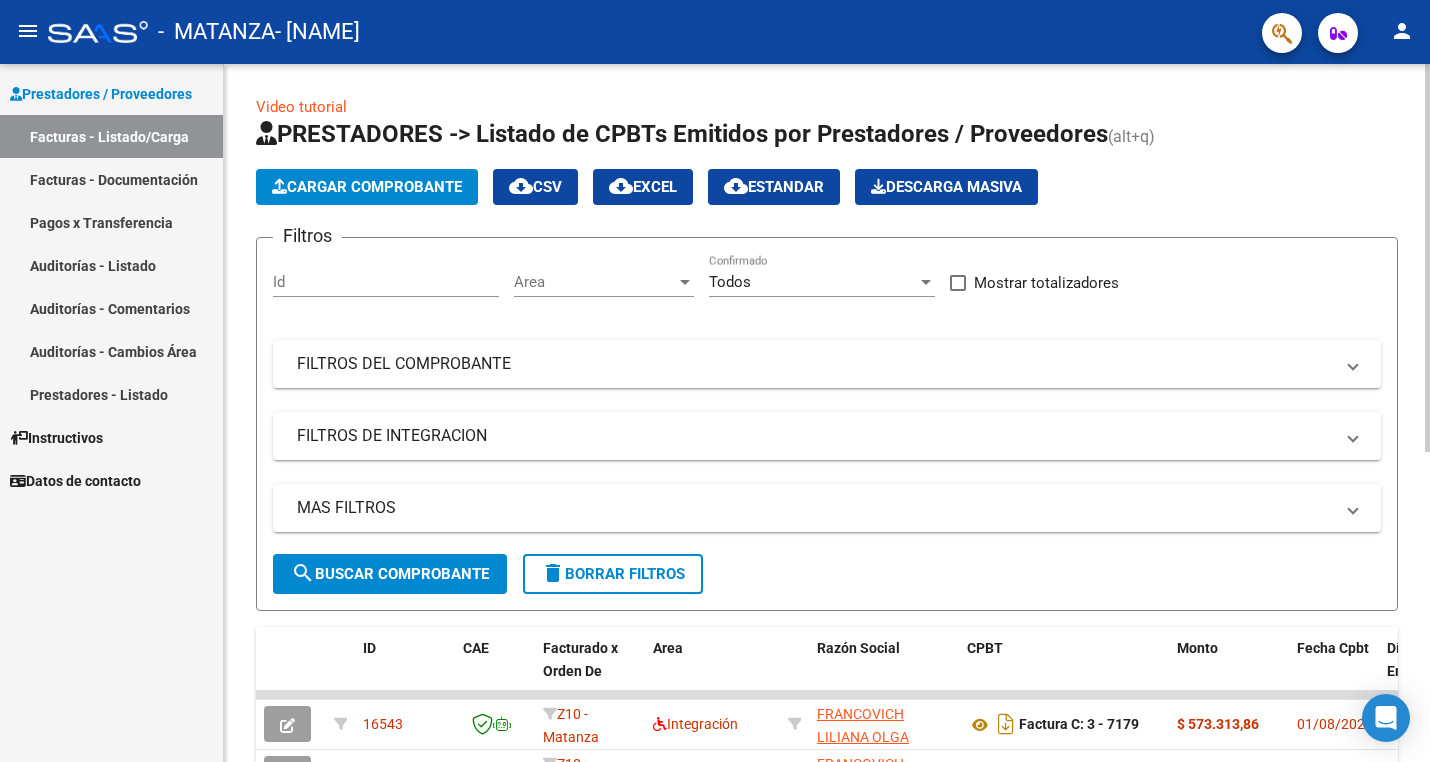 click on "Cargar Comprobante" 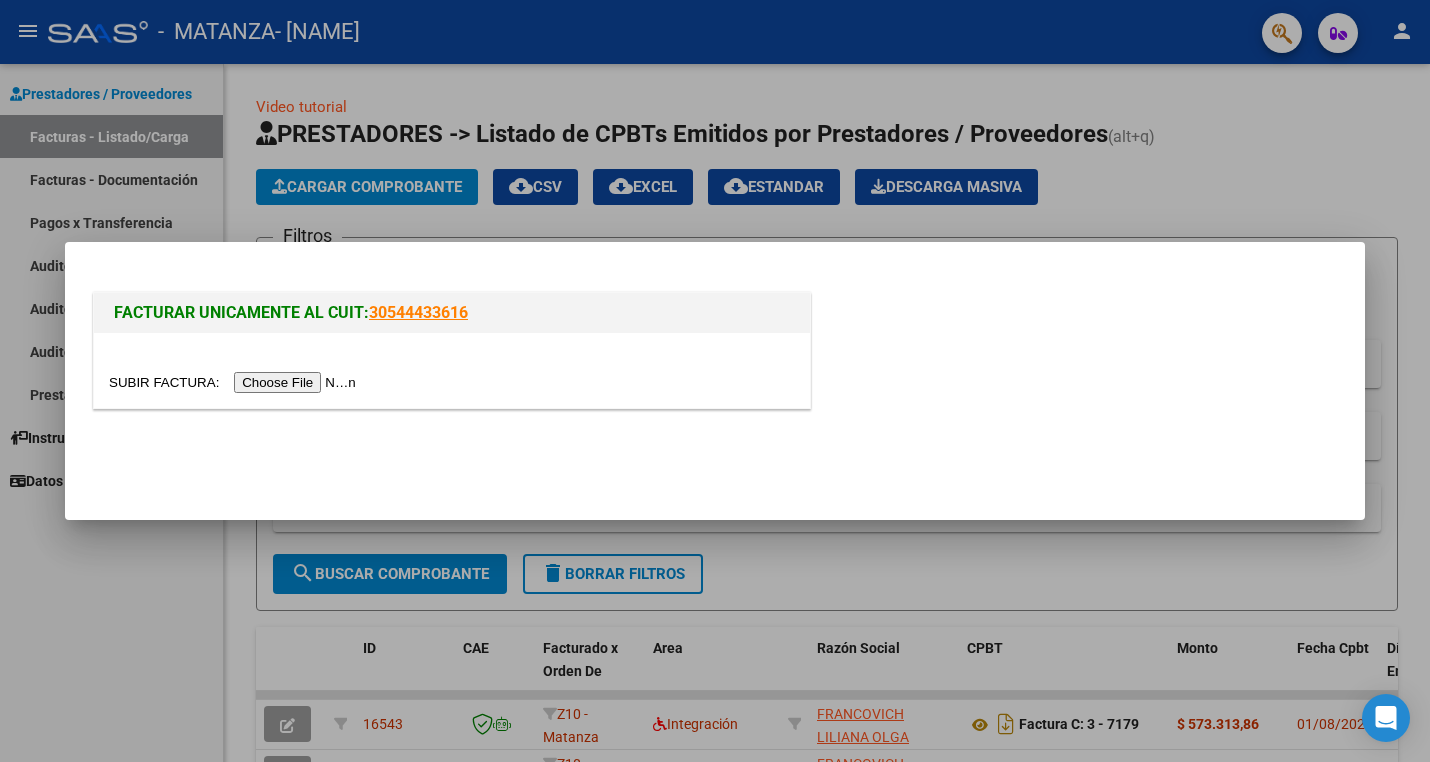 click at bounding box center [235, 382] 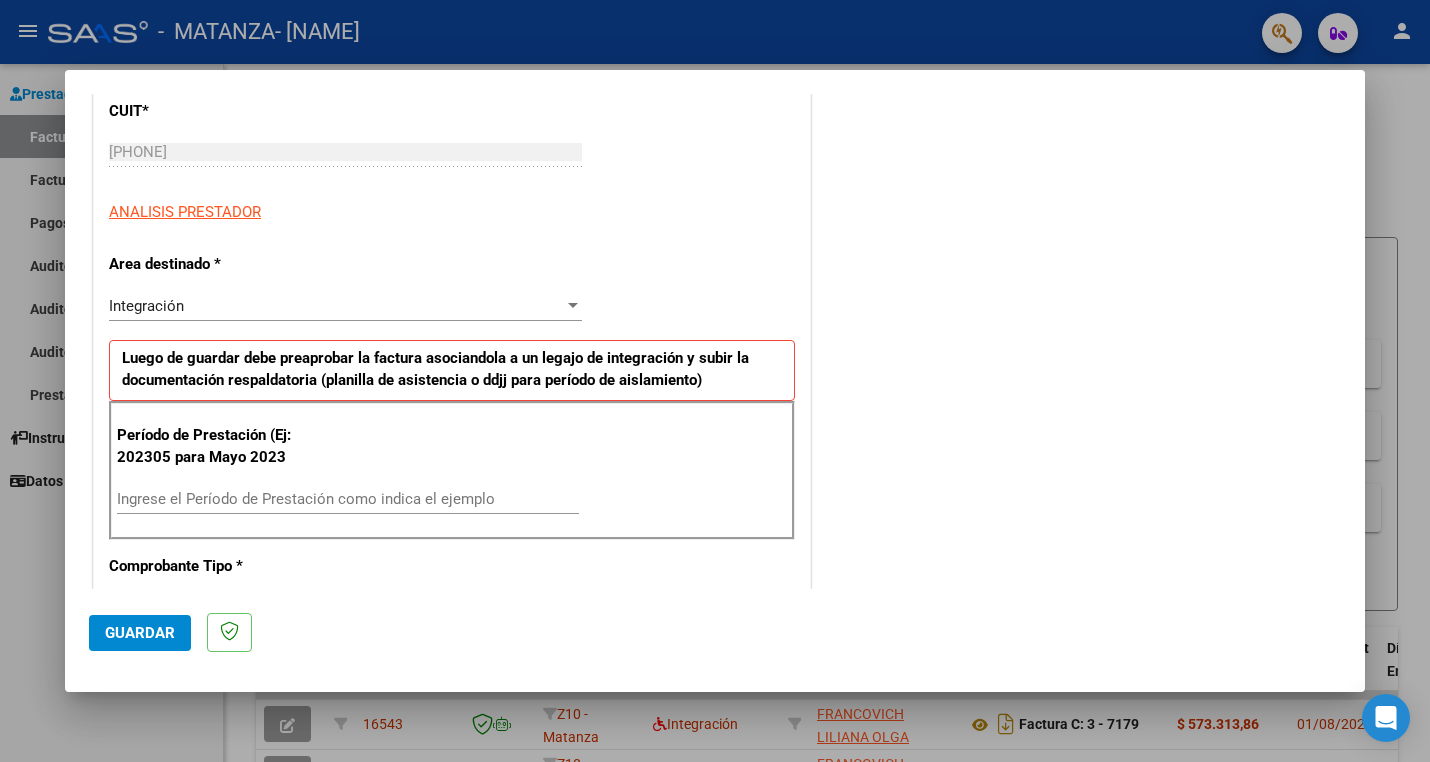 scroll, scrollTop: 423, scrollLeft: 0, axis: vertical 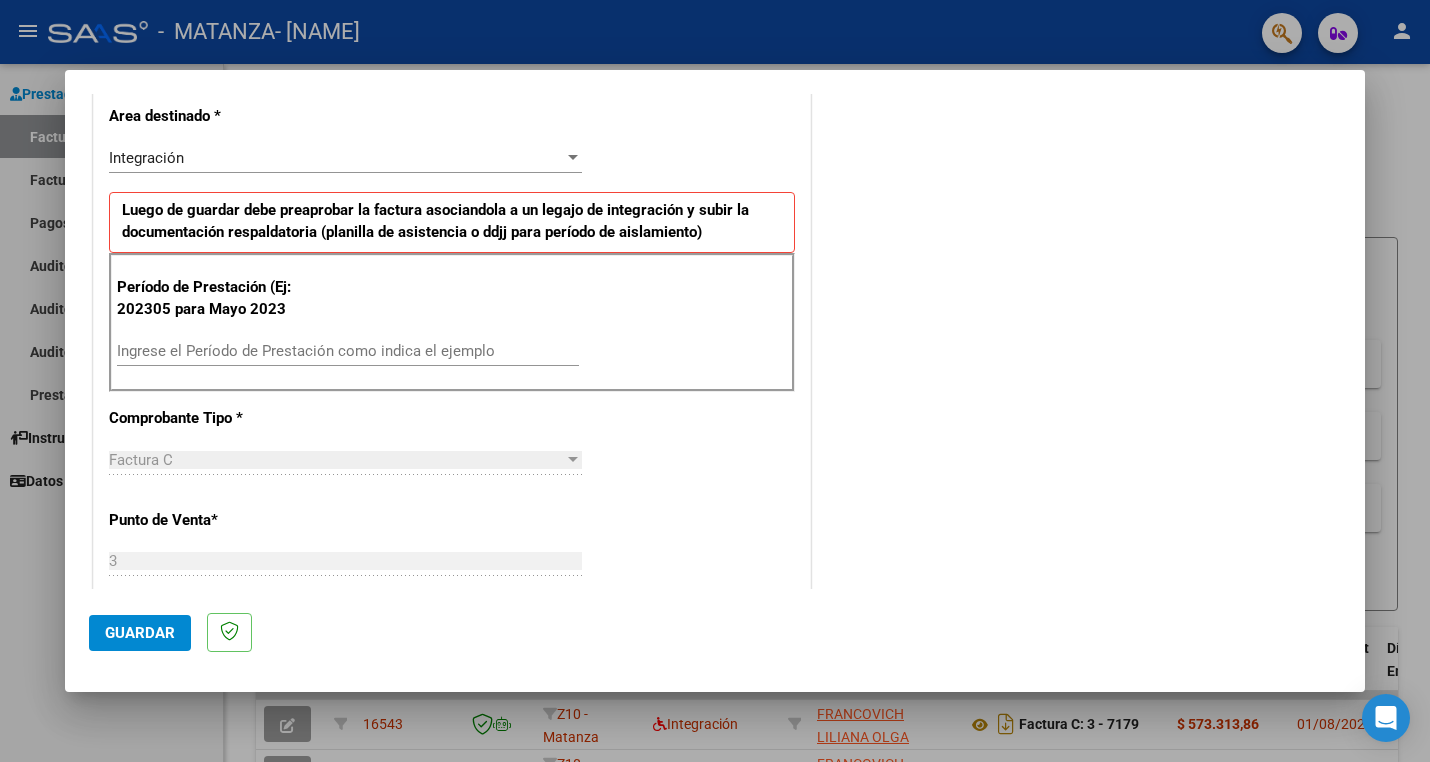 click on "Ingrese el Período de Prestación como indica el ejemplo" at bounding box center (348, 351) 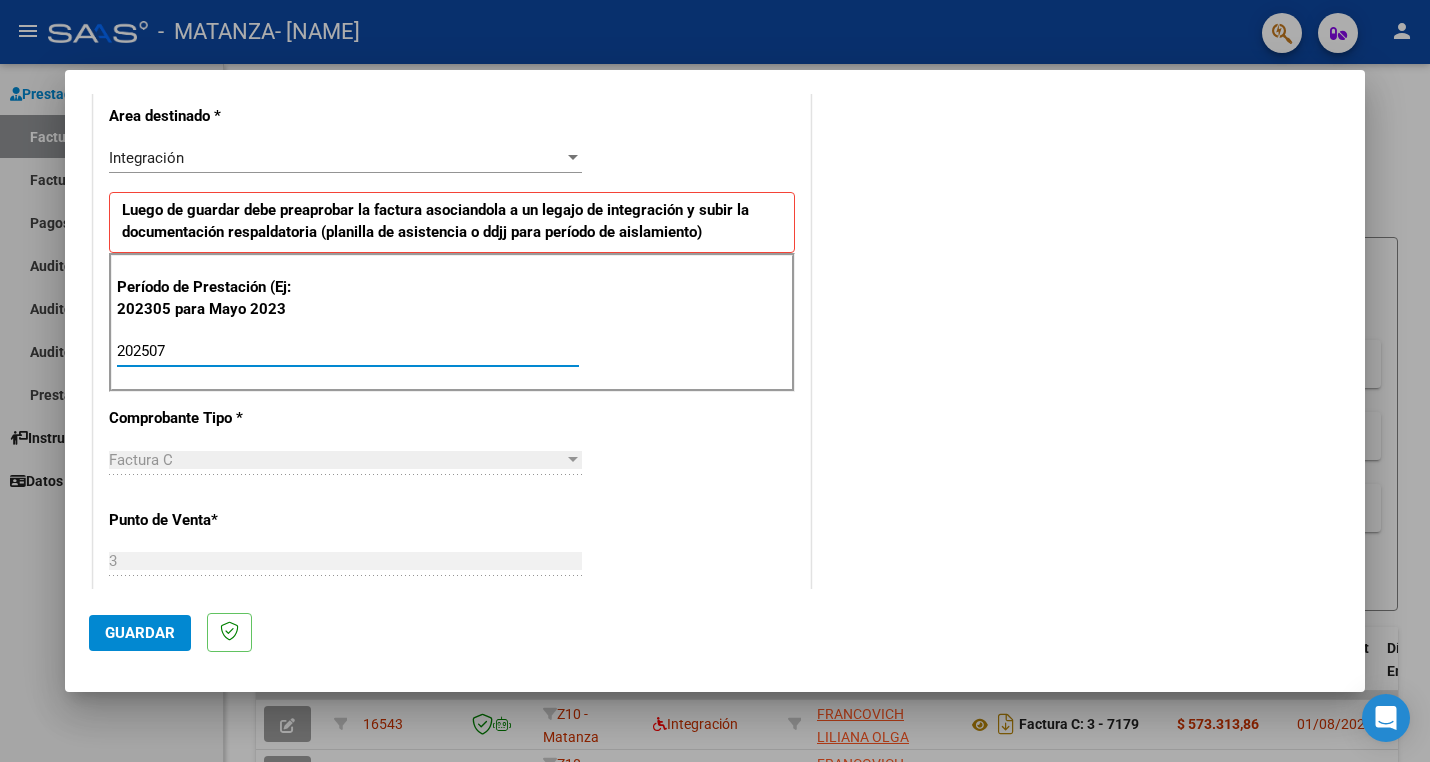 type on "202507" 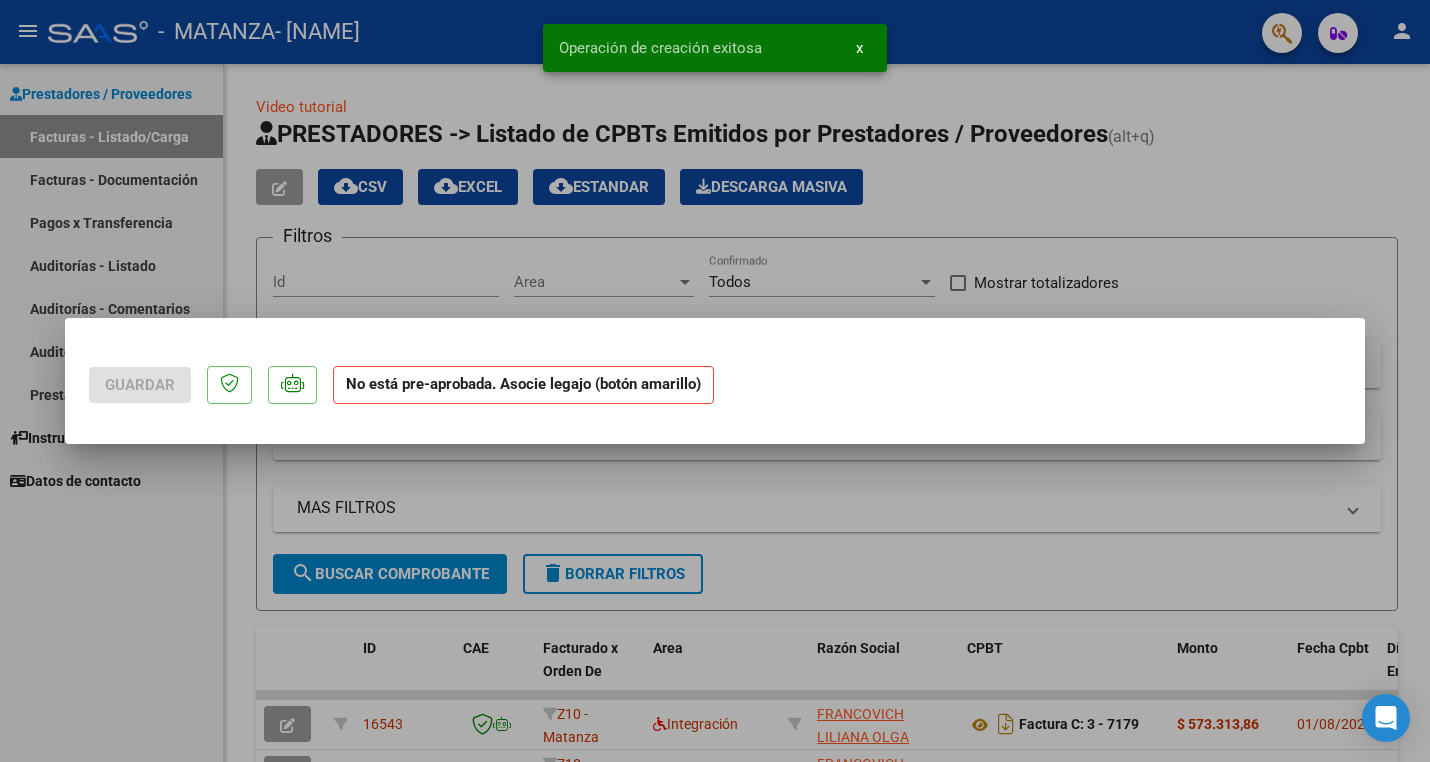scroll, scrollTop: 0, scrollLeft: 0, axis: both 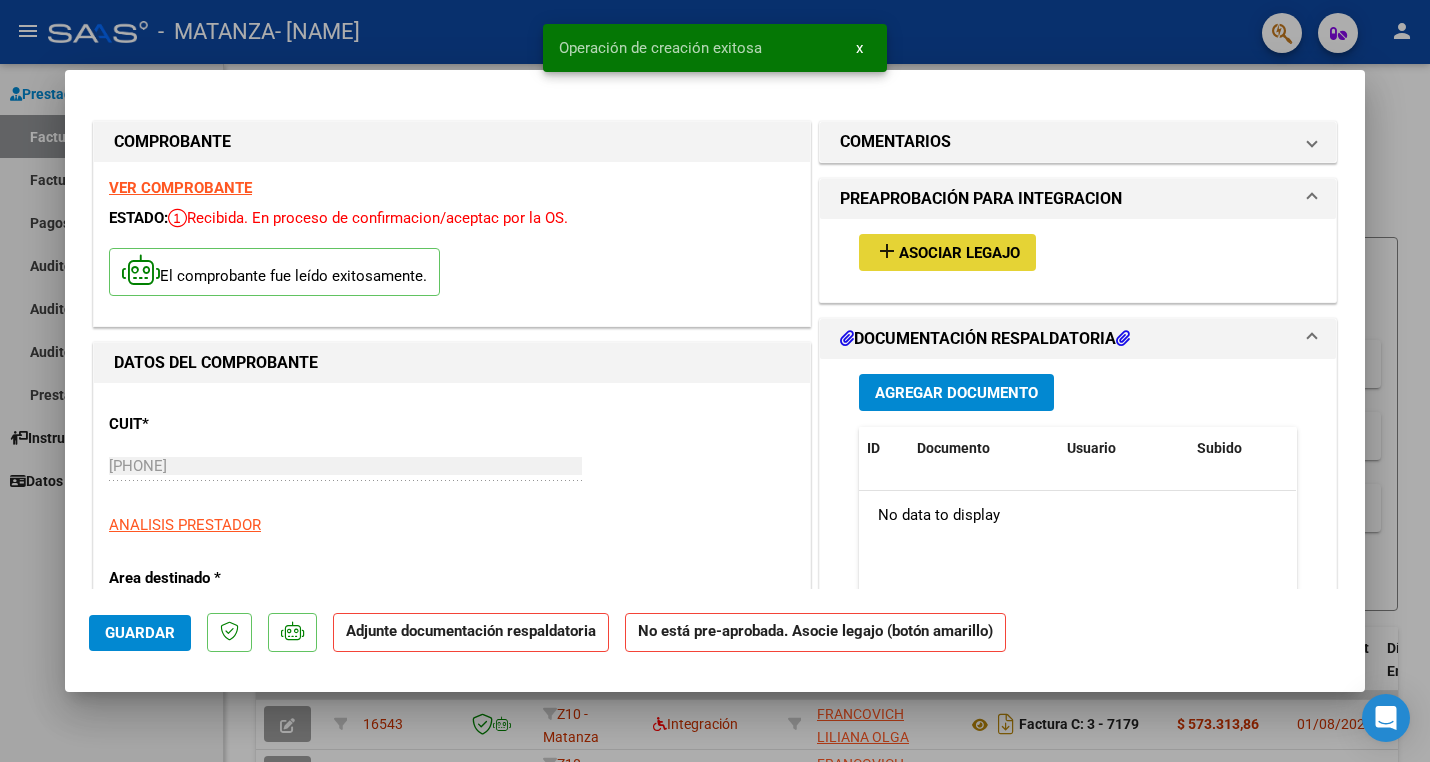 click on "Asociar Legajo" at bounding box center (959, 253) 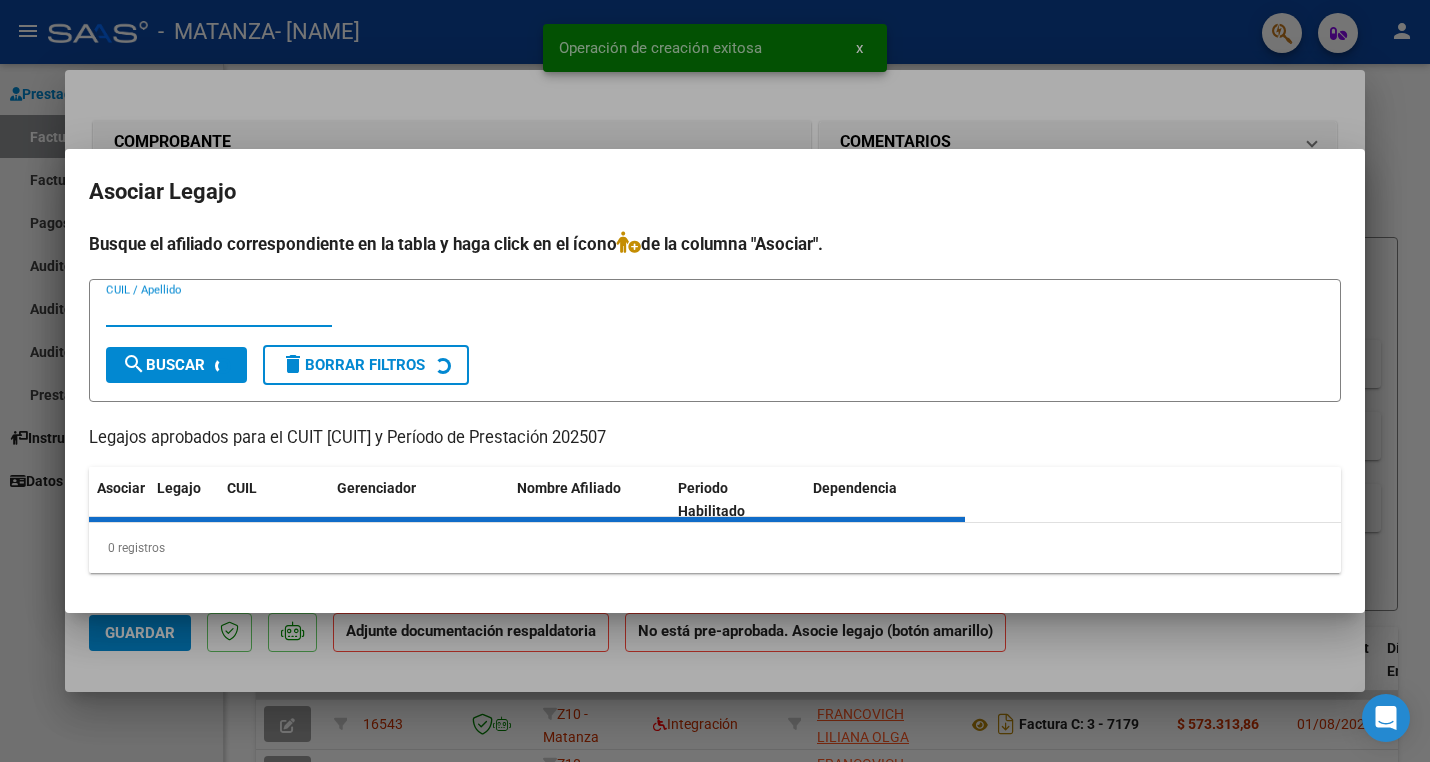 scroll, scrollTop: 0, scrollLeft: 0, axis: both 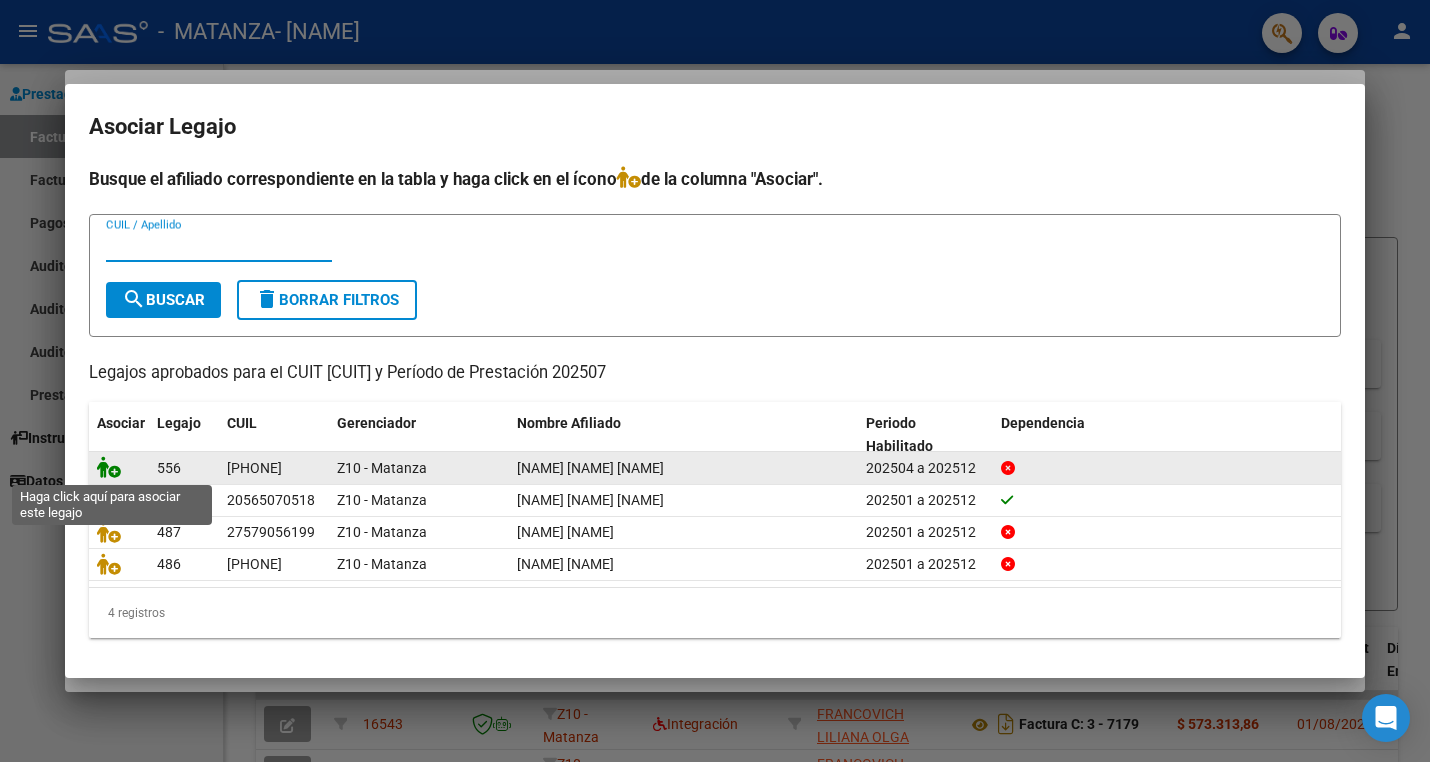 click 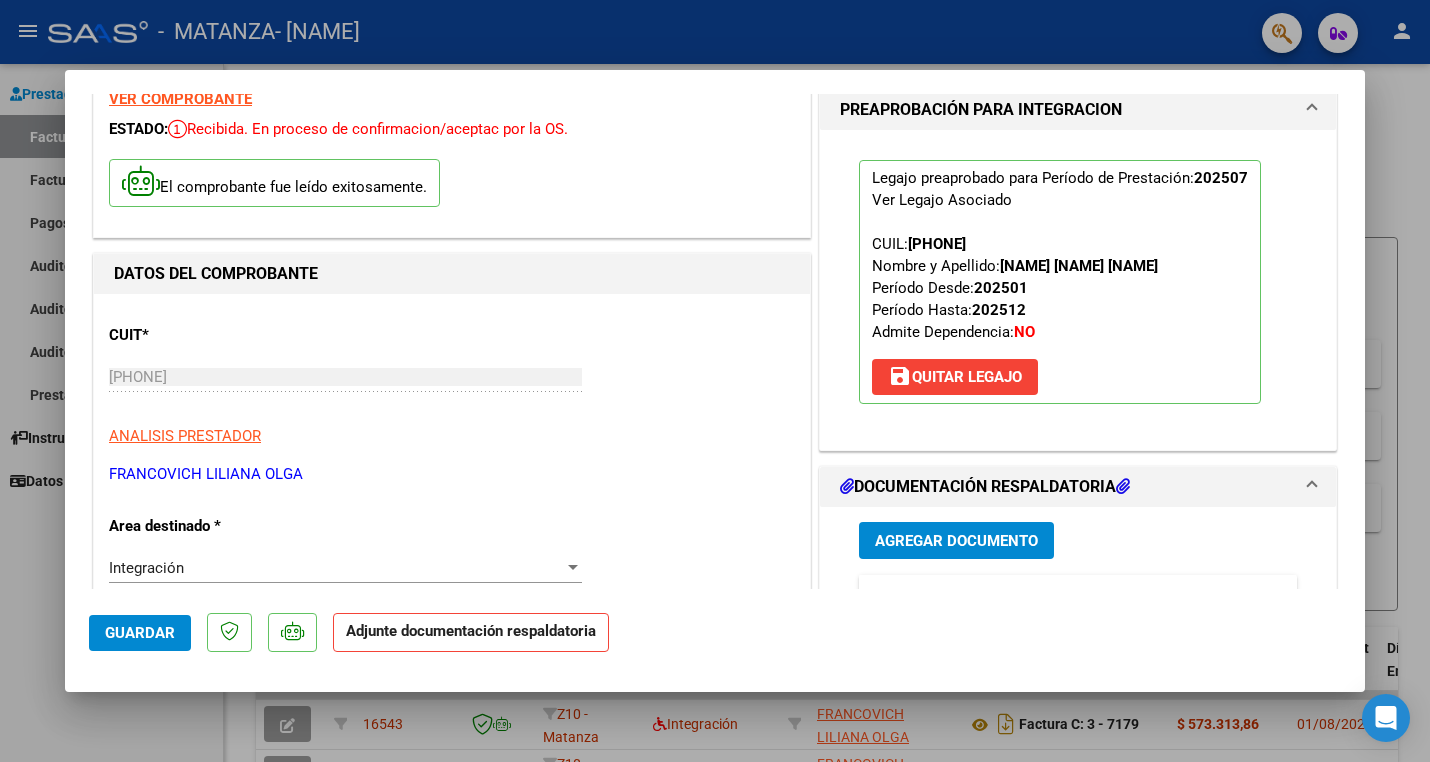 scroll, scrollTop: 91, scrollLeft: 0, axis: vertical 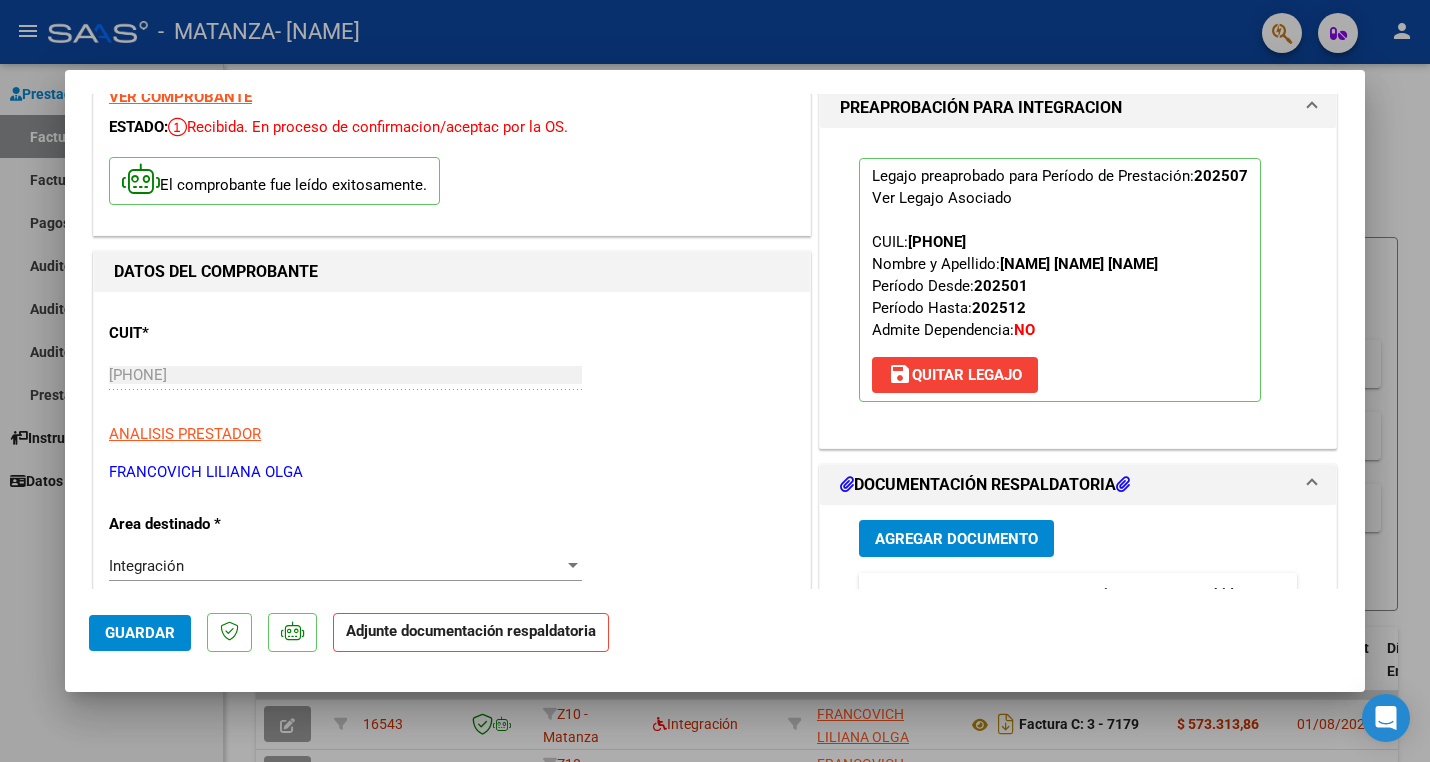 click on "Agregar Documento" at bounding box center (956, 539) 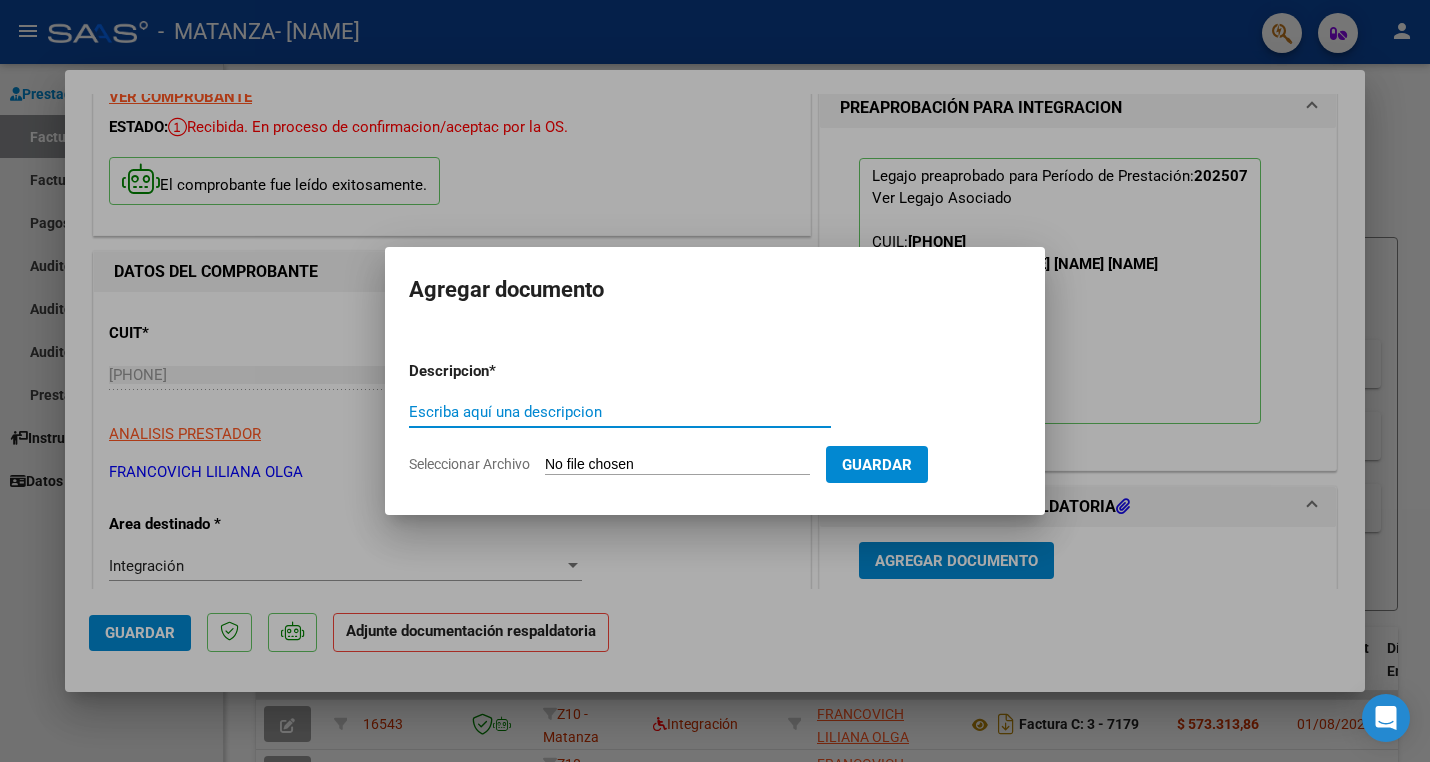 click on "Escriba aquí una descripcion" at bounding box center (620, 421) 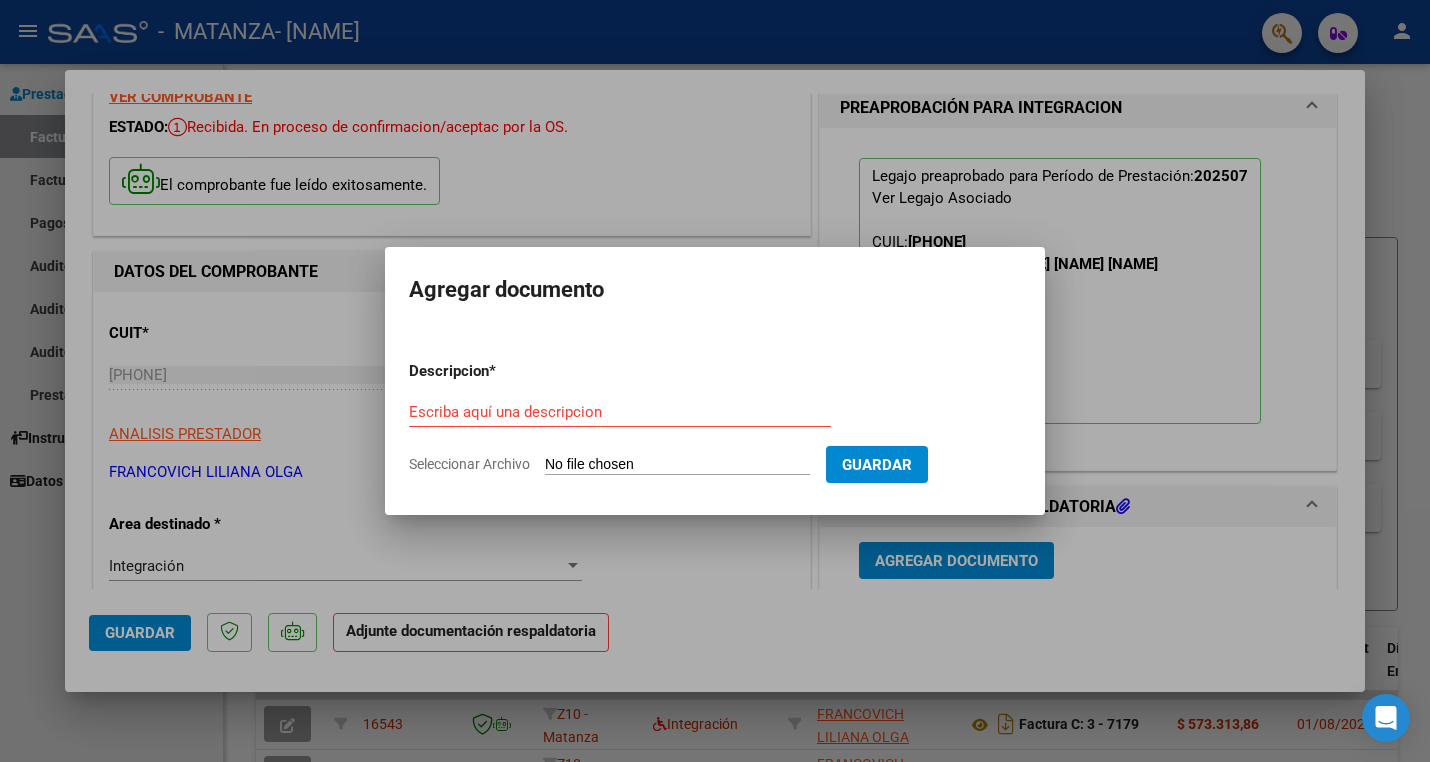 click on "Seleccionar Archivo" at bounding box center [677, 465] 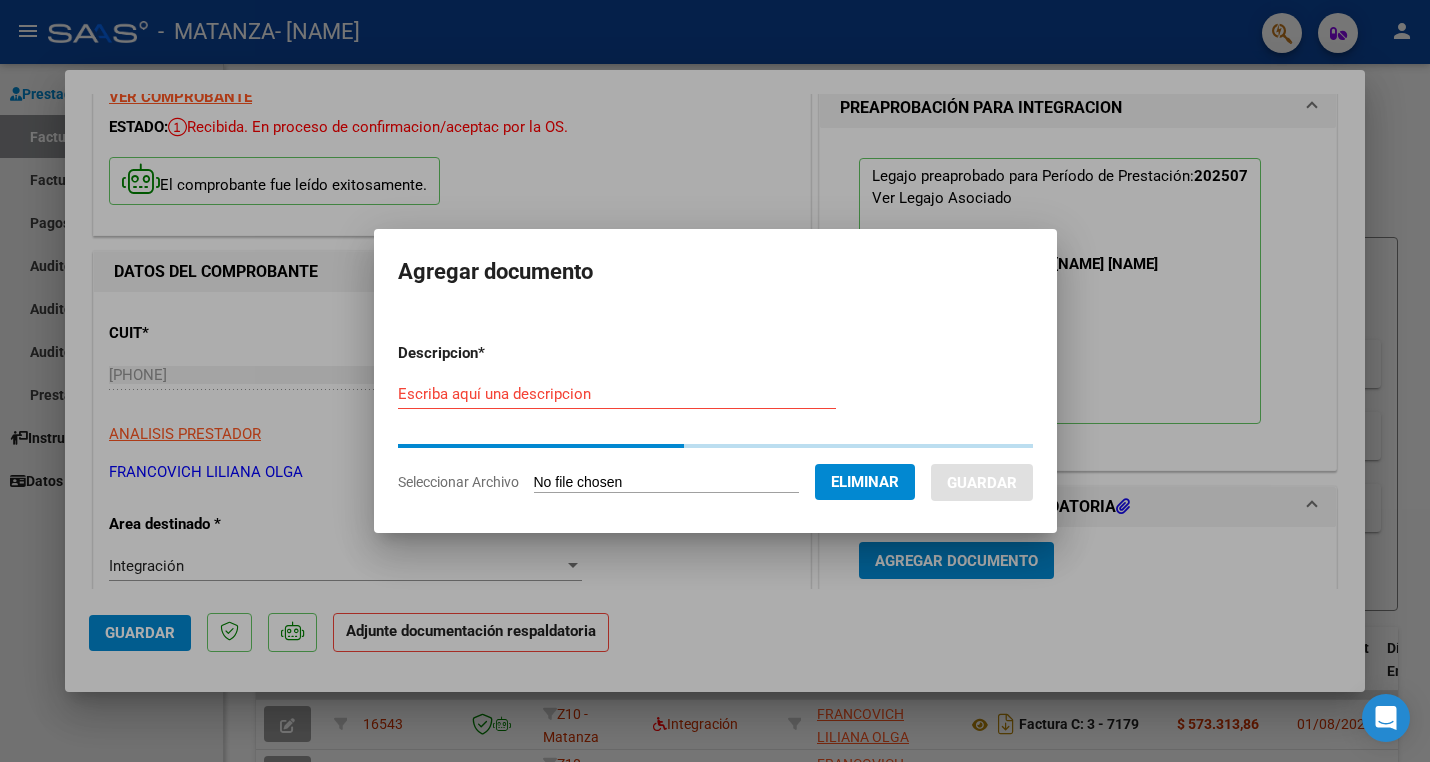 click on "Escriba aquí una descripcion" at bounding box center [617, 394] 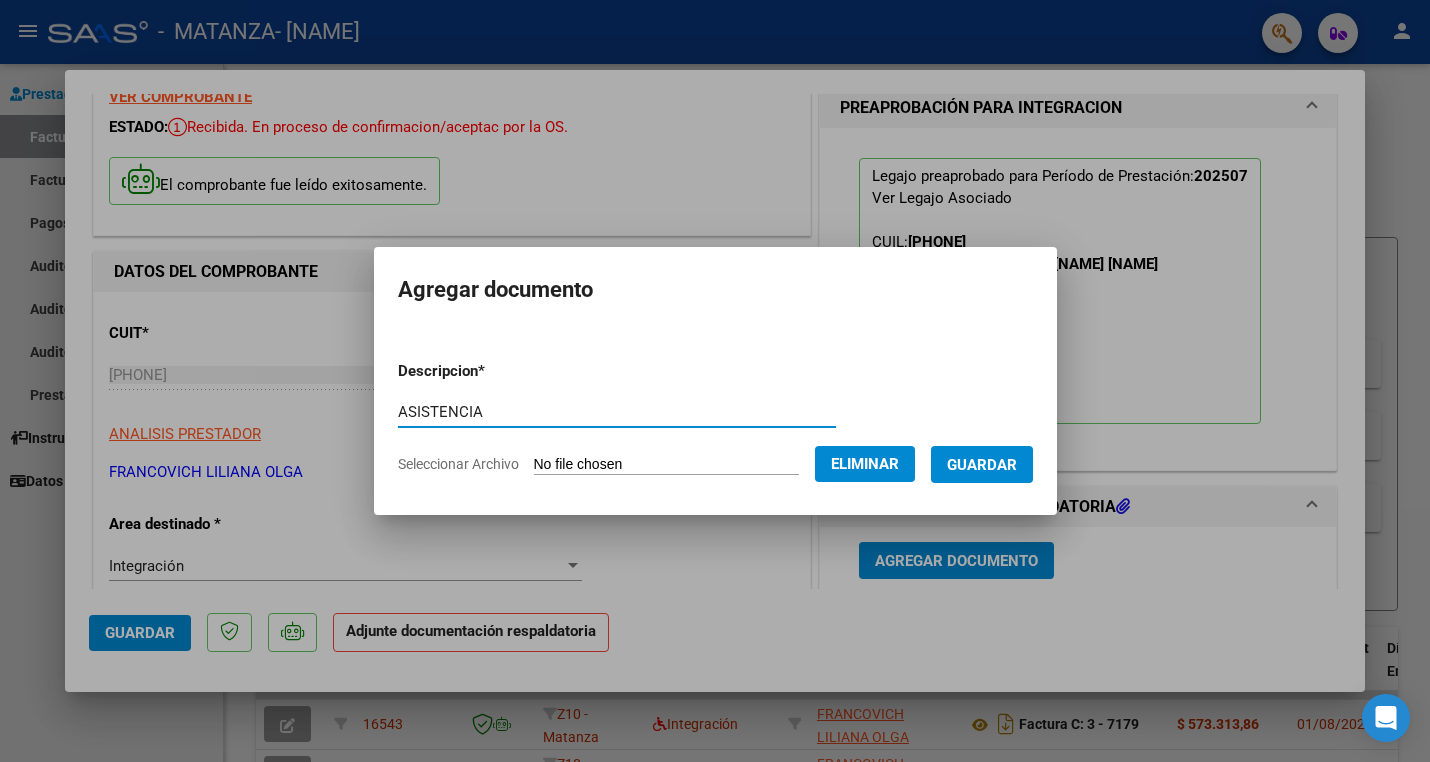 type on "ASISTENCIA" 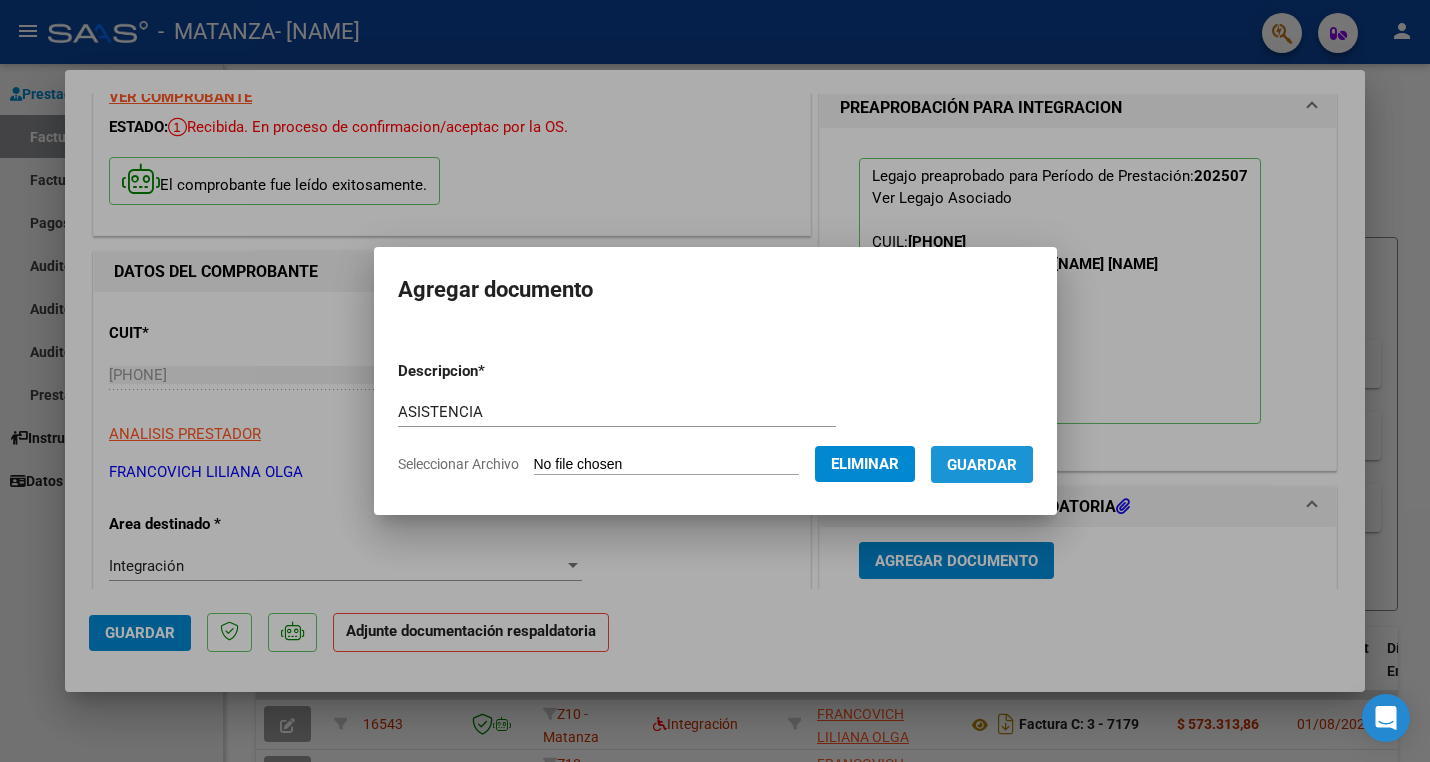 click on "Guardar" at bounding box center [982, 465] 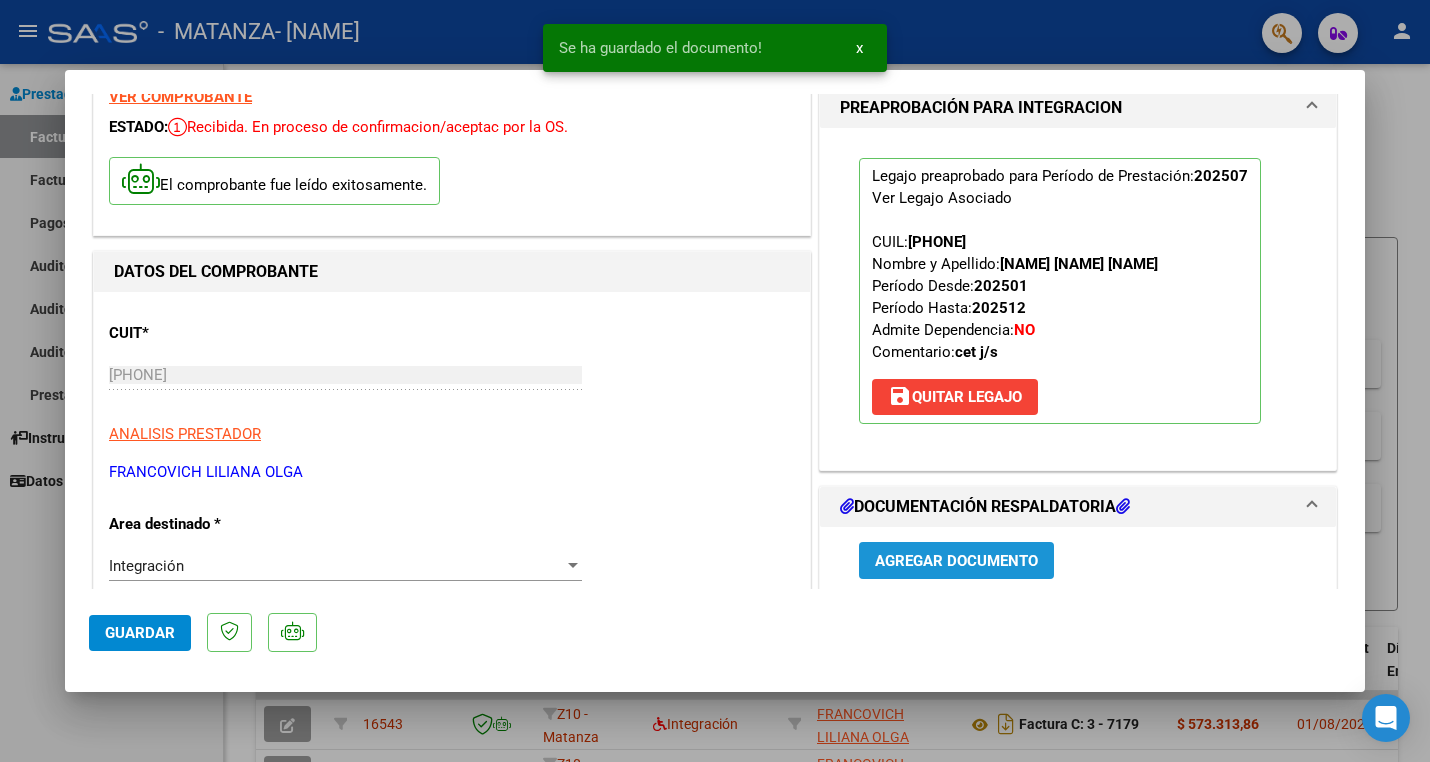 click on "Agregar Documento" at bounding box center [956, 561] 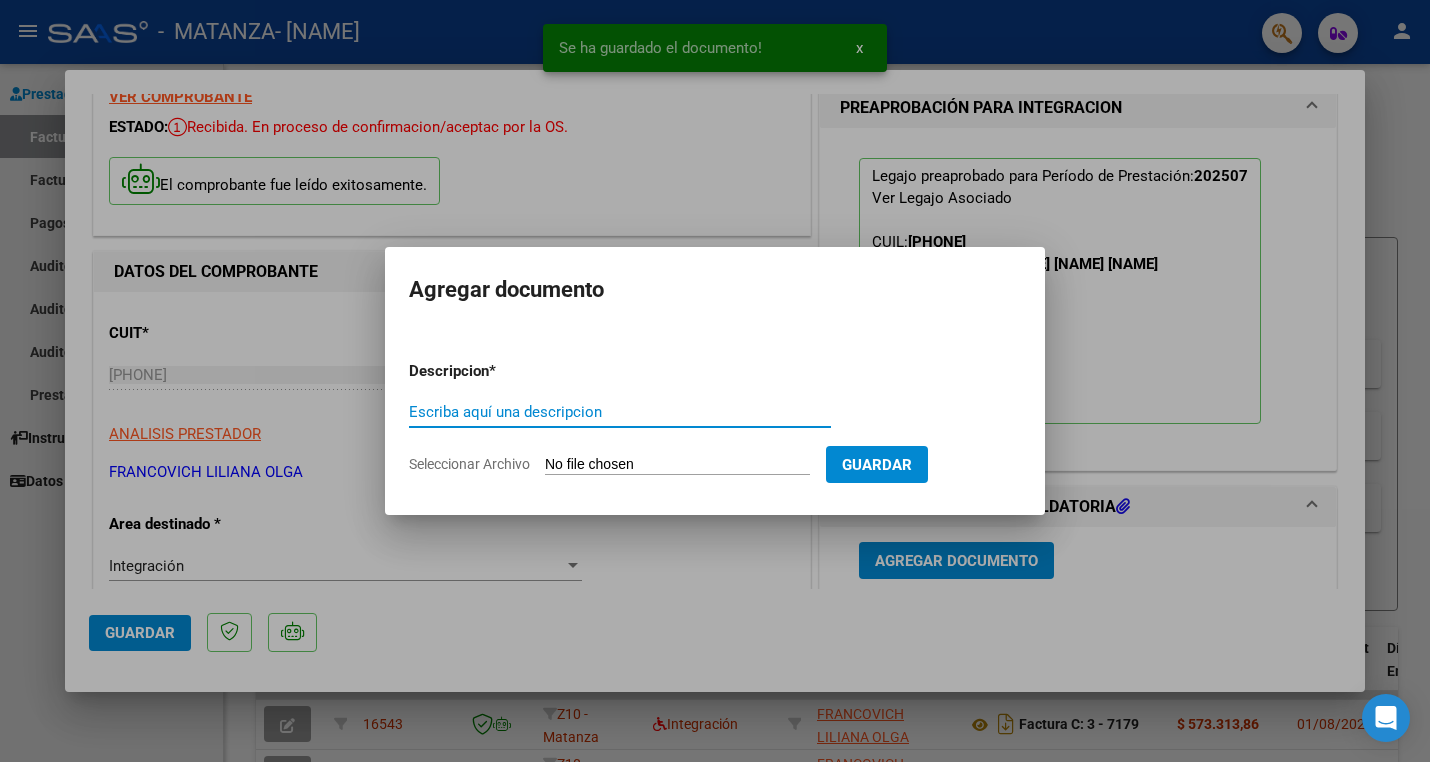 click on "Seleccionar Archivo" at bounding box center (677, 465) 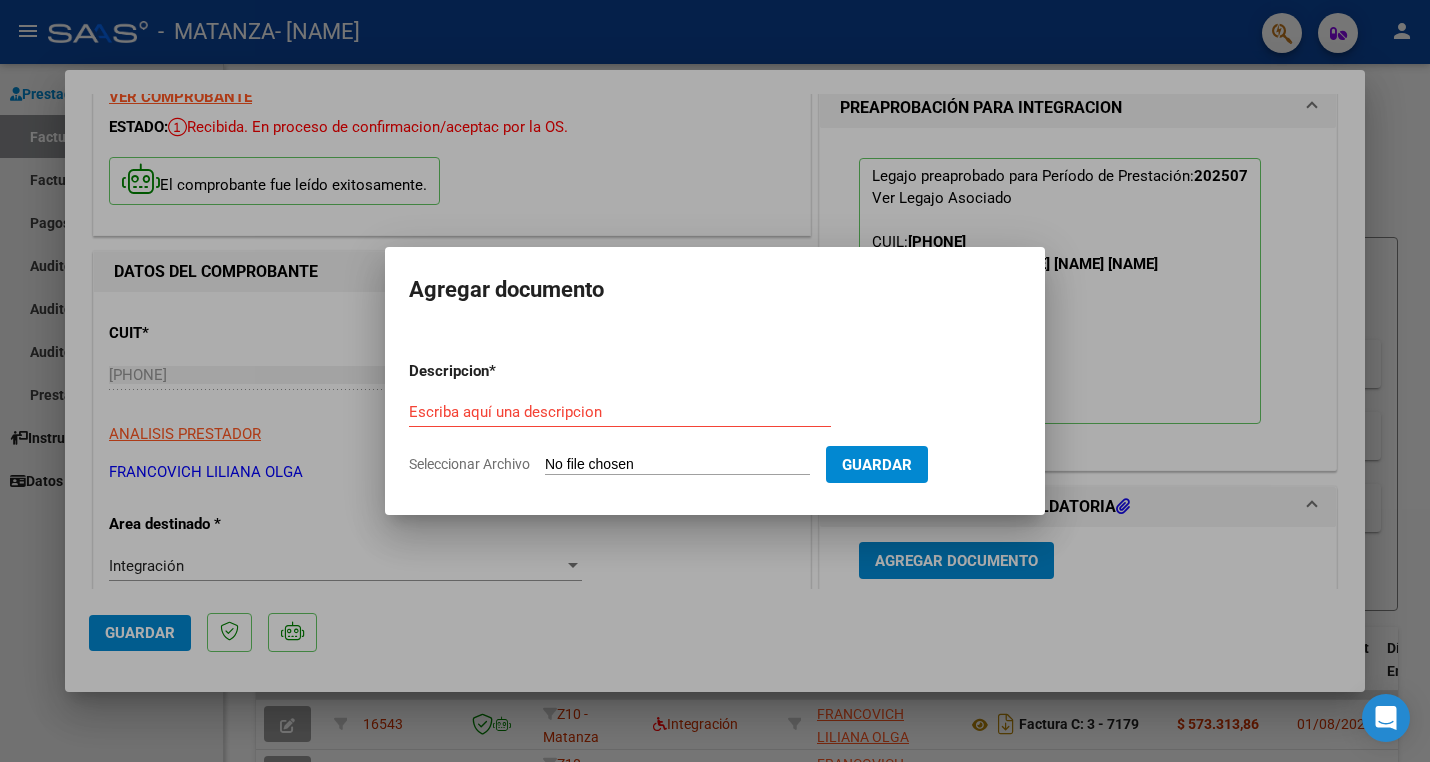 type on "C:\fakepath\CONSTANCIA.pdf" 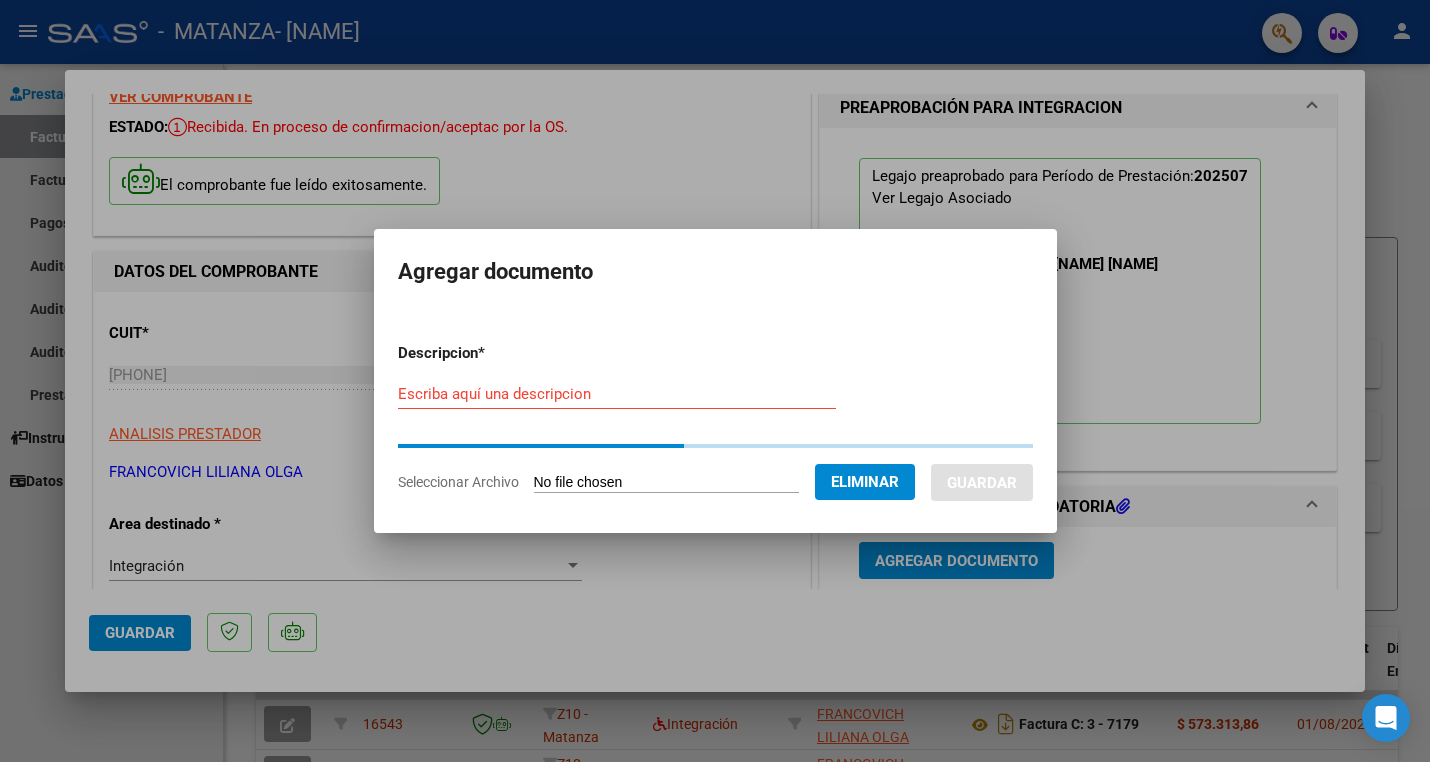 click on "Escriba aquí una descripcion" at bounding box center (617, 394) 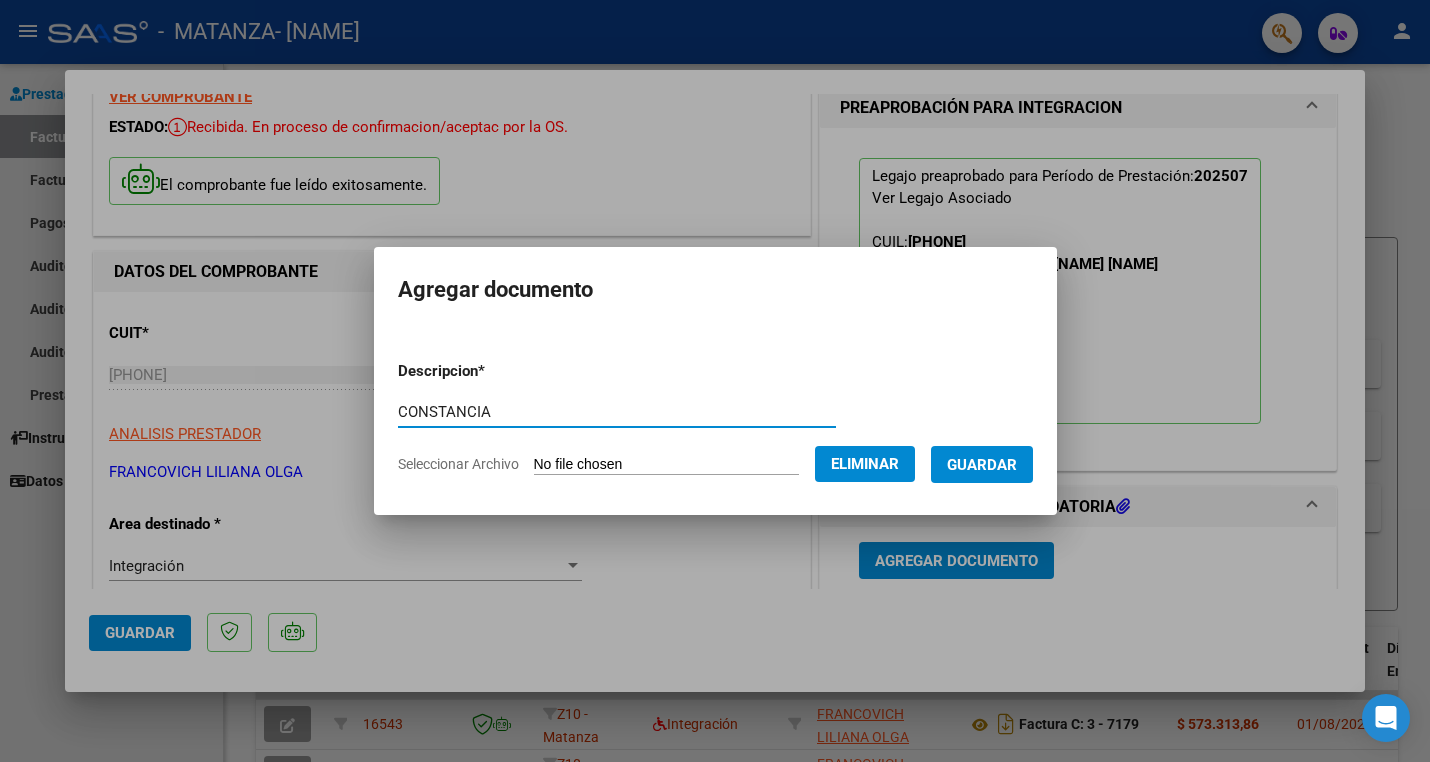 type on "CONSTANCIA" 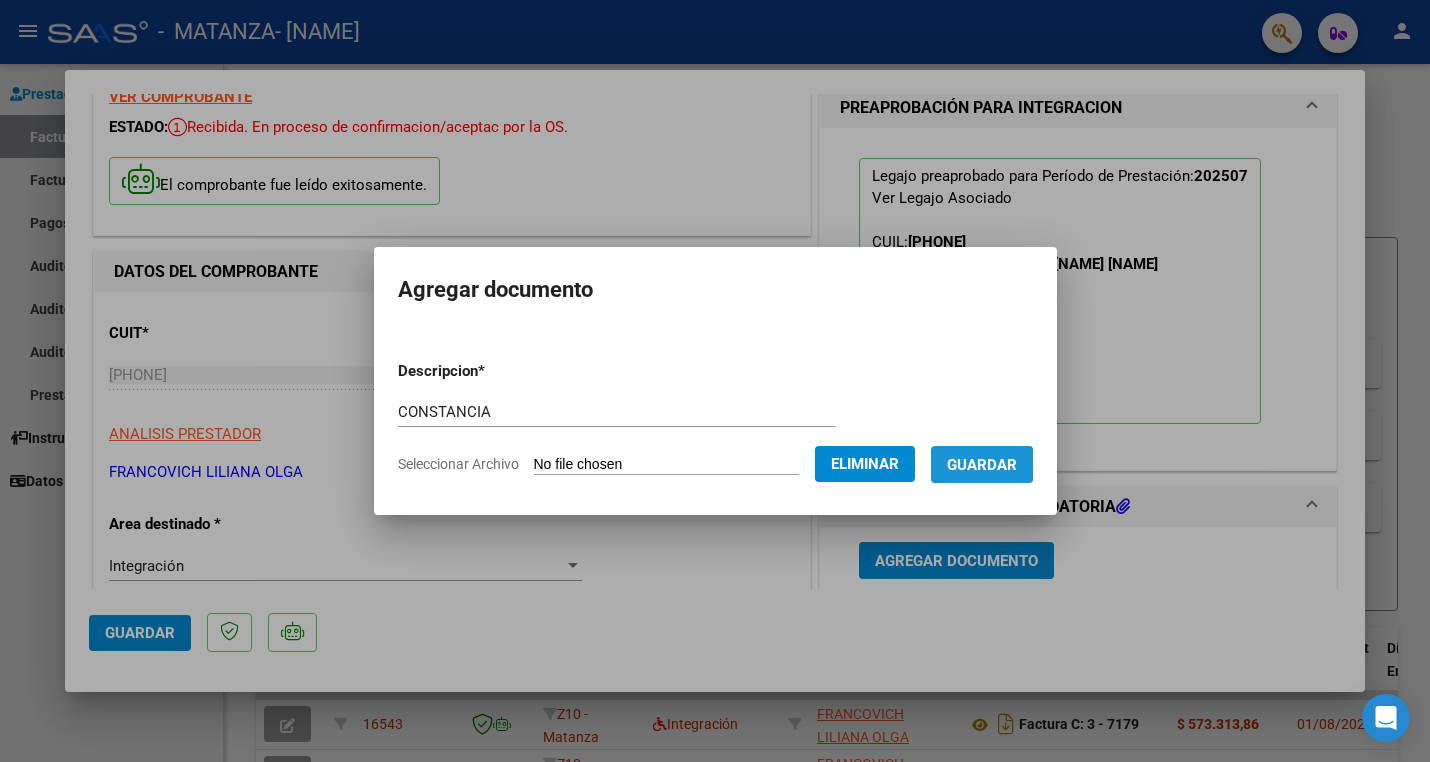 click on "Guardar" at bounding box center (982, 465) 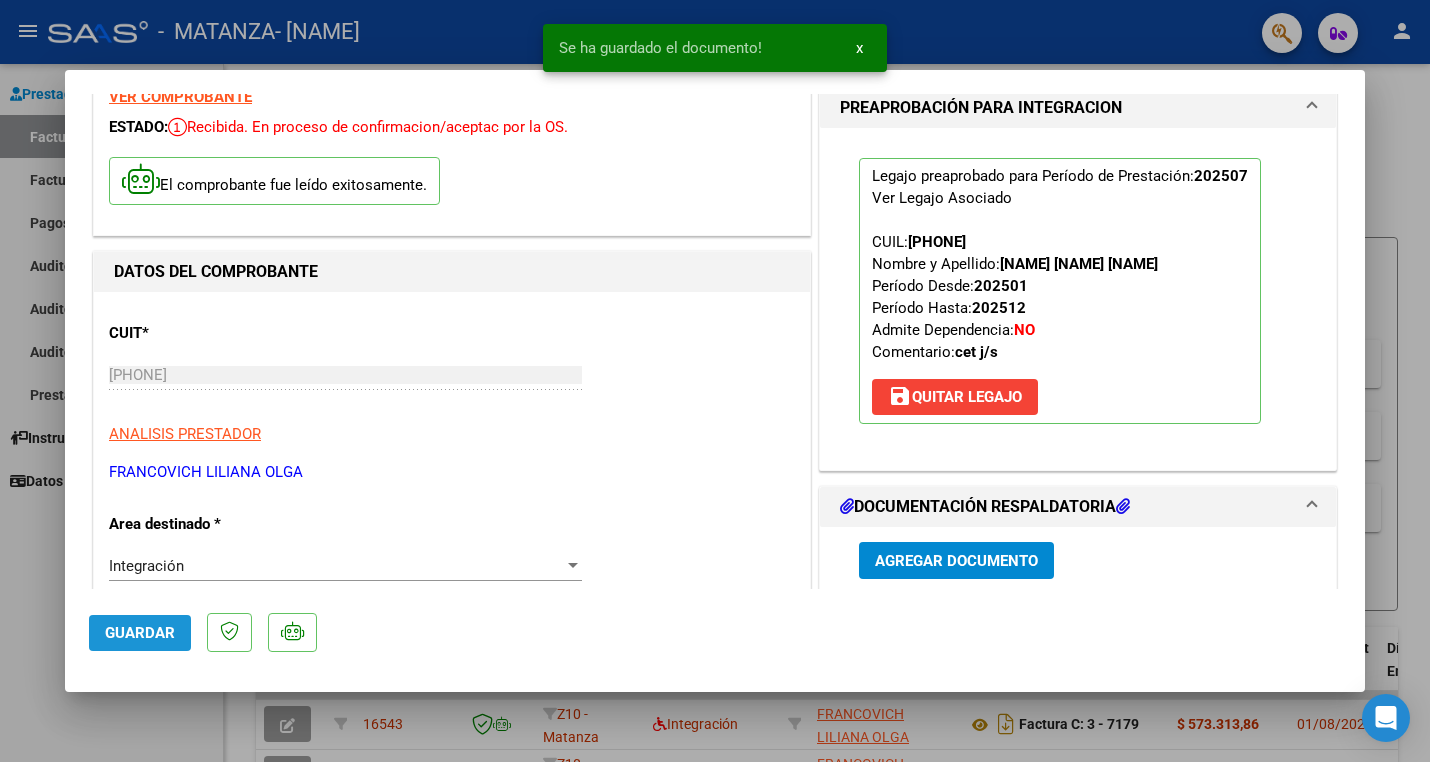 click on "Guardar" 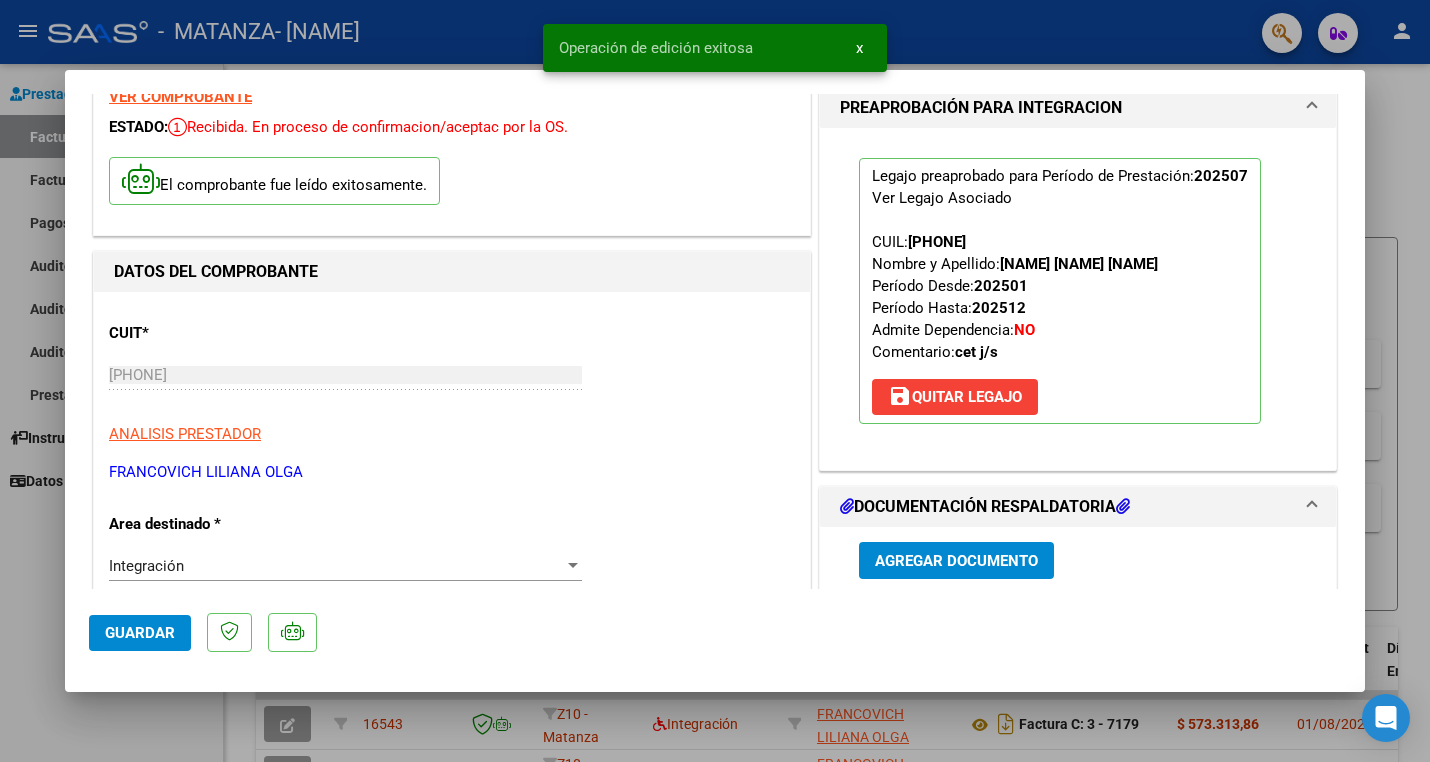 click at bounding box center [715, 381] 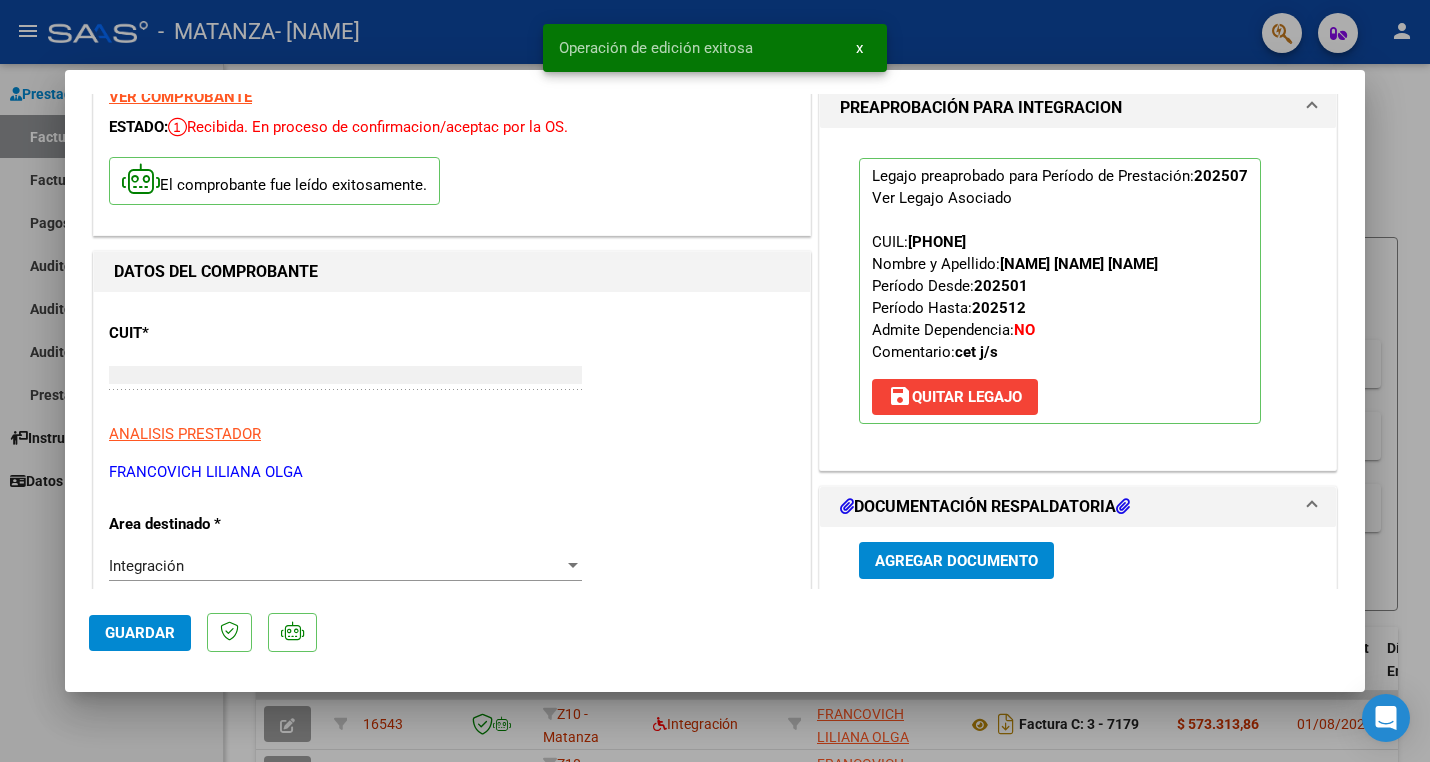 type 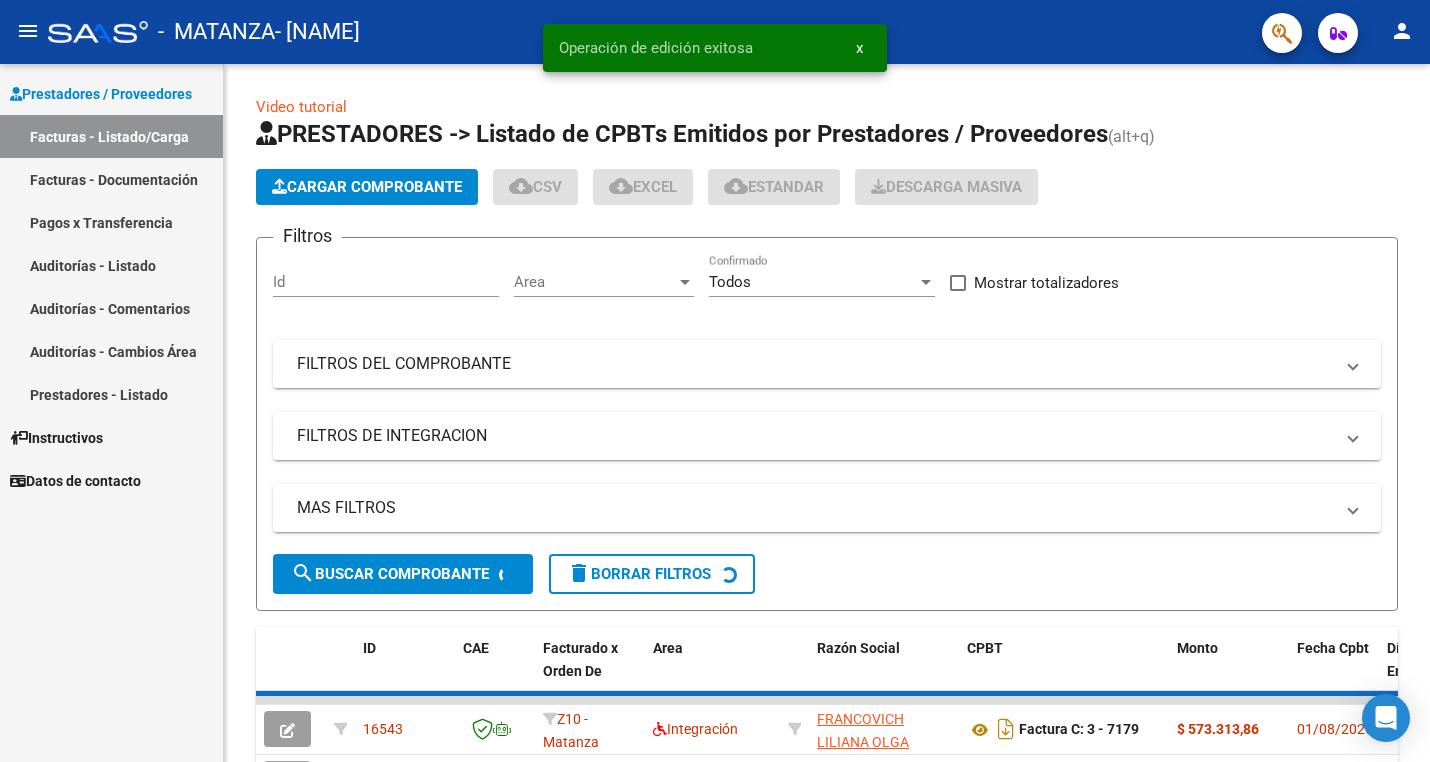 click on "Facturas - Documentación" at bounding box center [111, 179] 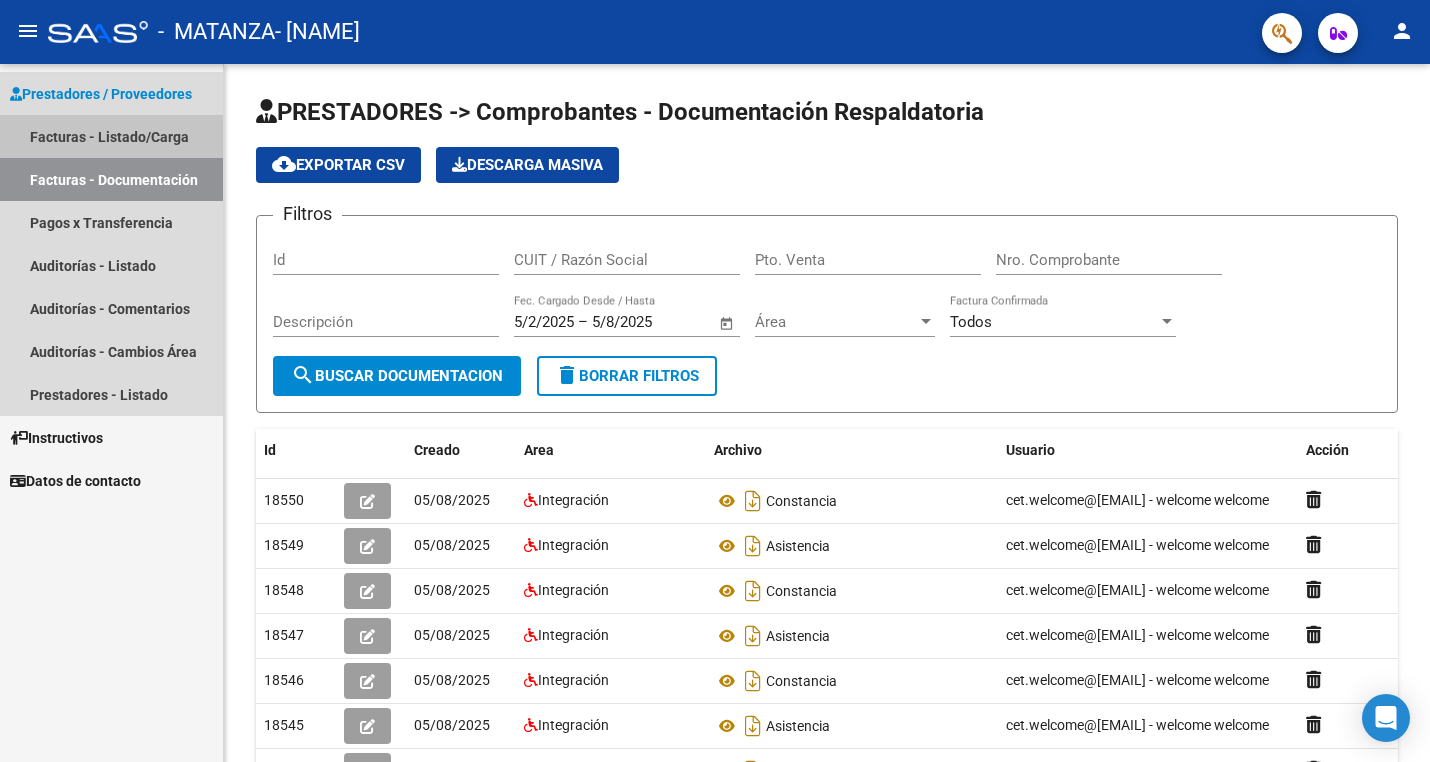 click on "Facturas - Listado/Carga" at bounding box center (111, 136) 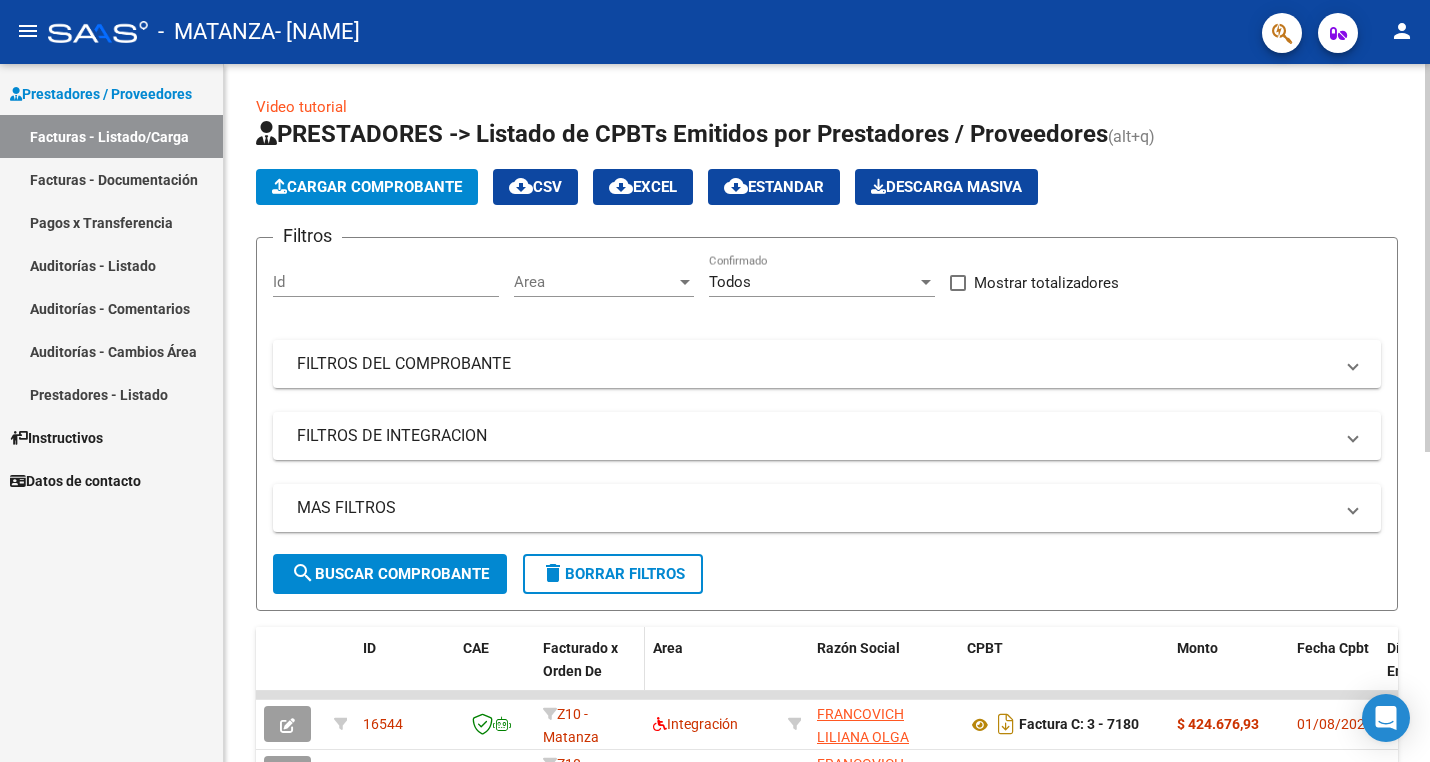 scroll, scrollTop: 0, scrollLeft: 0, axis: both 